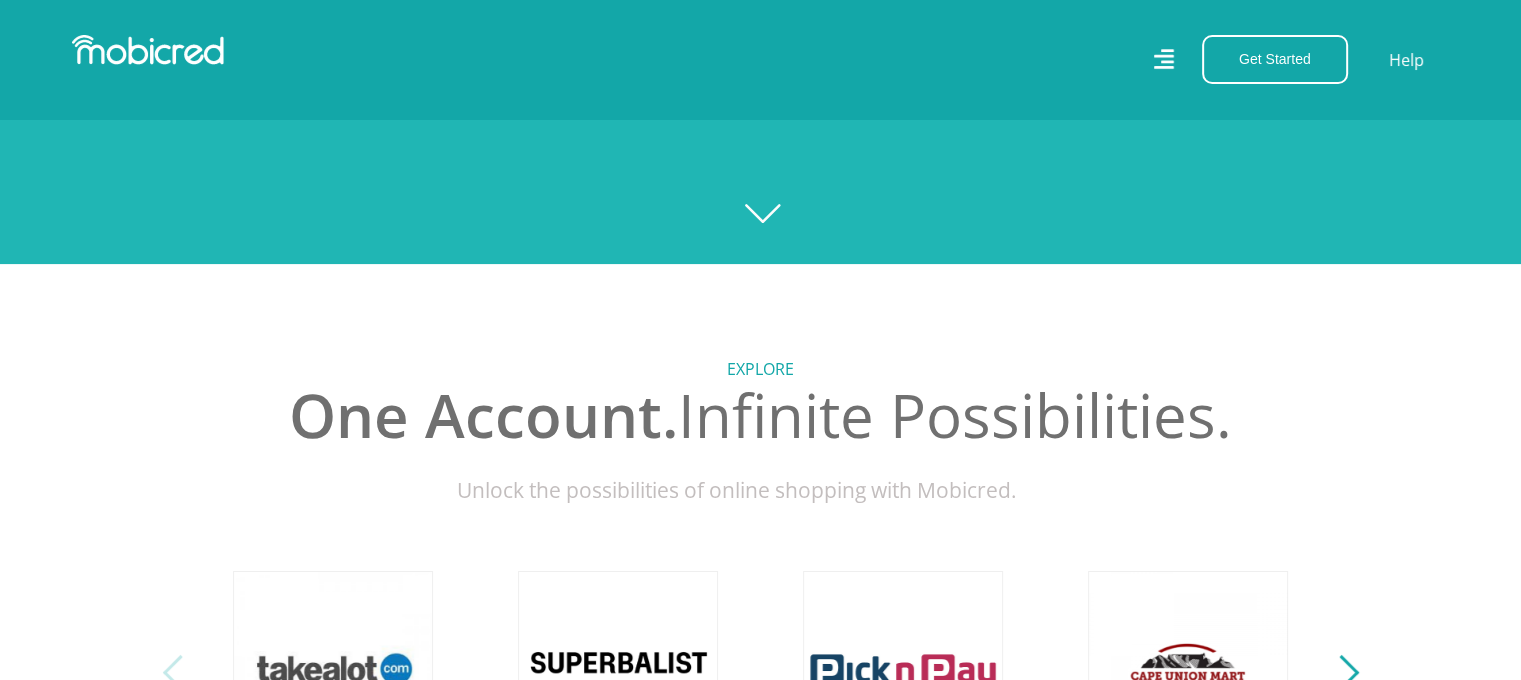 scroll, scrollTop: 500, scrollLeft: 0, axis: vertical 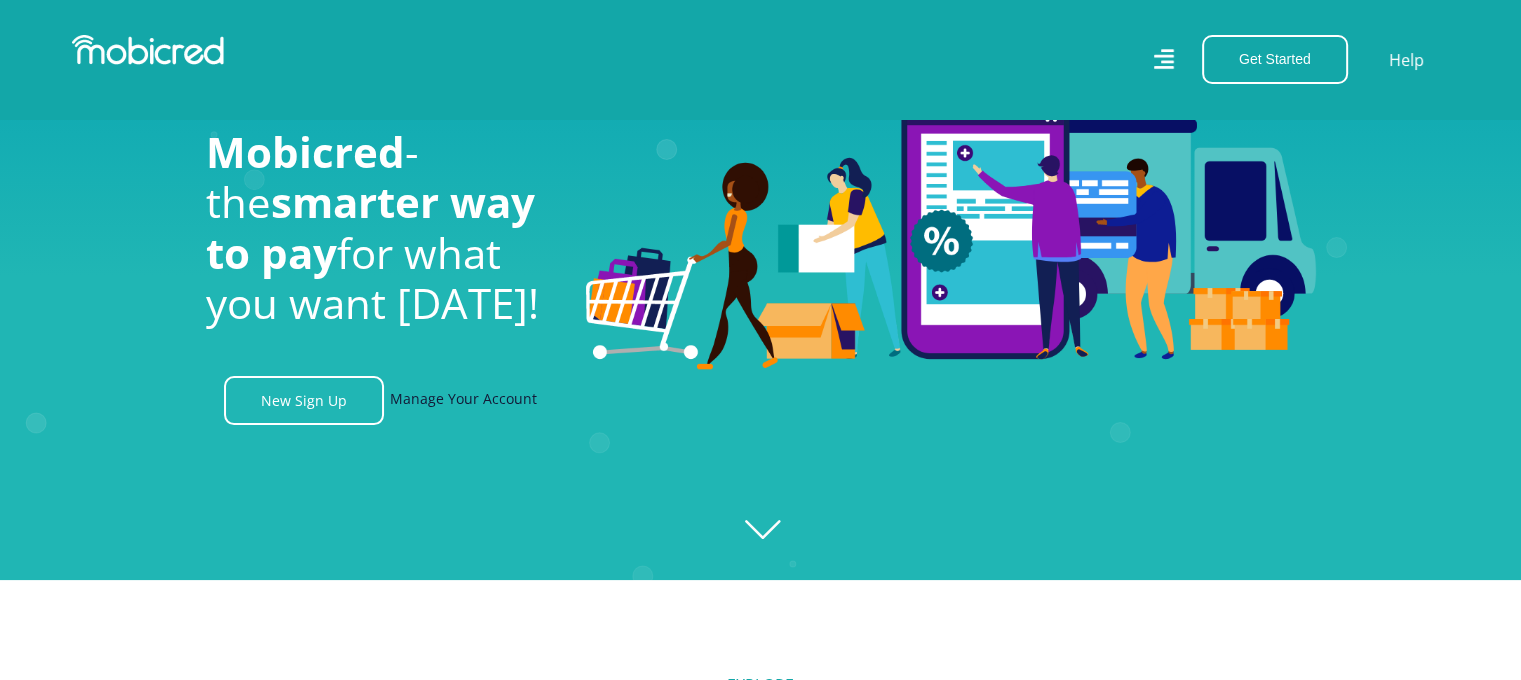 click on "Manage Your Account" at bounding box center [463, 400] 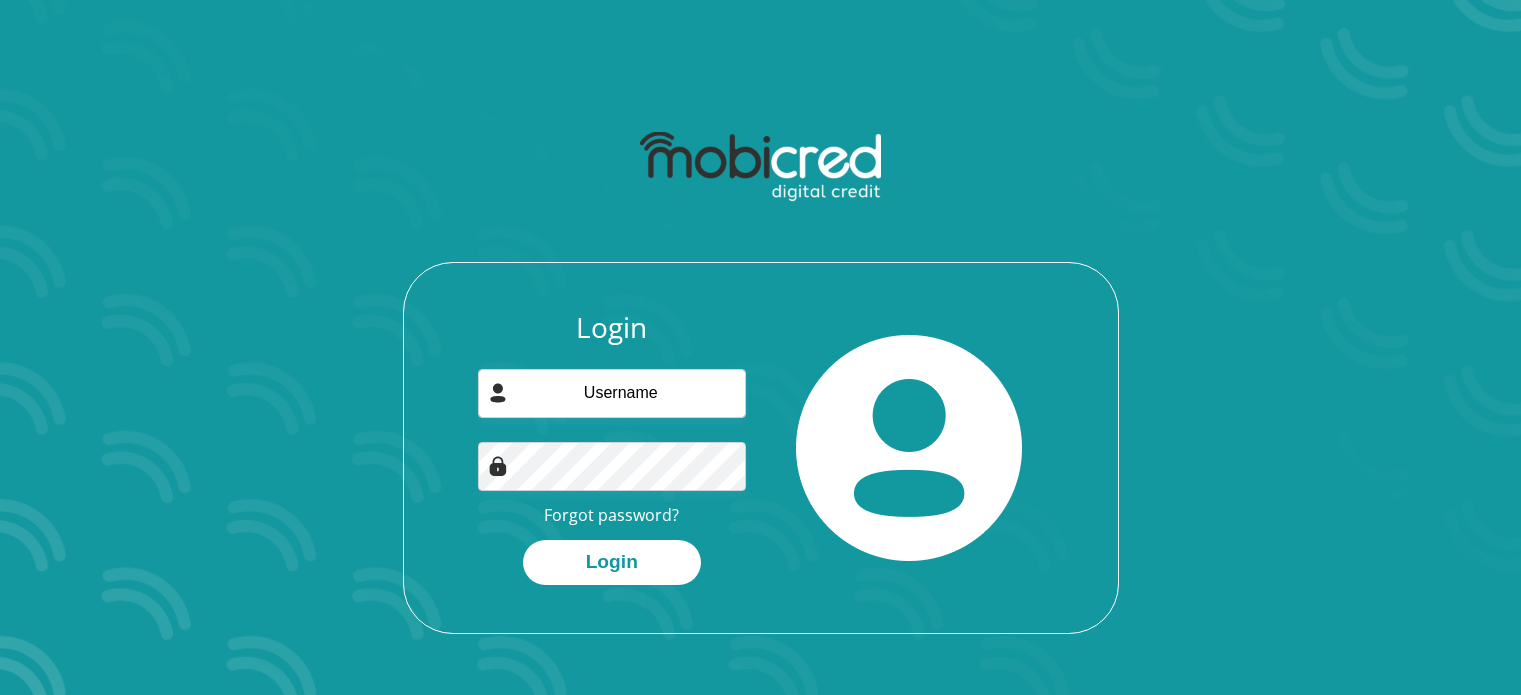 scroll, scrollTop: 0, scrollLeft: 0, axis: both 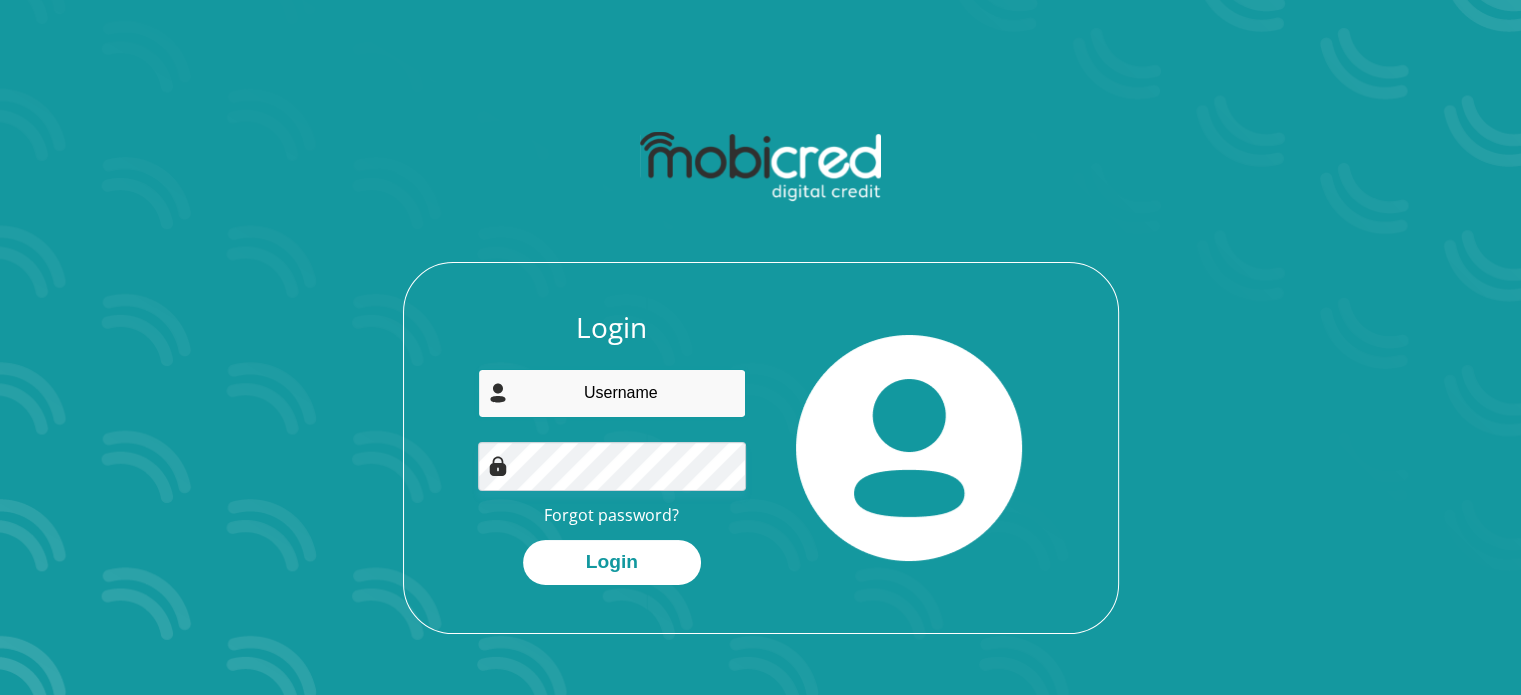 click at bounding box center (612, 393) 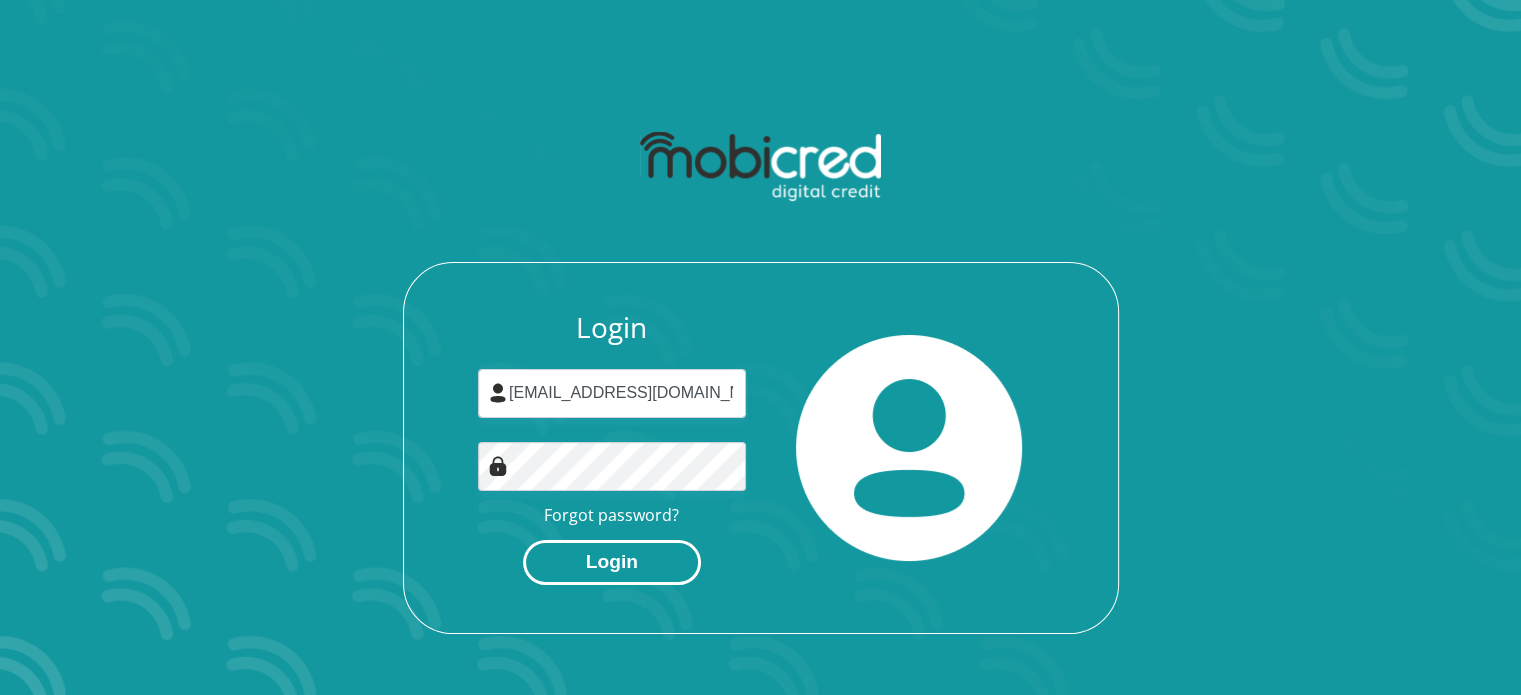 click on "Login" at bounding box center [612, 562] 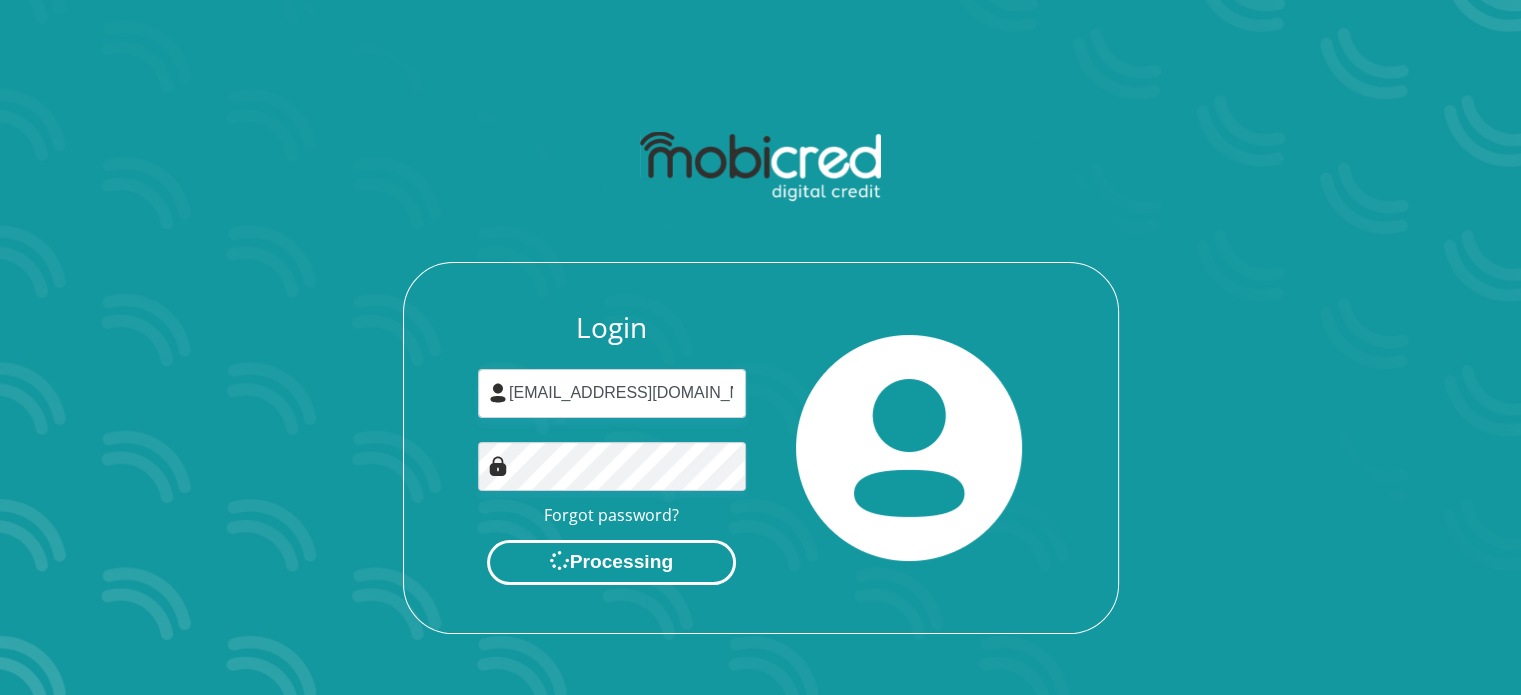 scroll, scrollTop: 0, scrollLeft: 0, axis: both 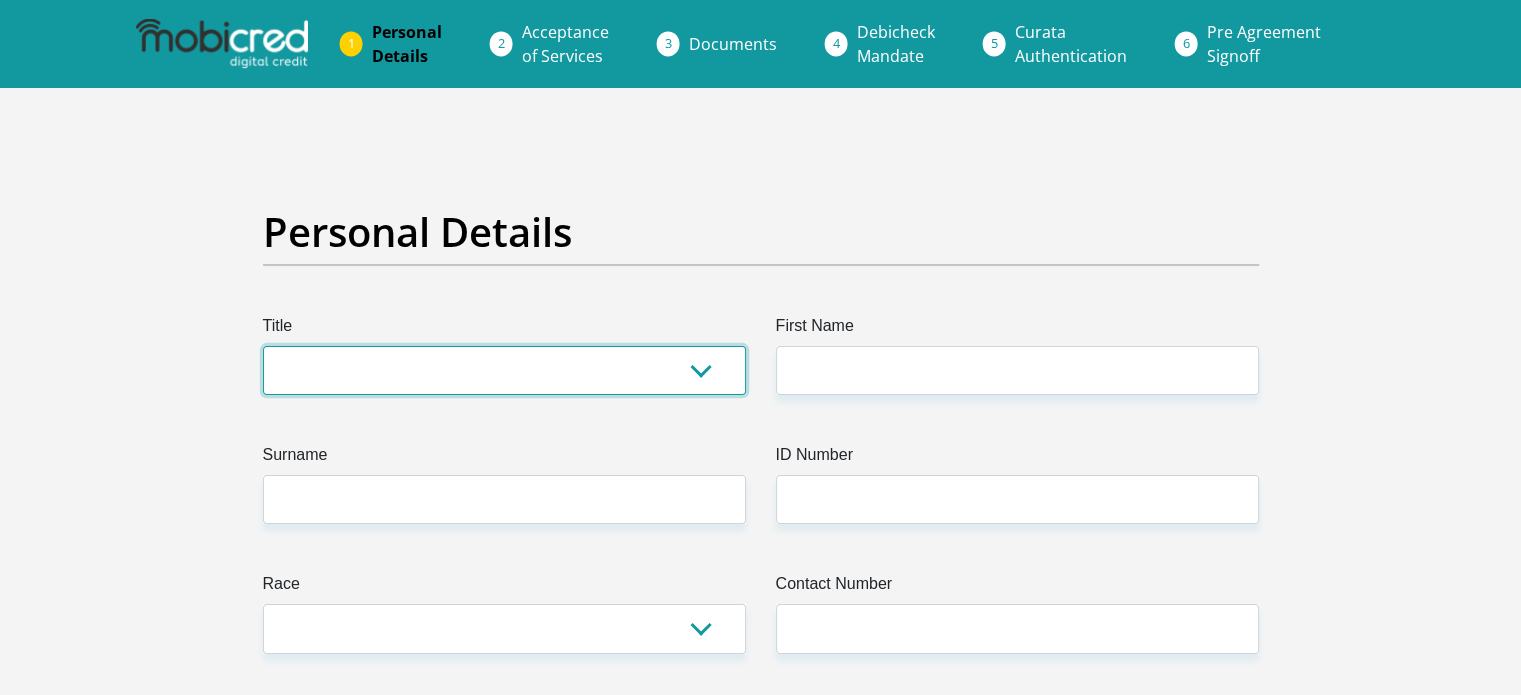 click on "Mr
Ms
Mrs
Dr
[PERSON_NAME]" at bounding box center (504, 370) 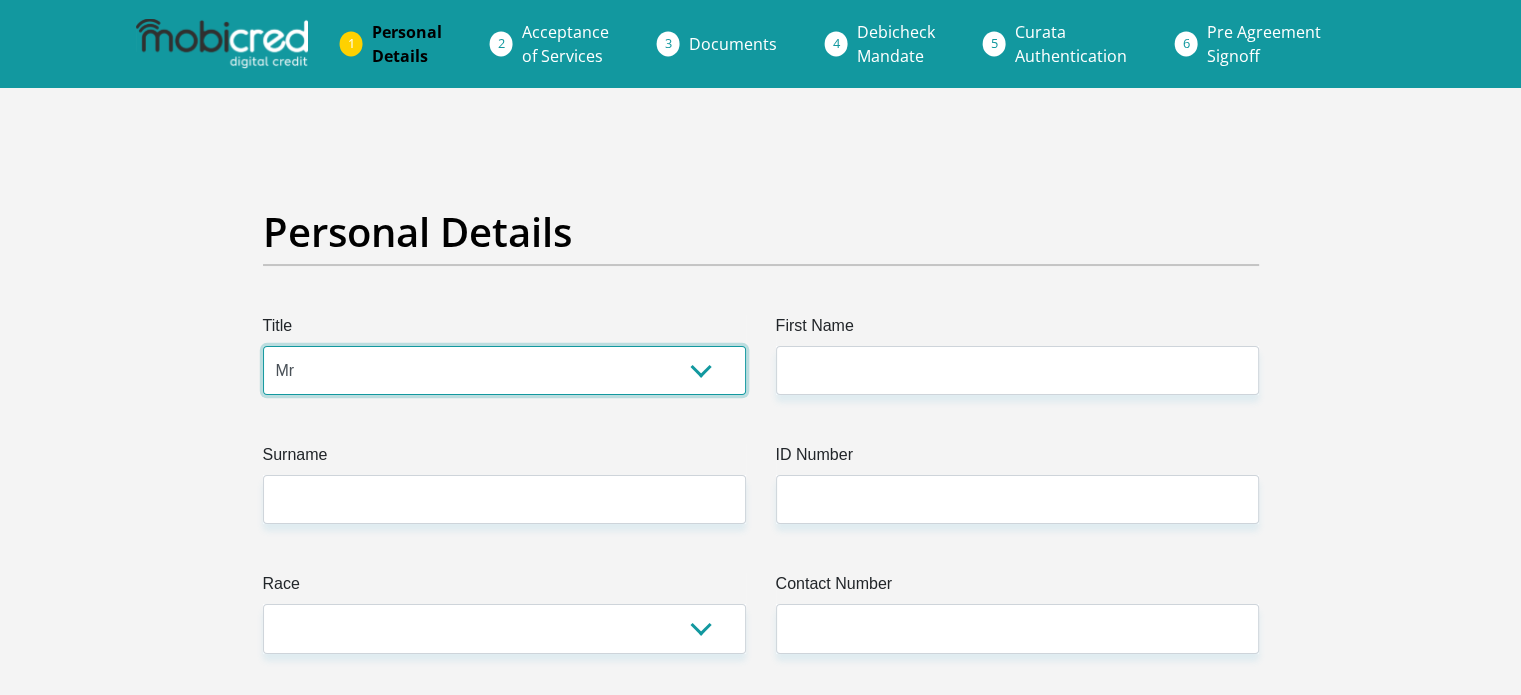 click on "Mr
Ms
Mrs
Dr
Other" at bounding box center [504, 370] 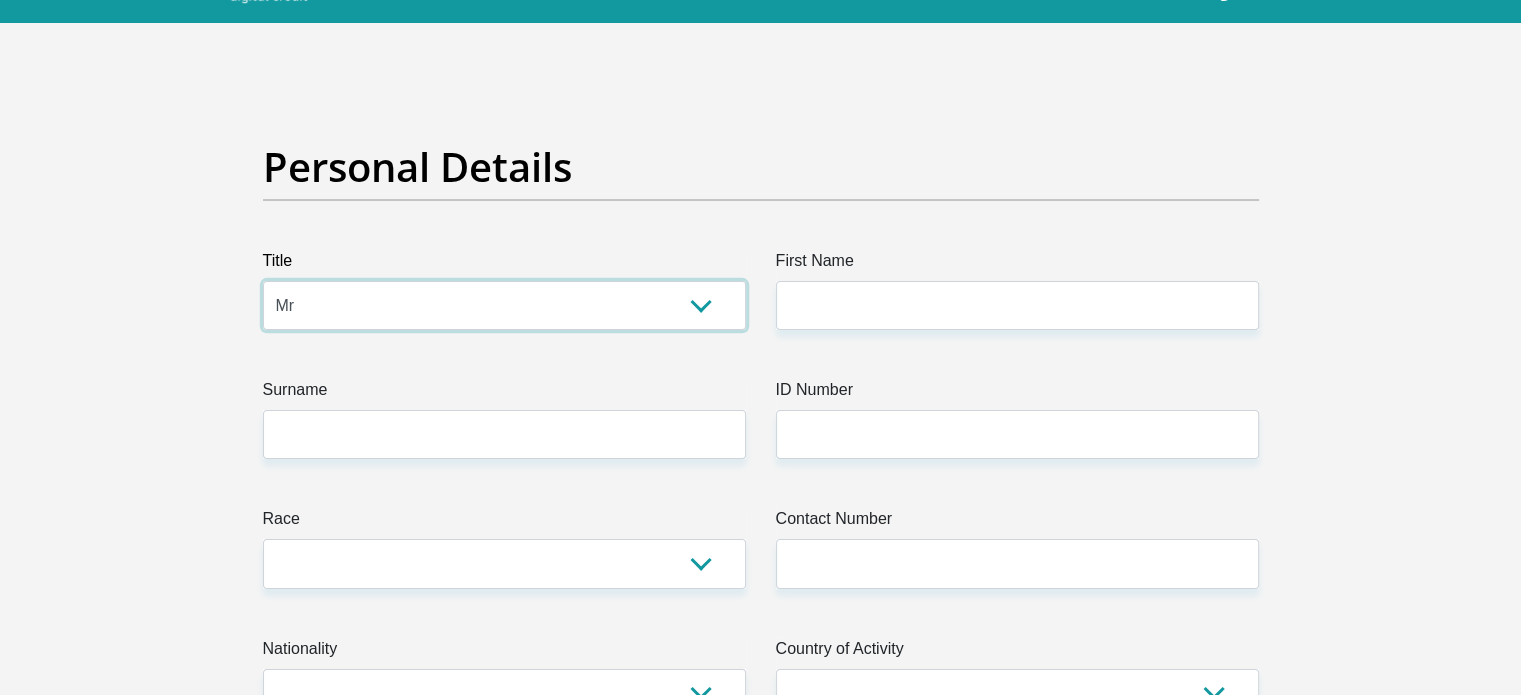 scroll, scrollTop: 100, scrollLeft: 0, axis: vertical 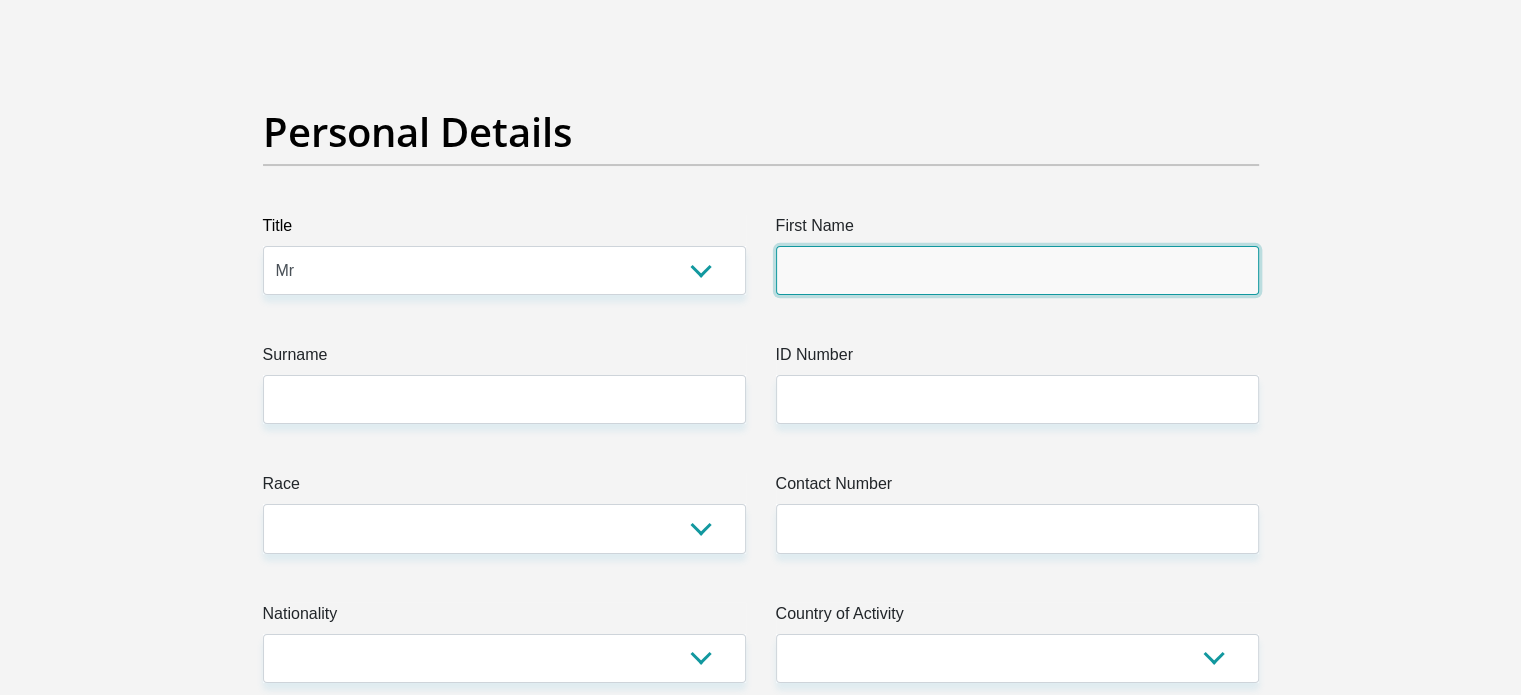 click on "First Name" at bounding box center (1017, 270) 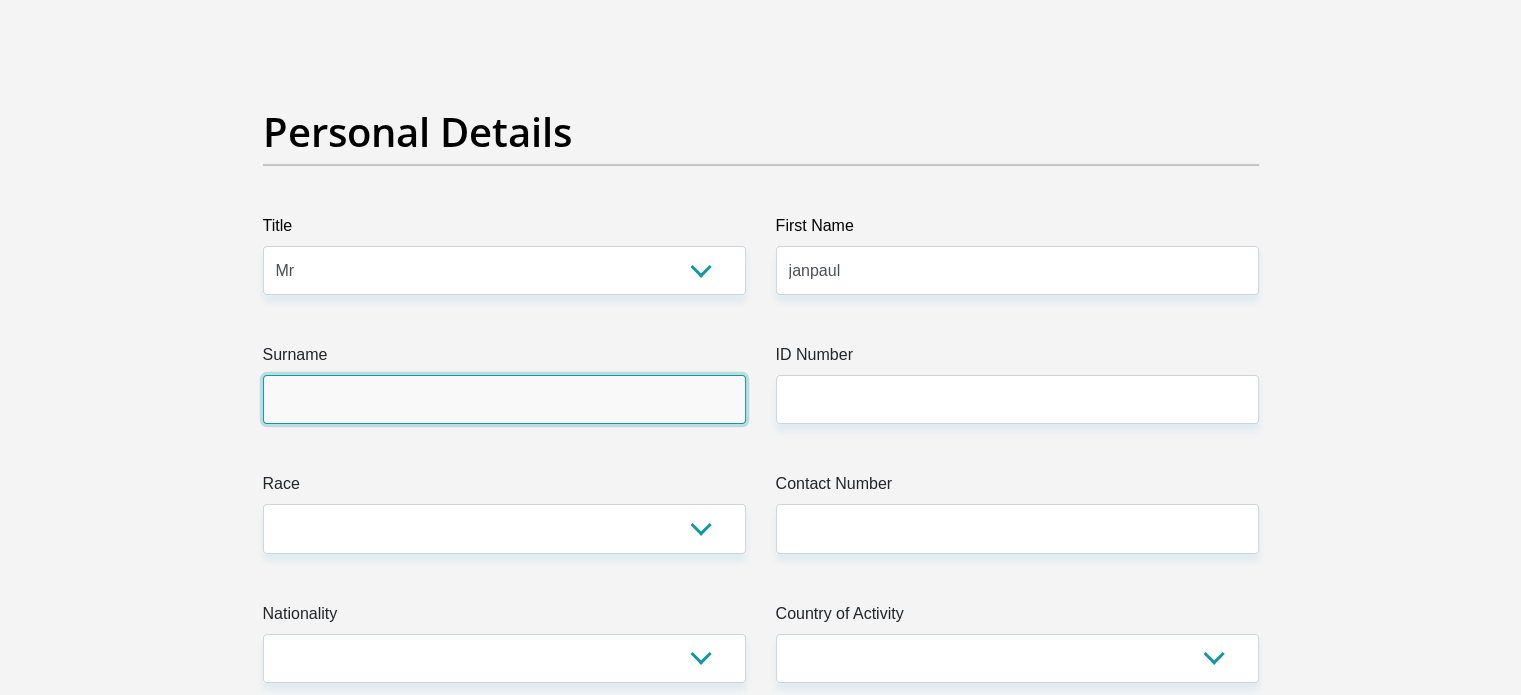 click on "Surname" at bounding box center [504, 399] 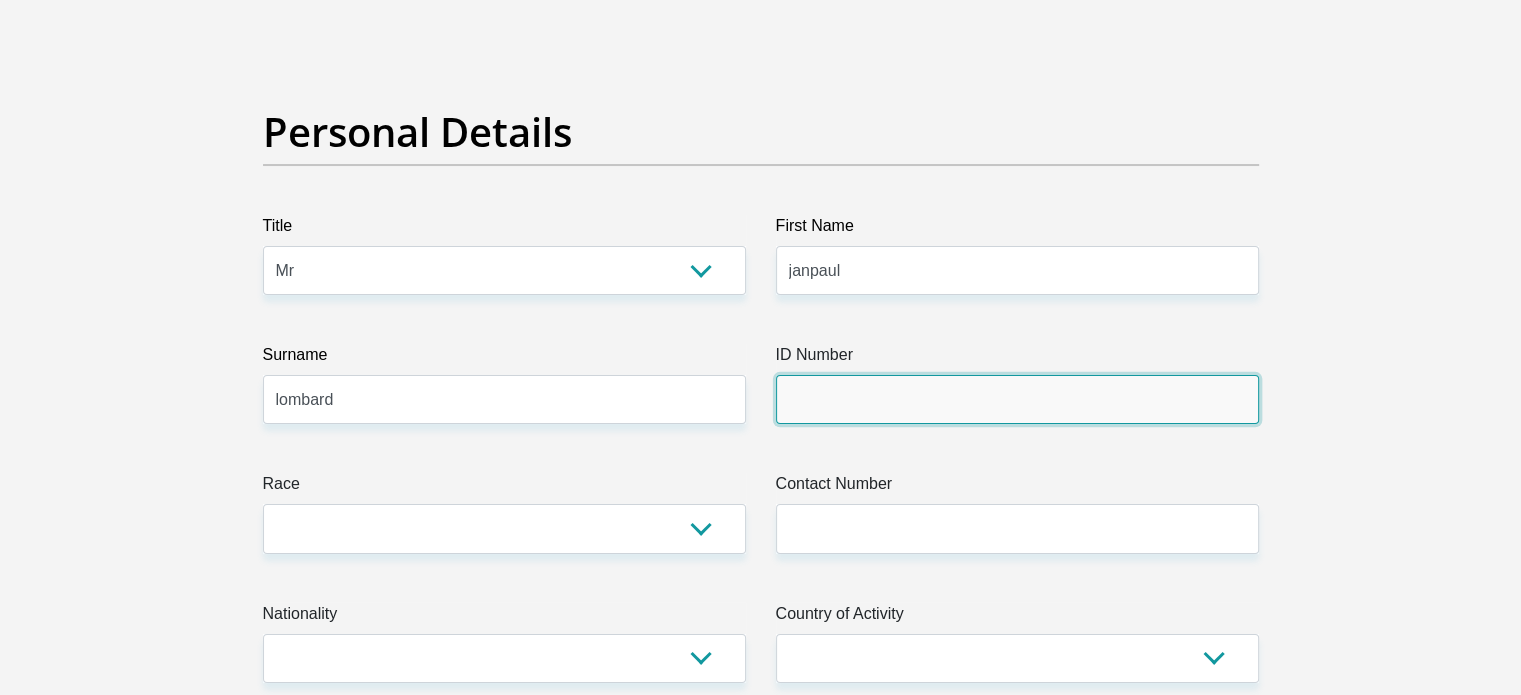 click on "ID Number" at bounding box center [1017, 399] 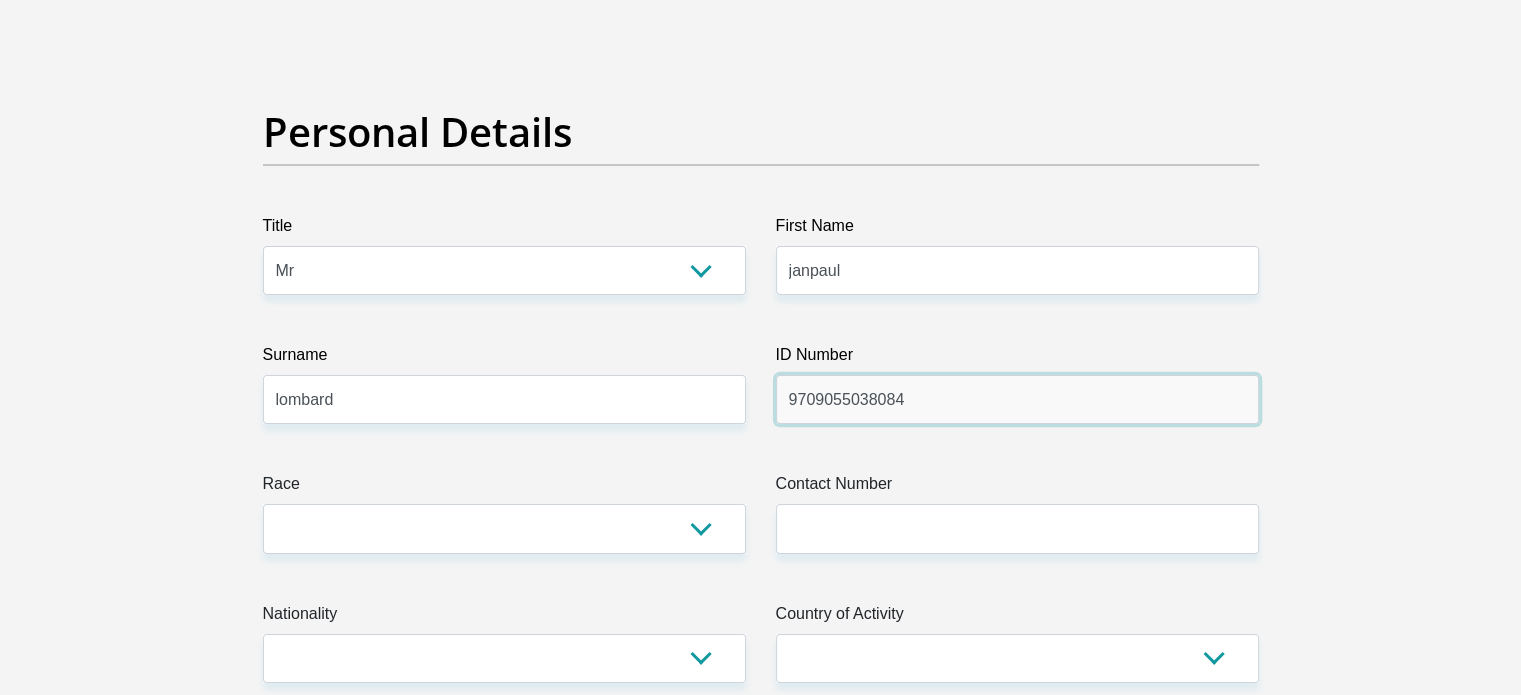 type on "9709055038084" 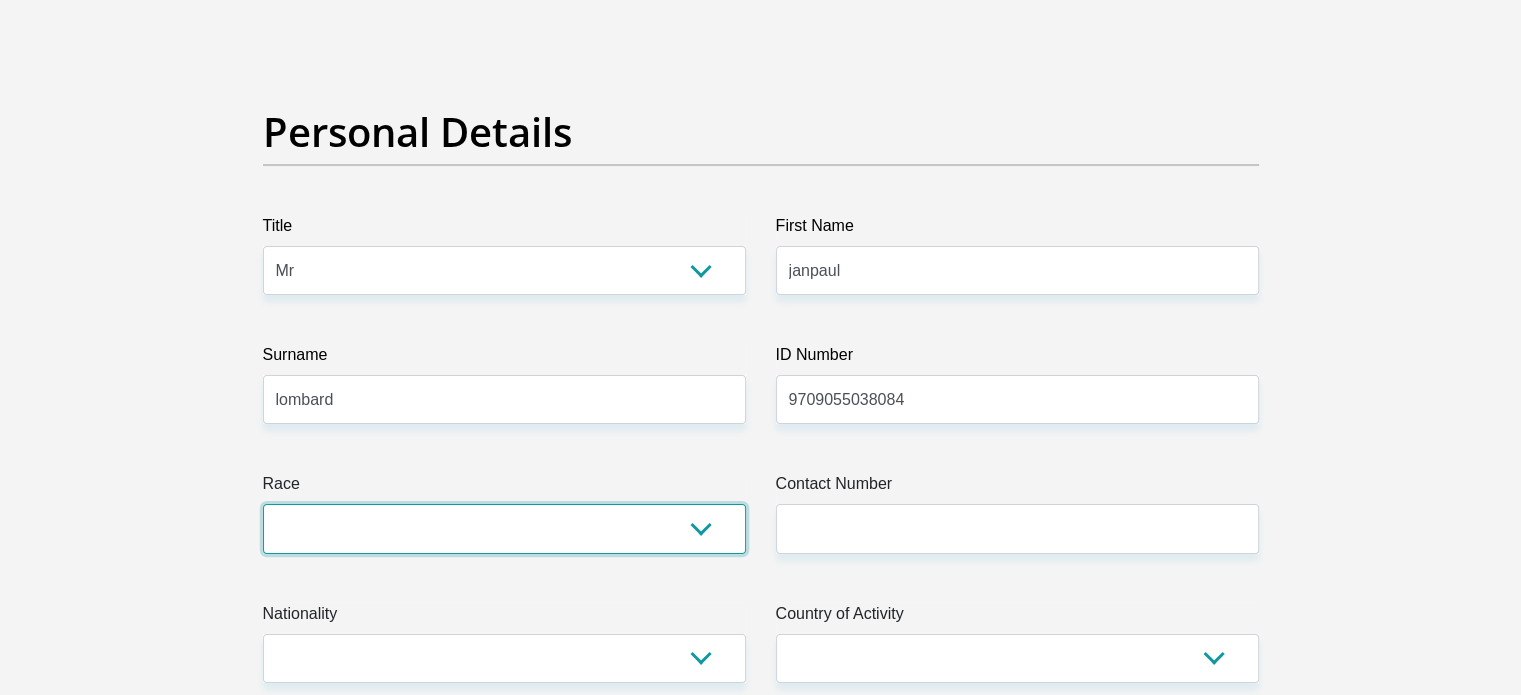 click on "Black
Coloured
Indian
White
Other" at bounding box center (504, 528) 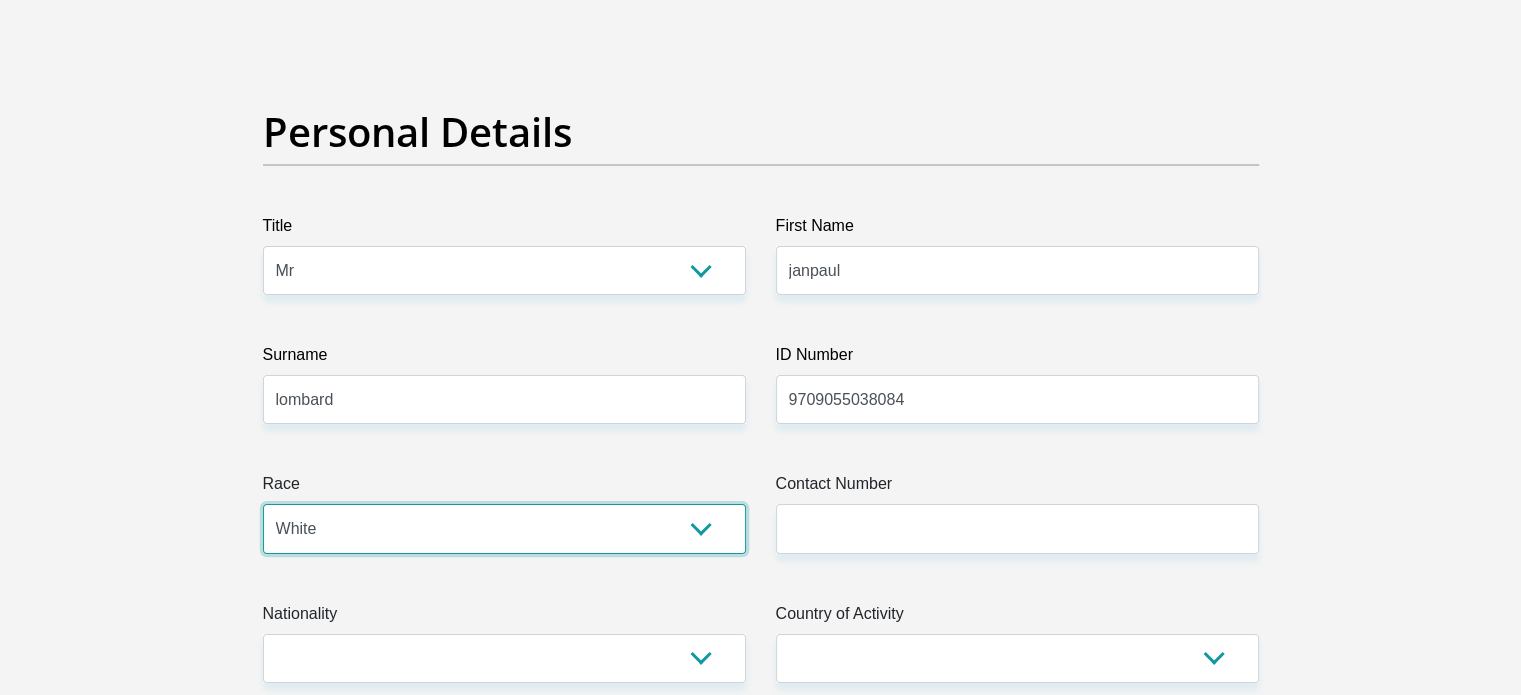 click on "Black
Coloured
Indian
White
Other" at bounding box center [504, 528] 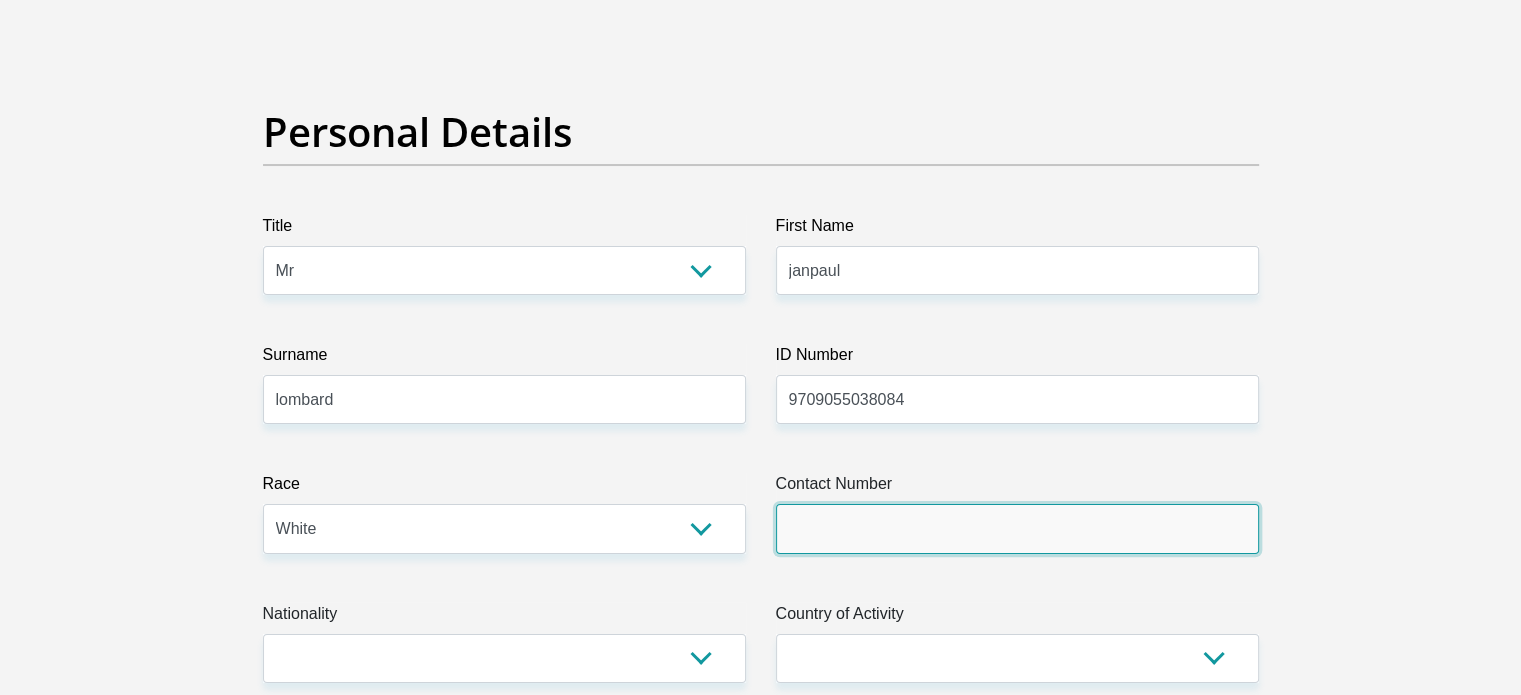 click on "Contact Number" at bounding box center [1017, 528] 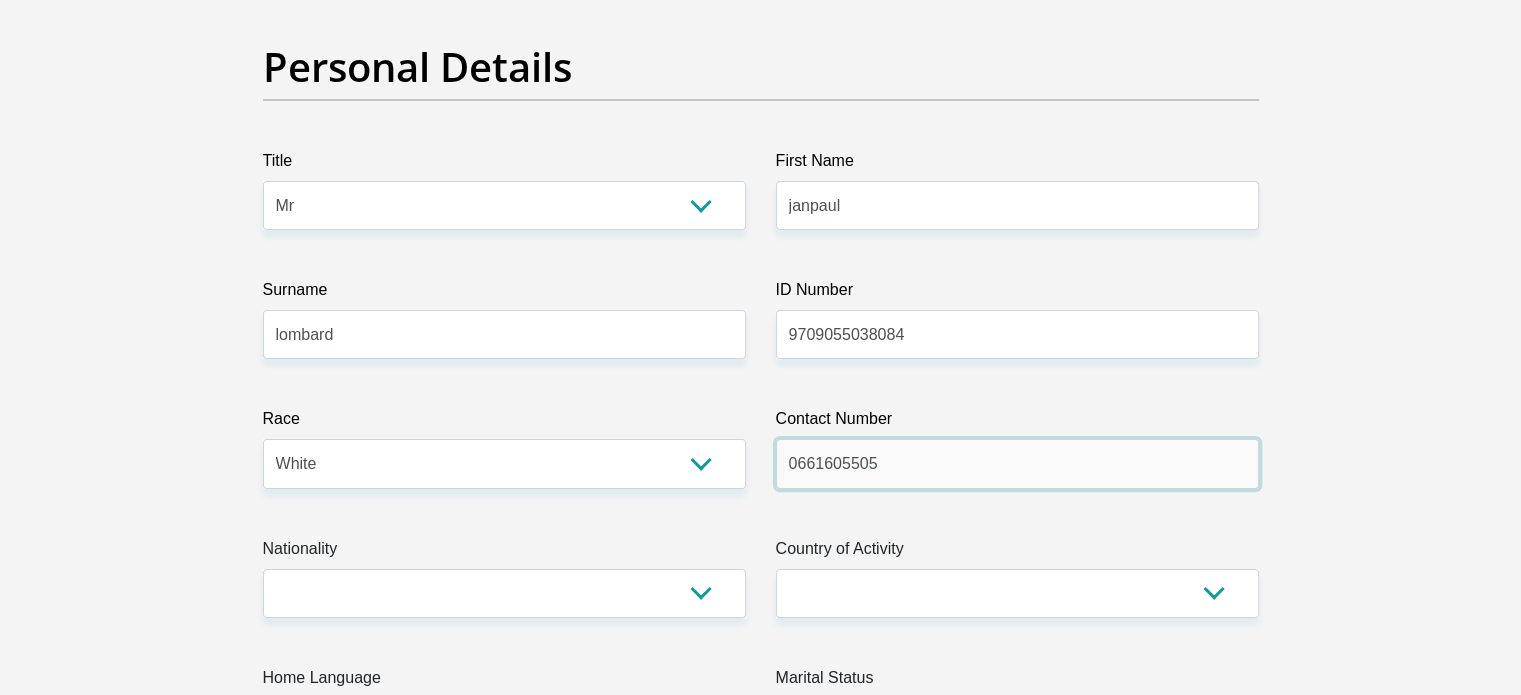 scroll, scrollTop: 200, scrollLeft: 0, axis: vertical 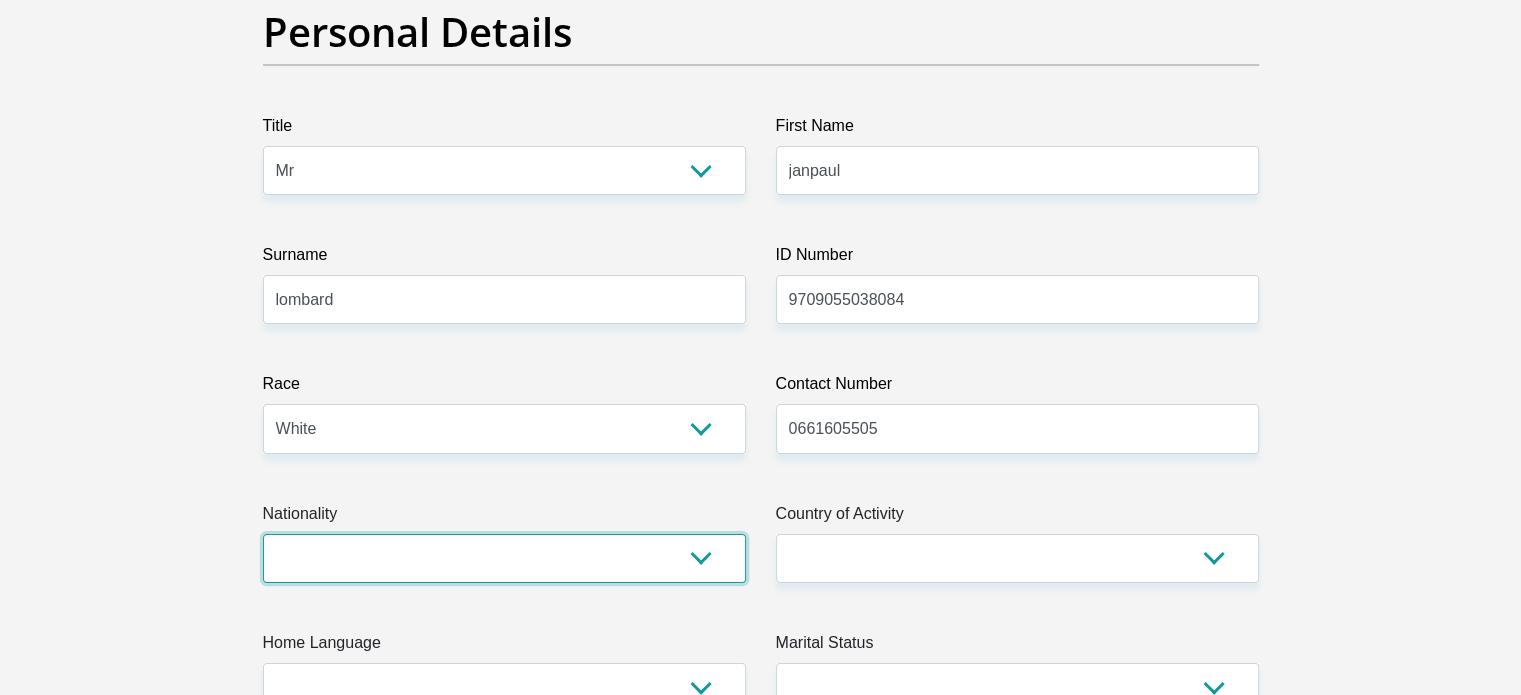 click on "South Africa
Afghanistan
Aland Islands
Albania
Algeria
America Samoa
American Virgin Islands
Andorra
Angola
Anguilla
Antarctica
Antigua and Barbuda
Argentina
Armenia
Aruba
Ascension Island
Australia
Austria
Azerbaijan
Bahamas
Bahrain
Bangladesh
Barbados
Chad" at bounding box center (504, 558) 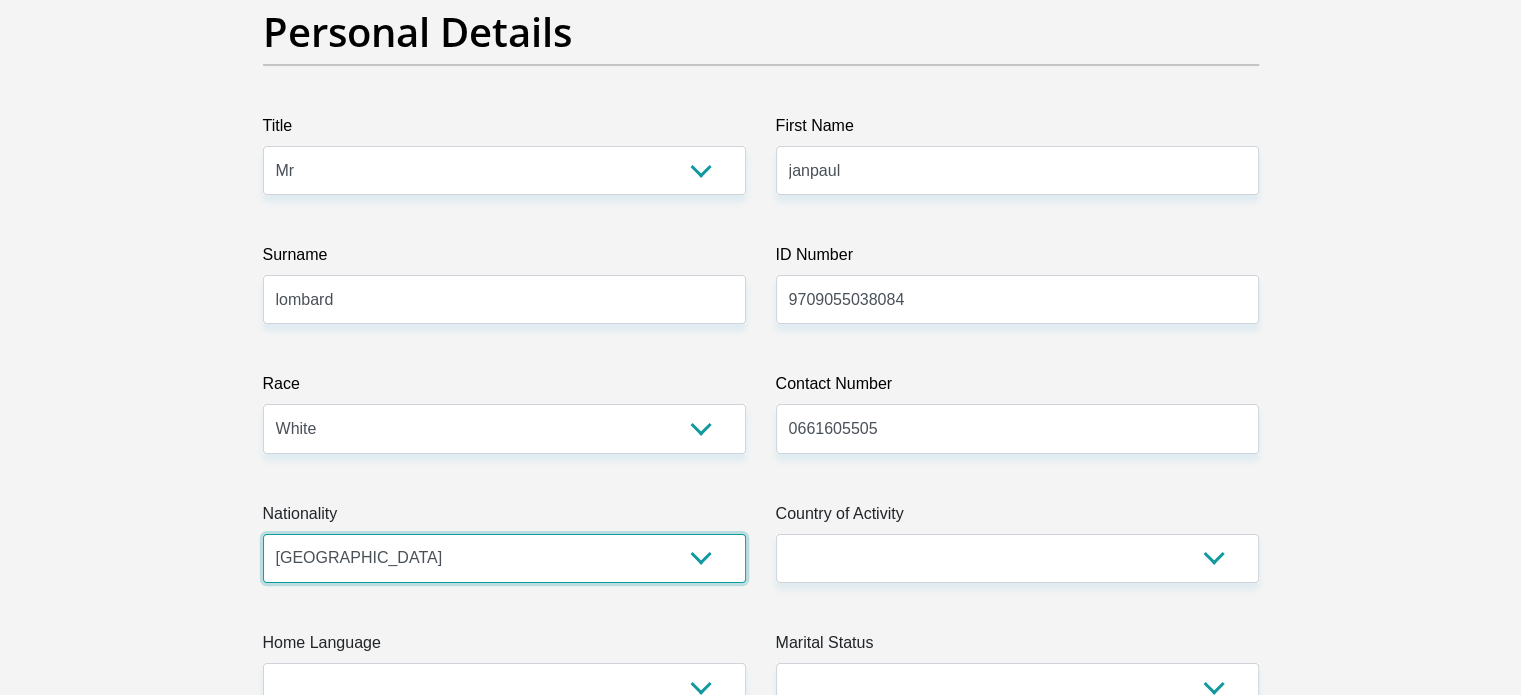 click on "South Africa
Afghanistan
Aland Islands
Albania
Algeria
America Samoa
American Virgin Islands
Andorra
Angola
Anguilla
Antarctica
Antigua and Barbuda
Argentina
Armenia
Aruba
Ascension Island
Australia
Austria
Azerbaijan
Bahamas
Bahrain
Bangladesh
Barbados
Chad" at bounding box center (504, 558) 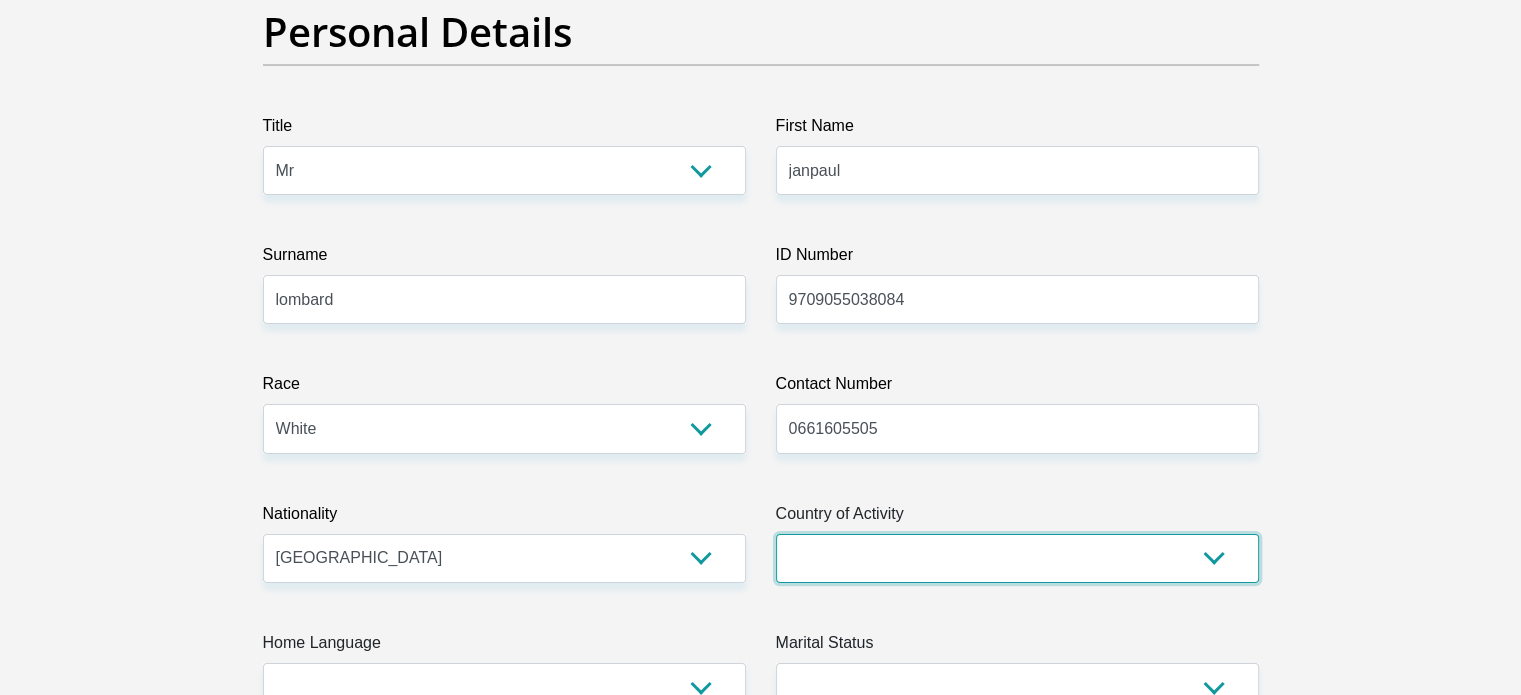 click on "South Africa
Afghanistan
Aland Islands
Albania
Algeria
America Samoa
American Virgin Islands
Andorra
Angola
Anguilla
Antarctica
Antigua and Barbuda
Argentina
Armenia
Aruba
Ascension Island
Australia
Austria
Azerbaijan
Chad" at bounding box center [1017, 558] 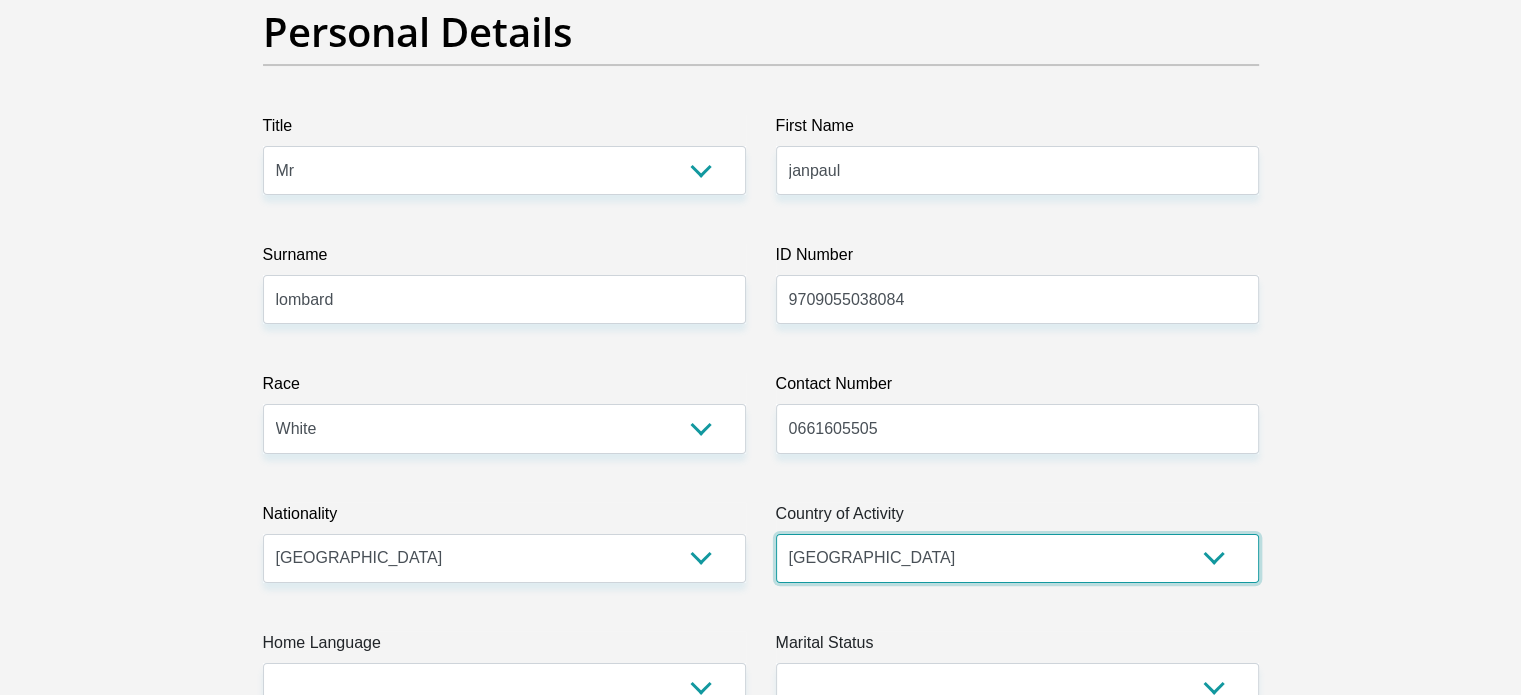 click on "South Africa
Afghanistan
Aland Islands
Albania
Algeria
America Samoa
American Virgin Islands
Andorra
Angola
Anguilla
Antarctica
Antigua and Barbuda
Argentina
Armenia
Aruba
Ascension Island
Australia
Austria
Azerbaijan
Chad" at bounding box center [1017, 558] 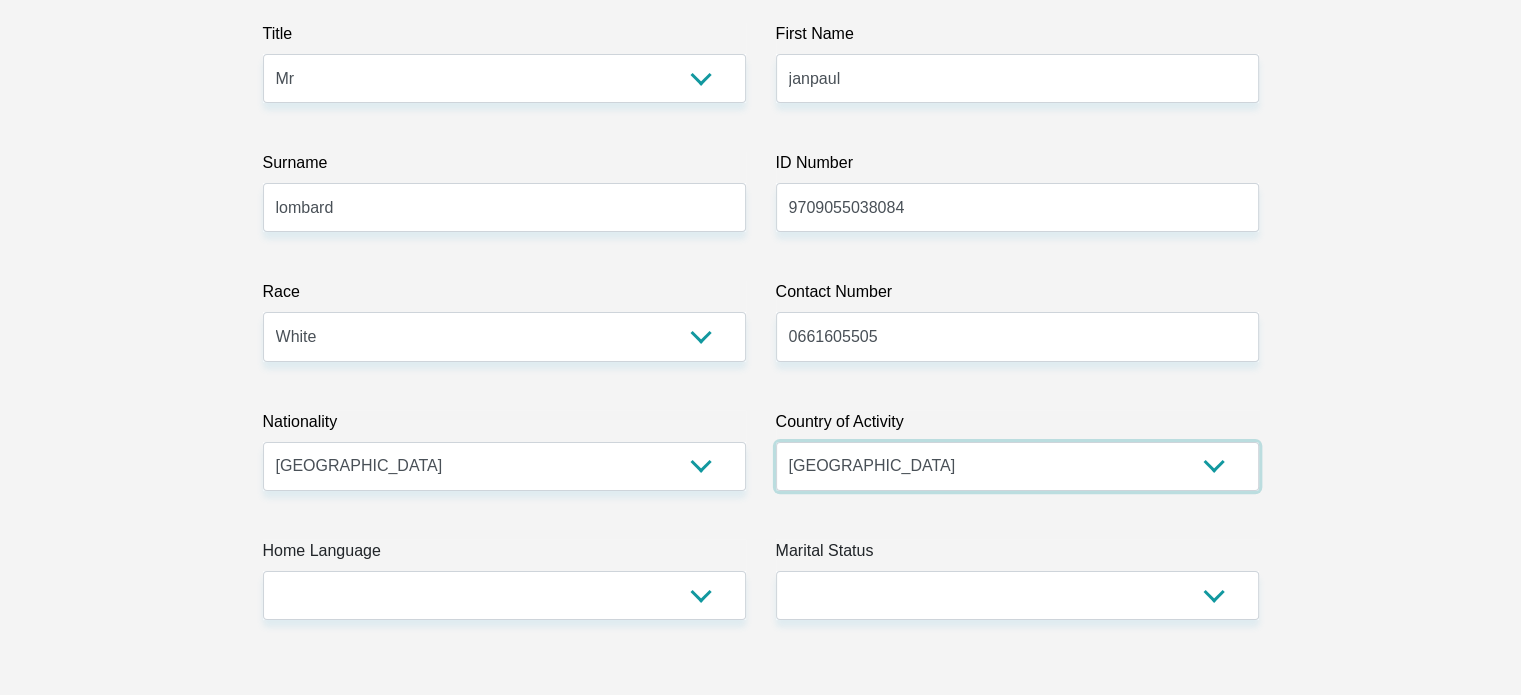 scroll, scrollTop: 500, scrollLeft: 0, axis: vertical 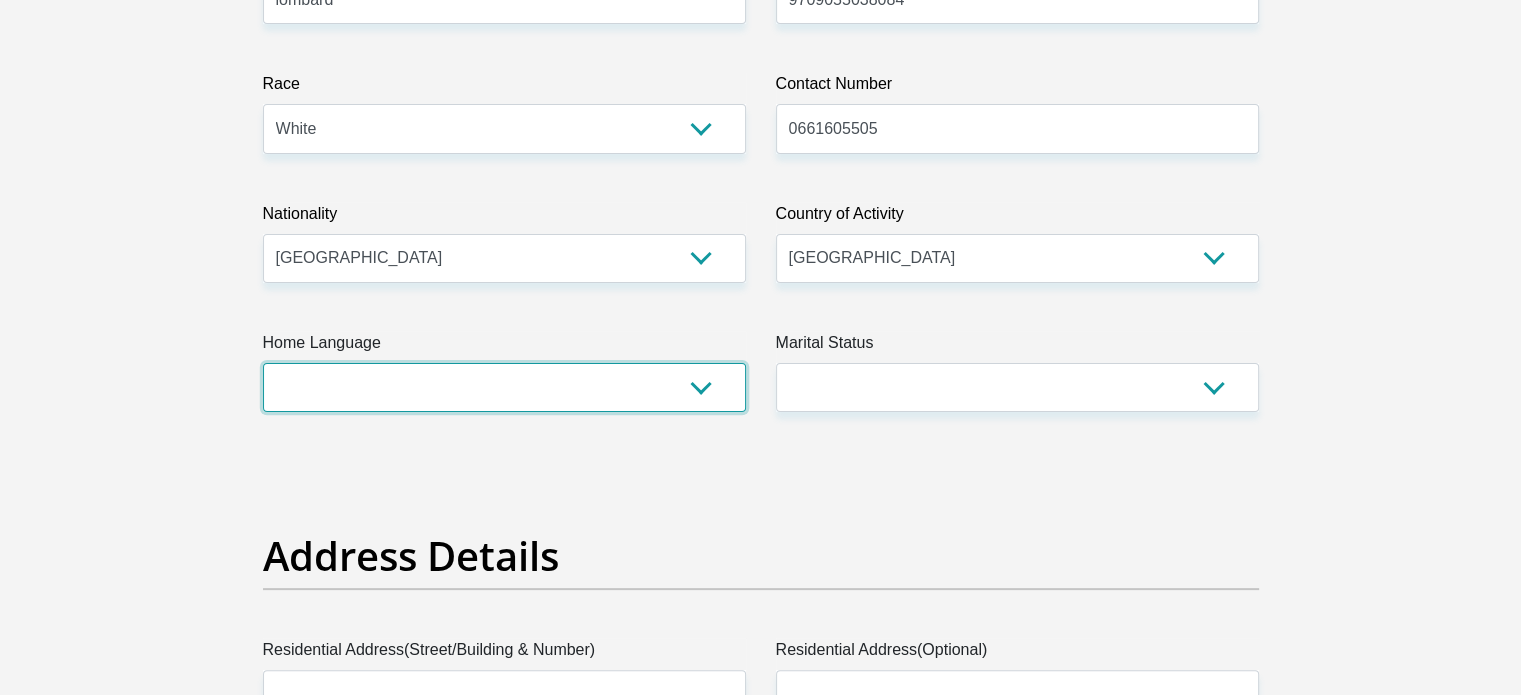click on "Afrikaans
English
Sepedi
South Ndebele
Southern Sotho
Swati
Tsonga
Tswana
Venda
Xhosa
Zulu
Other" at bounding box center (504, 387) 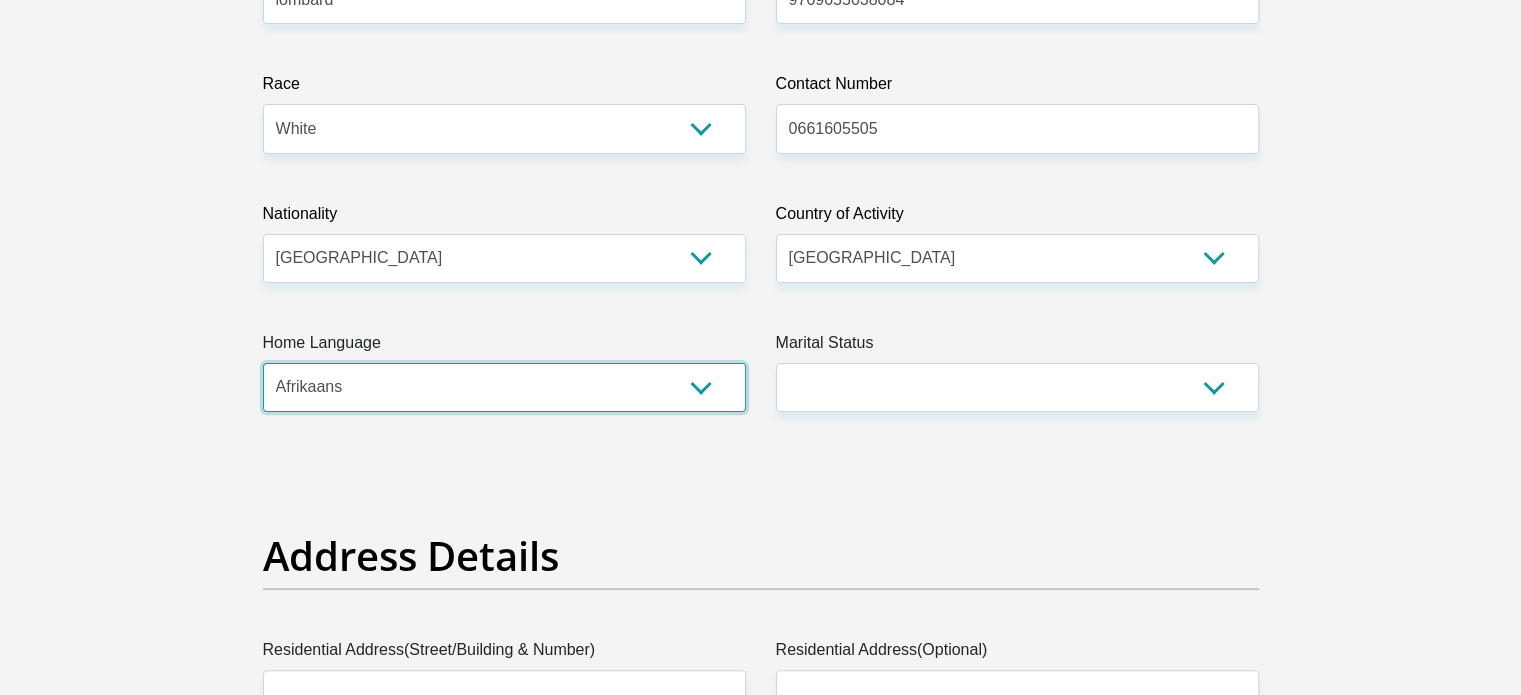 click on "Afrikaans
English
Sepedi
South Ndebele
Southern Sotho
Swati
Tsonga
Tswana
Venda
Xhosa
Zulu
Other" at bounding box center (504, 387) 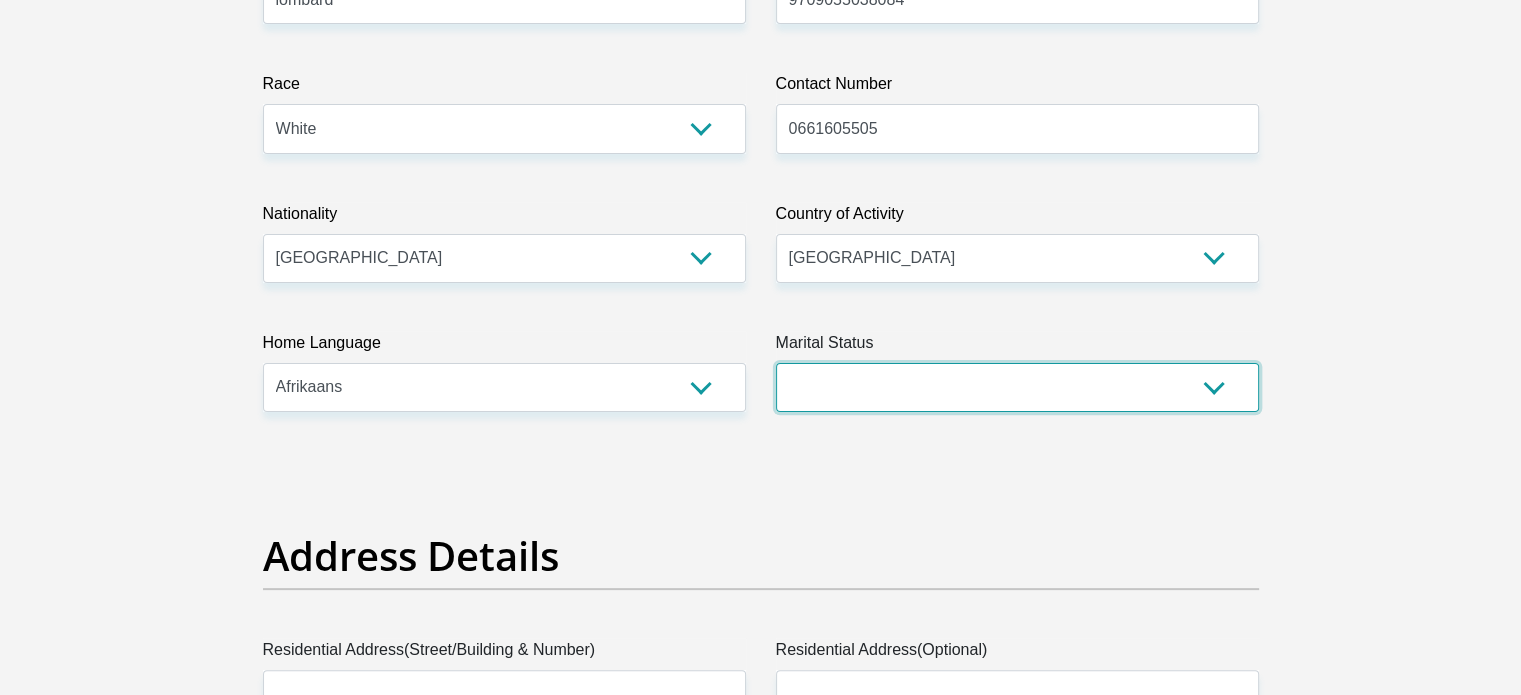click on "Married ANC
Single
Divorced
Widowed
Married COP or Customary Law" at bounding box center [1017, 387] 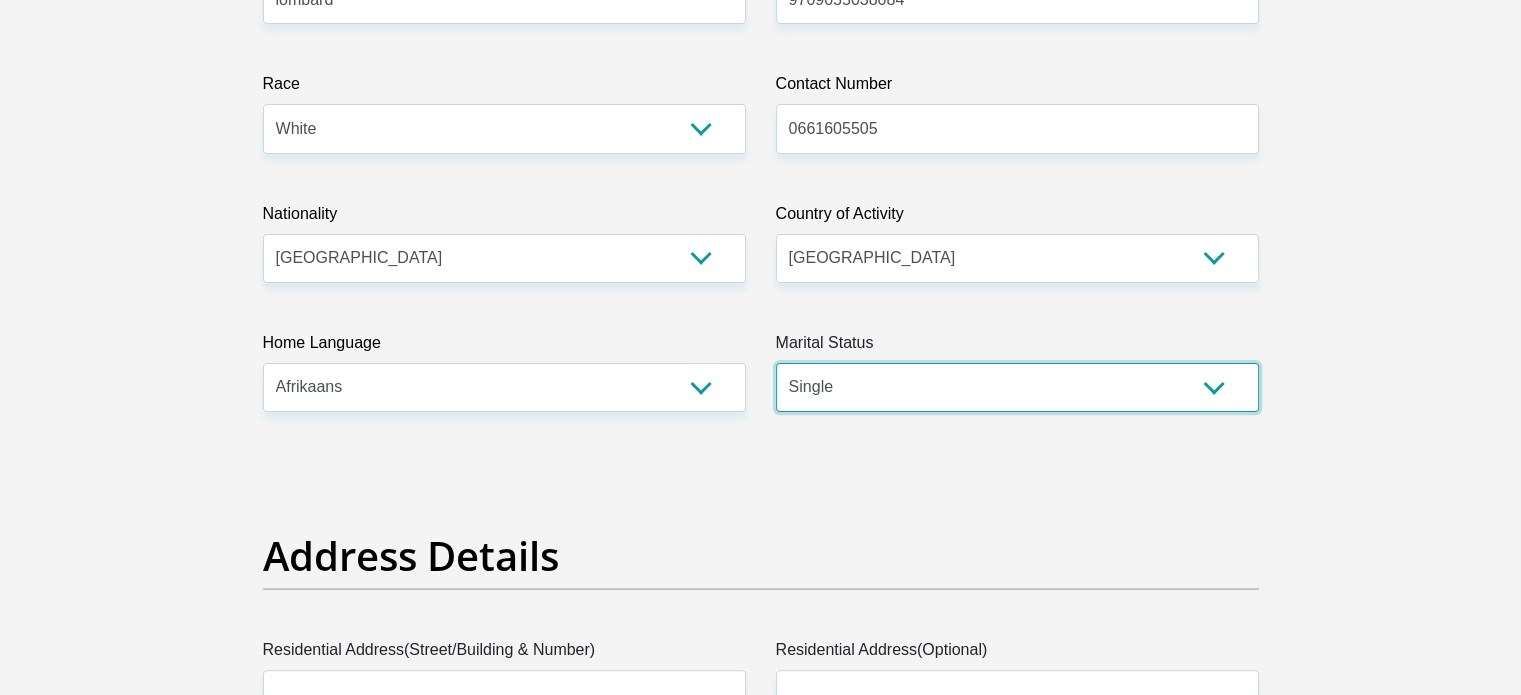 click on "Married ANC
Single
Divorced
Widowed
Married COP or Customary Law" at bounding box center (1017, 387) 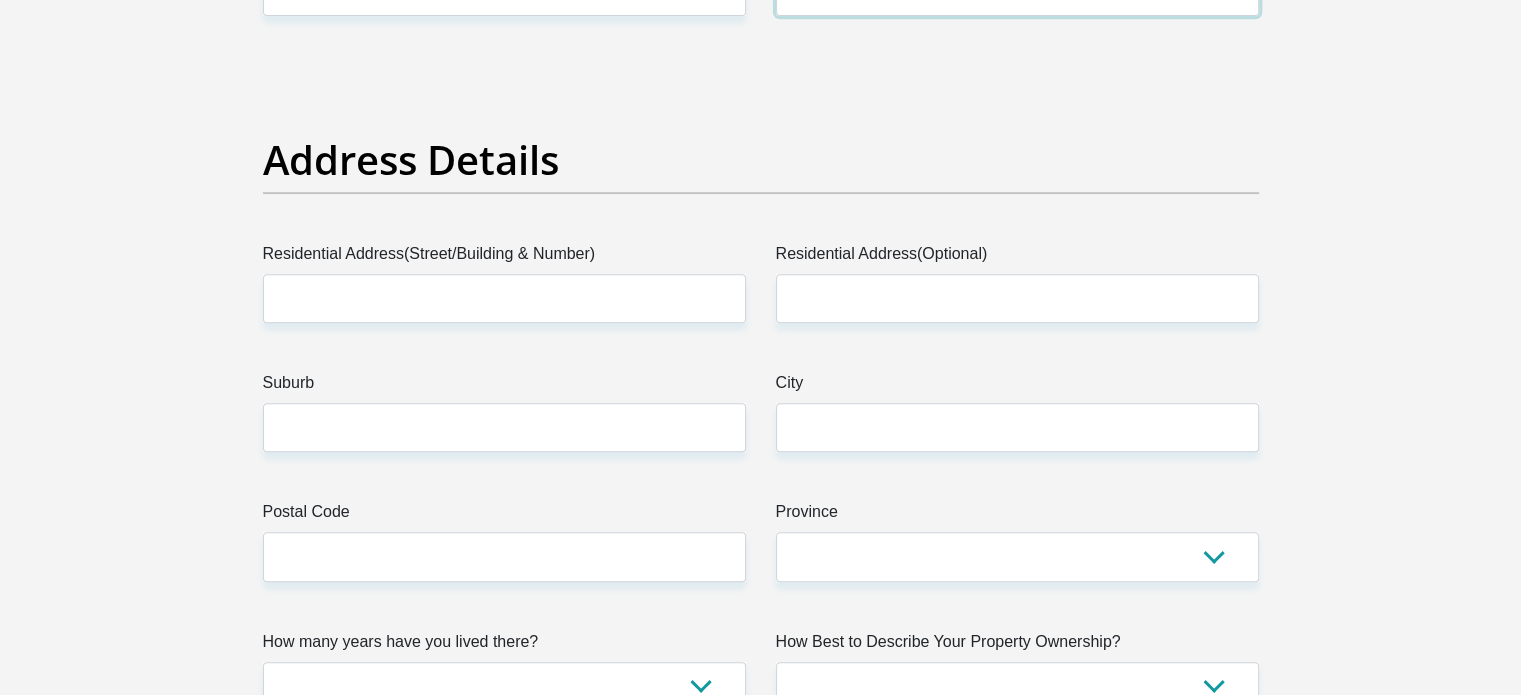 scroll, scrollTop: 900, scrollLeft: 0, axis: vertical 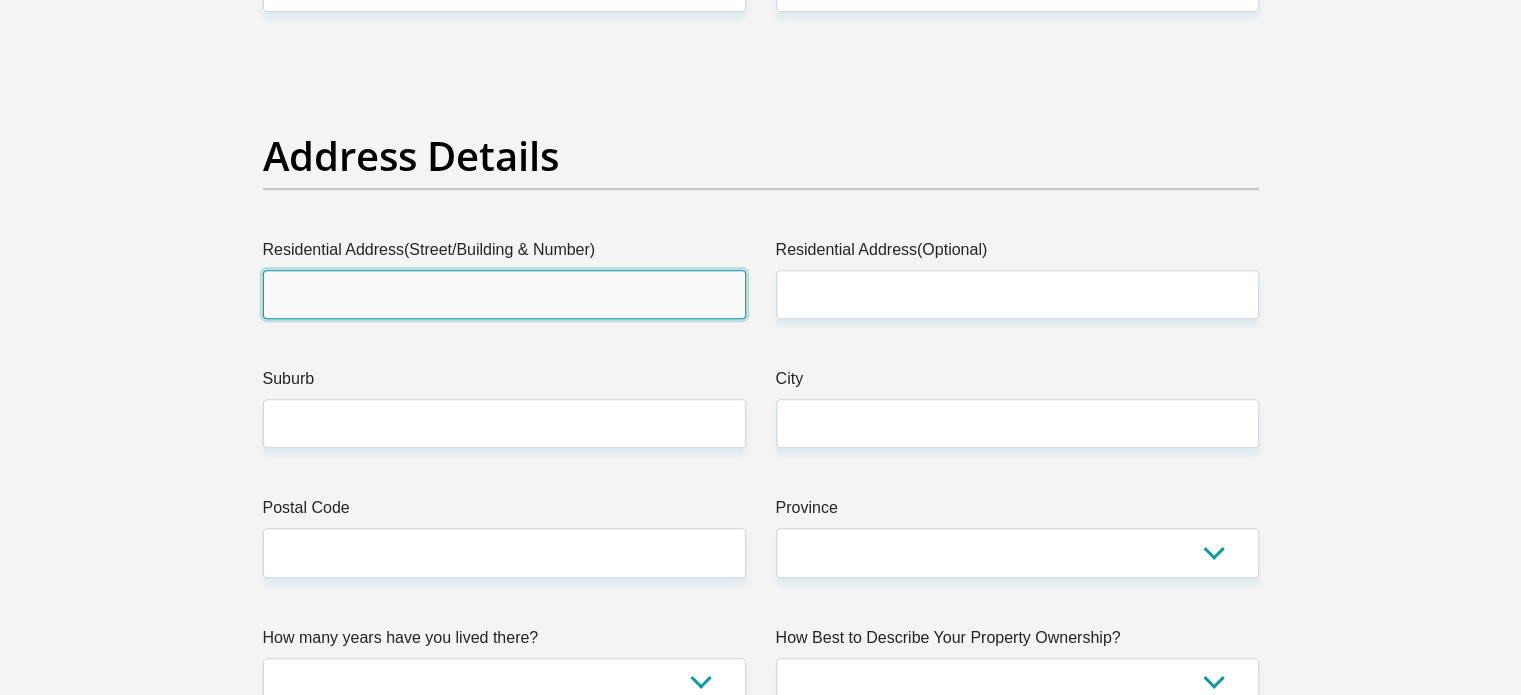 click on "Residential Address(Street/Building & Number)" at bounding box center [504, 294] 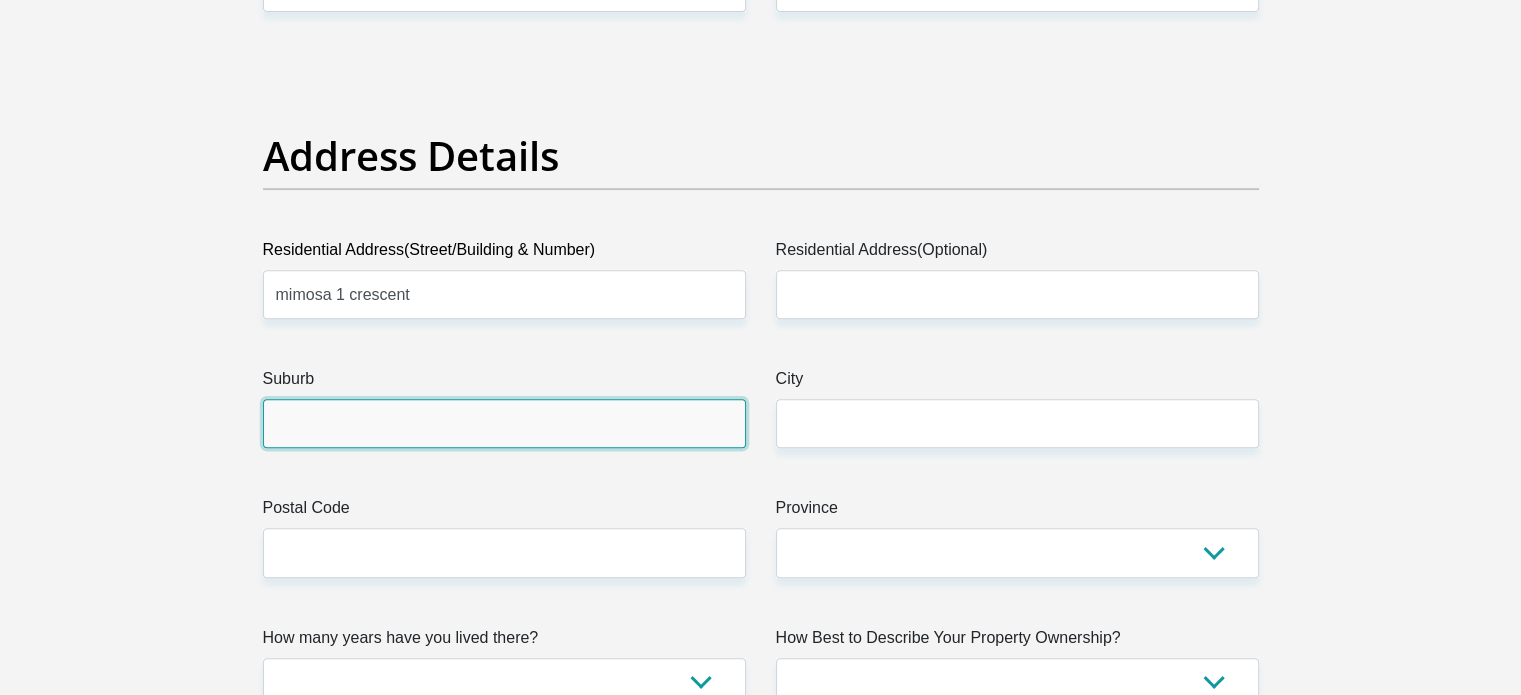 click on "Suburb" at bounding box center (504, 423) 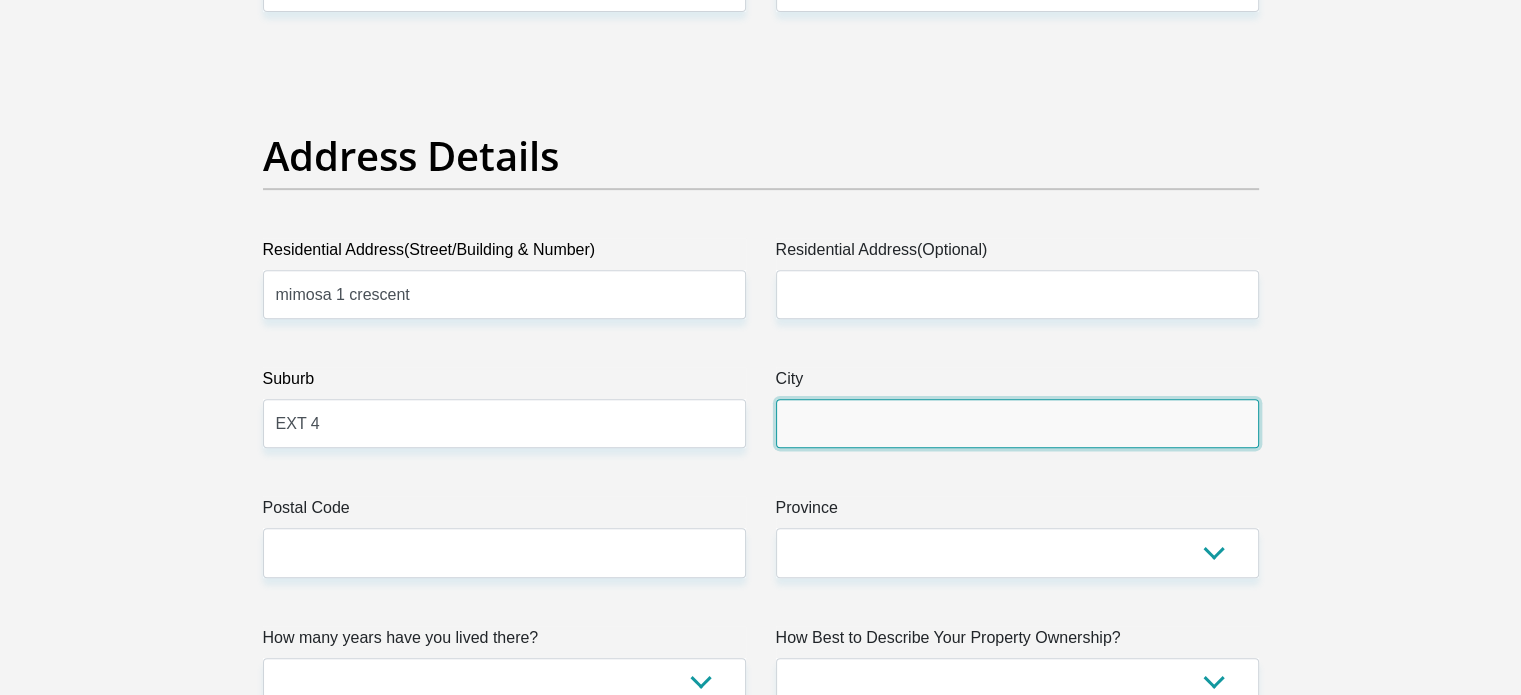 click on "City" at bounding box center [1017, 423] 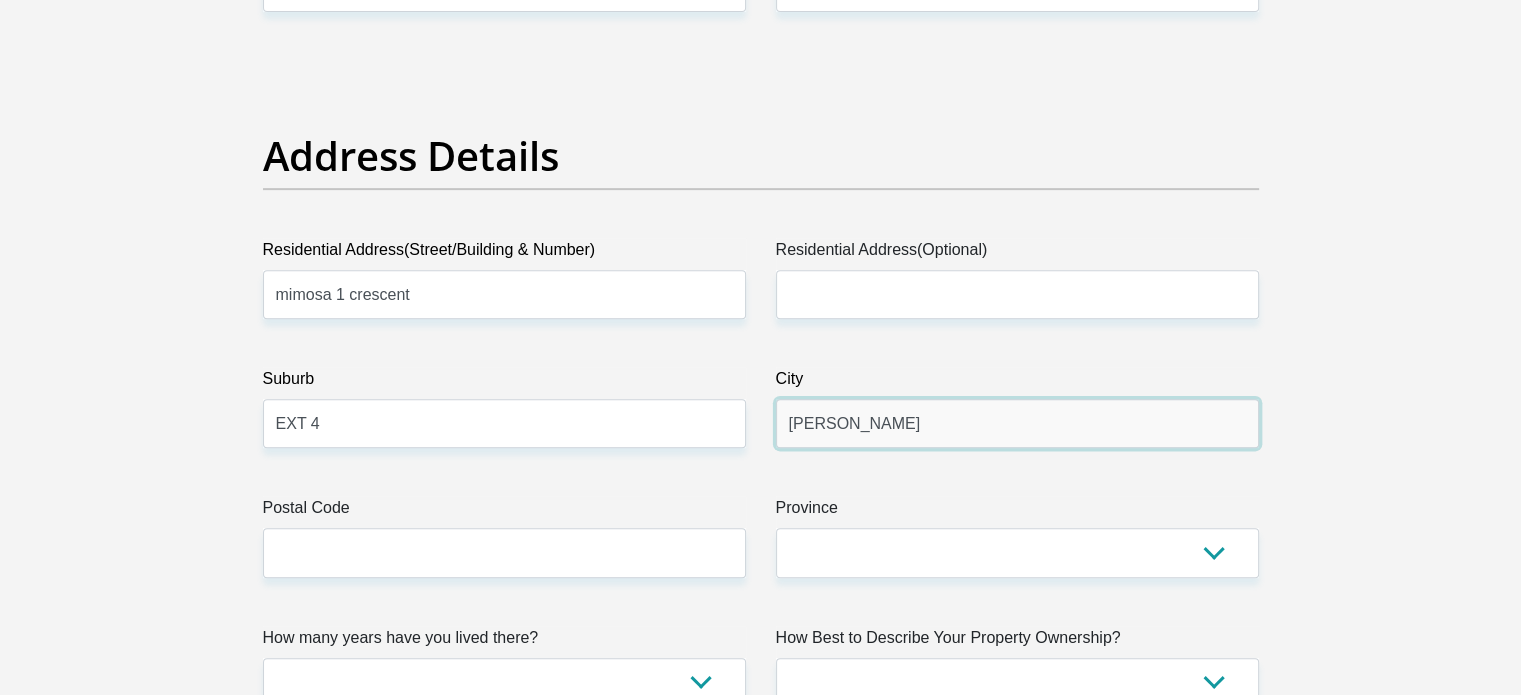 scroll, scrollTop: 1000, scrollLeft: 0, axis: vertical 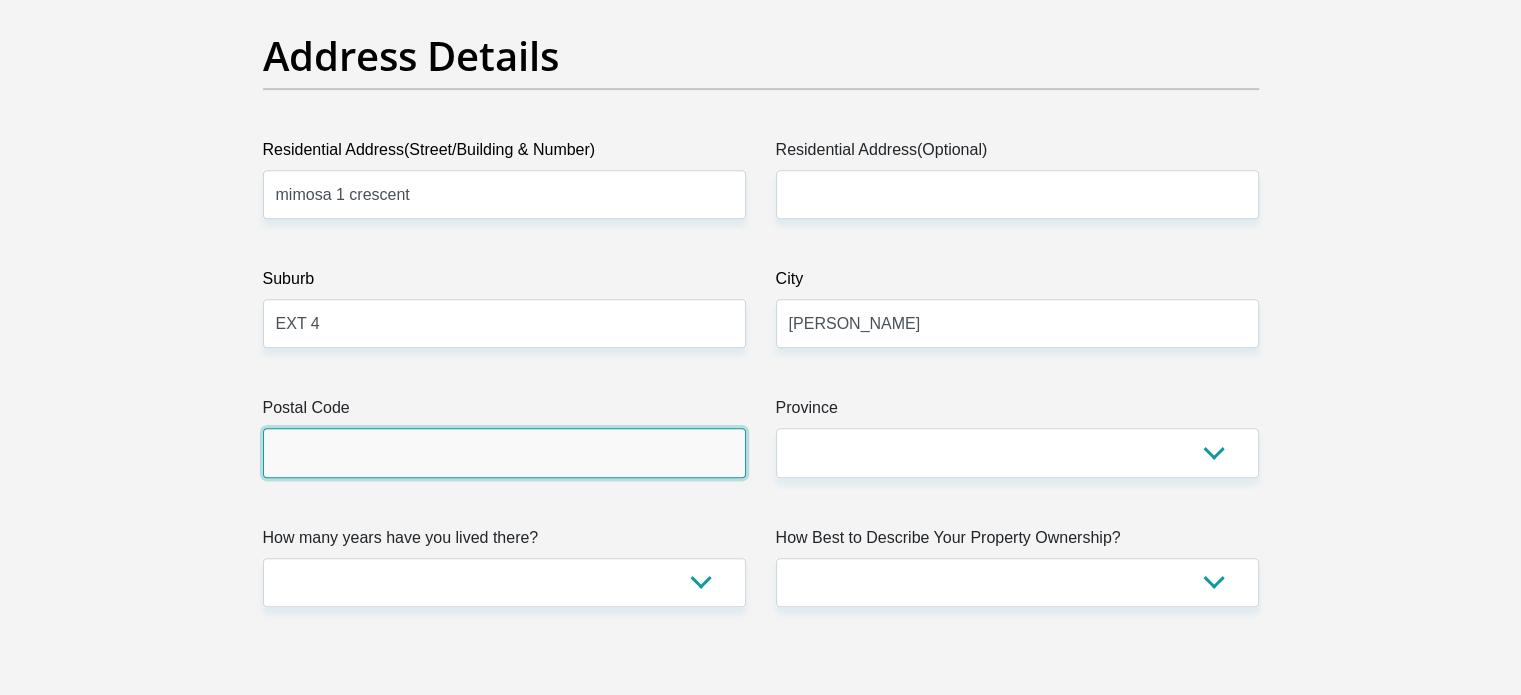 click on "Postal Code" at bounding box center [504, 452] 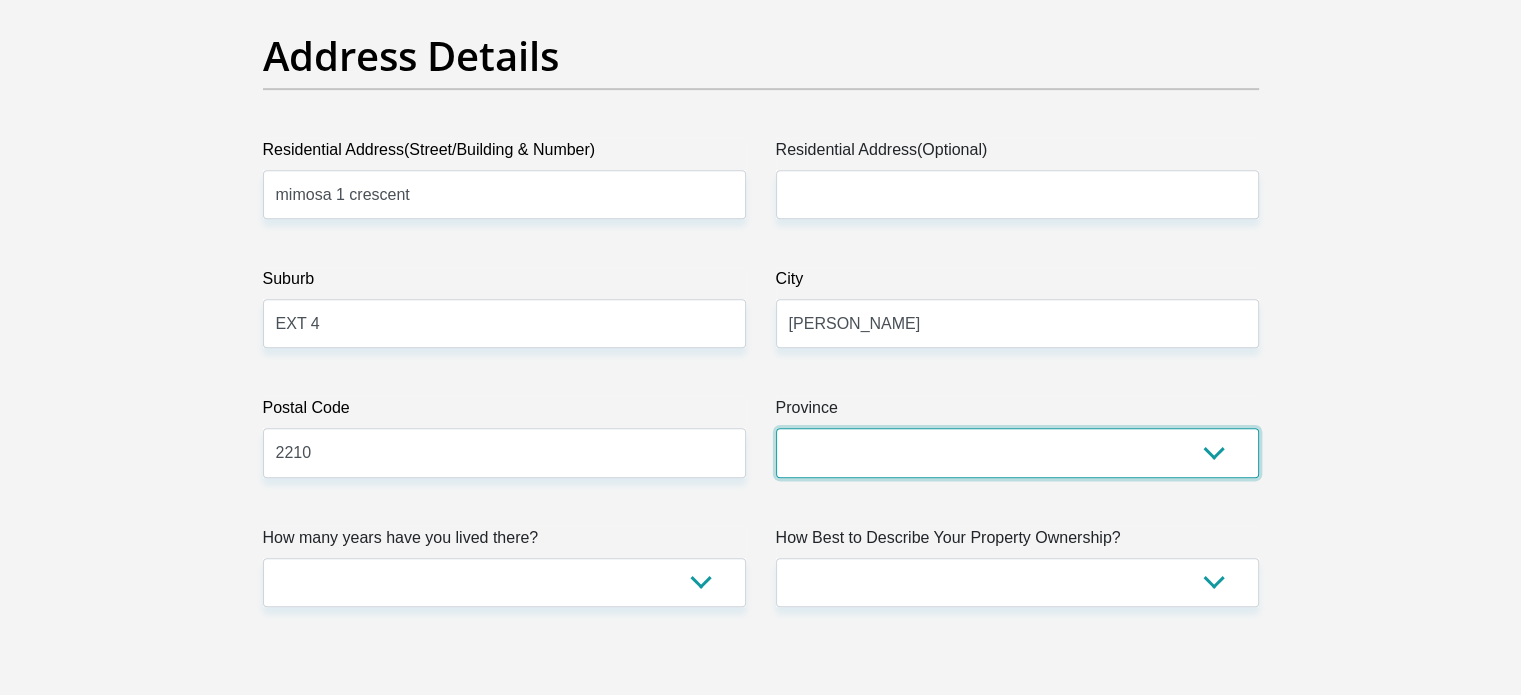 click on "Eastern Cape
Free State
Gauteng
KwaZulu-Natal
Limpopo
Mpumalanga
Northern Cape
North West
Western Cape" at bounding box center (1017, 452) 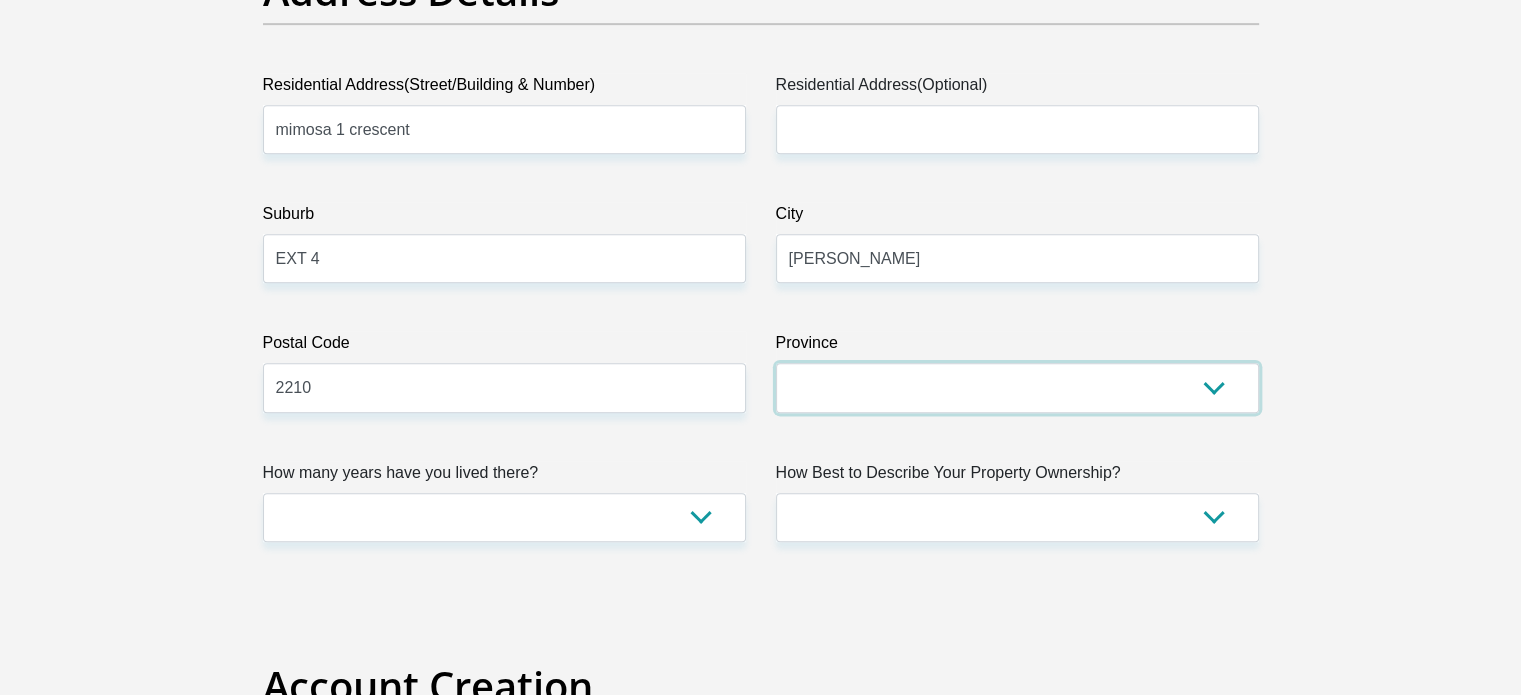 scroll, scrollTop: 1100, scrollLeft: 0, axis: vertical 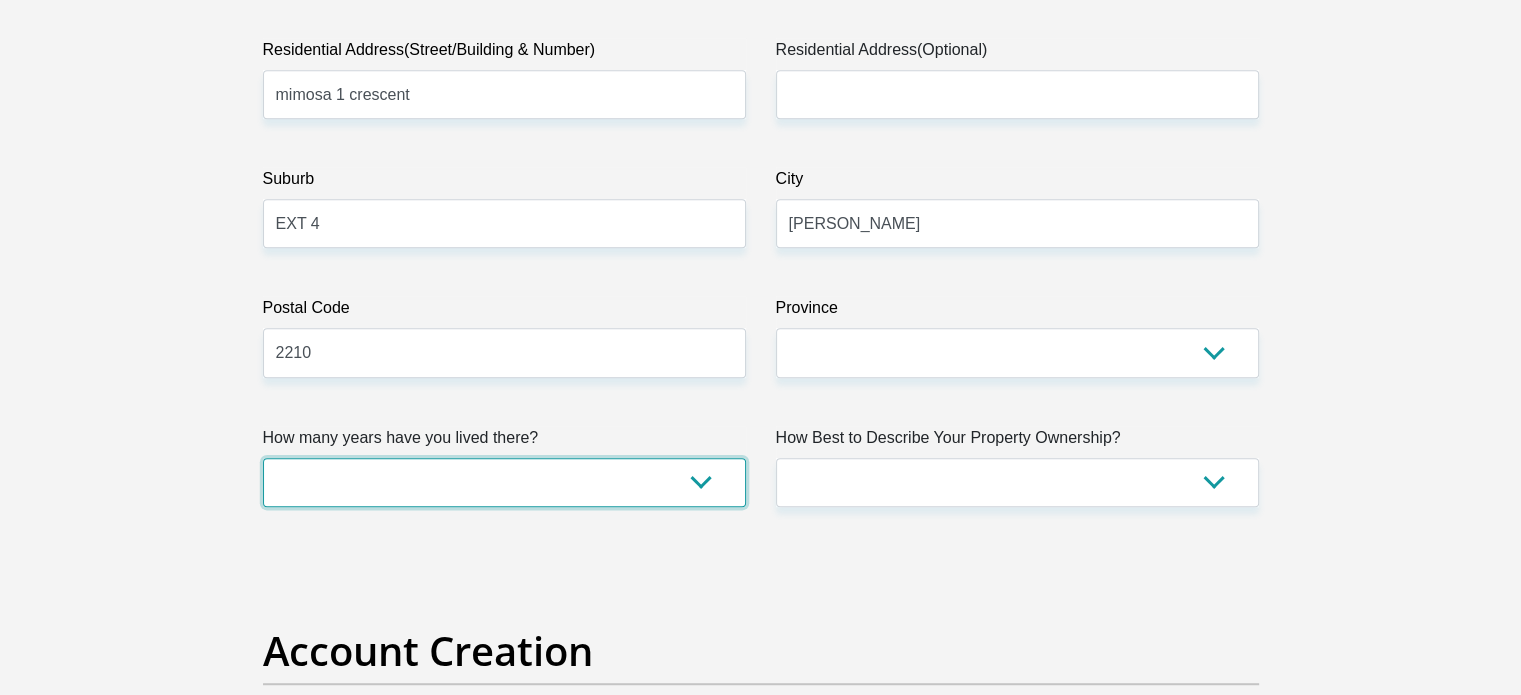 click on "less than 1 year
1-3 years
3-5 years
5+ years" at bounding box center [504, 482] 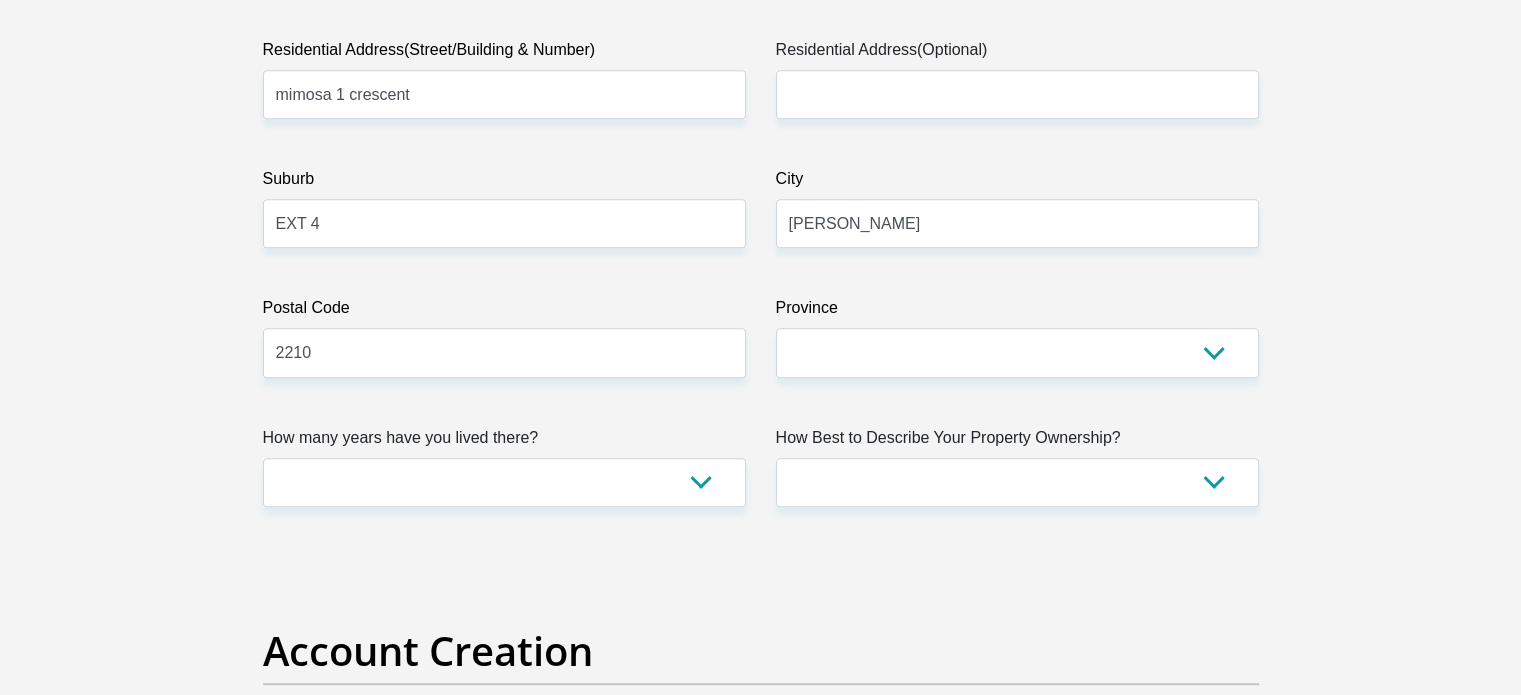 click on "Account Creation" at bounding box center (761, 651) 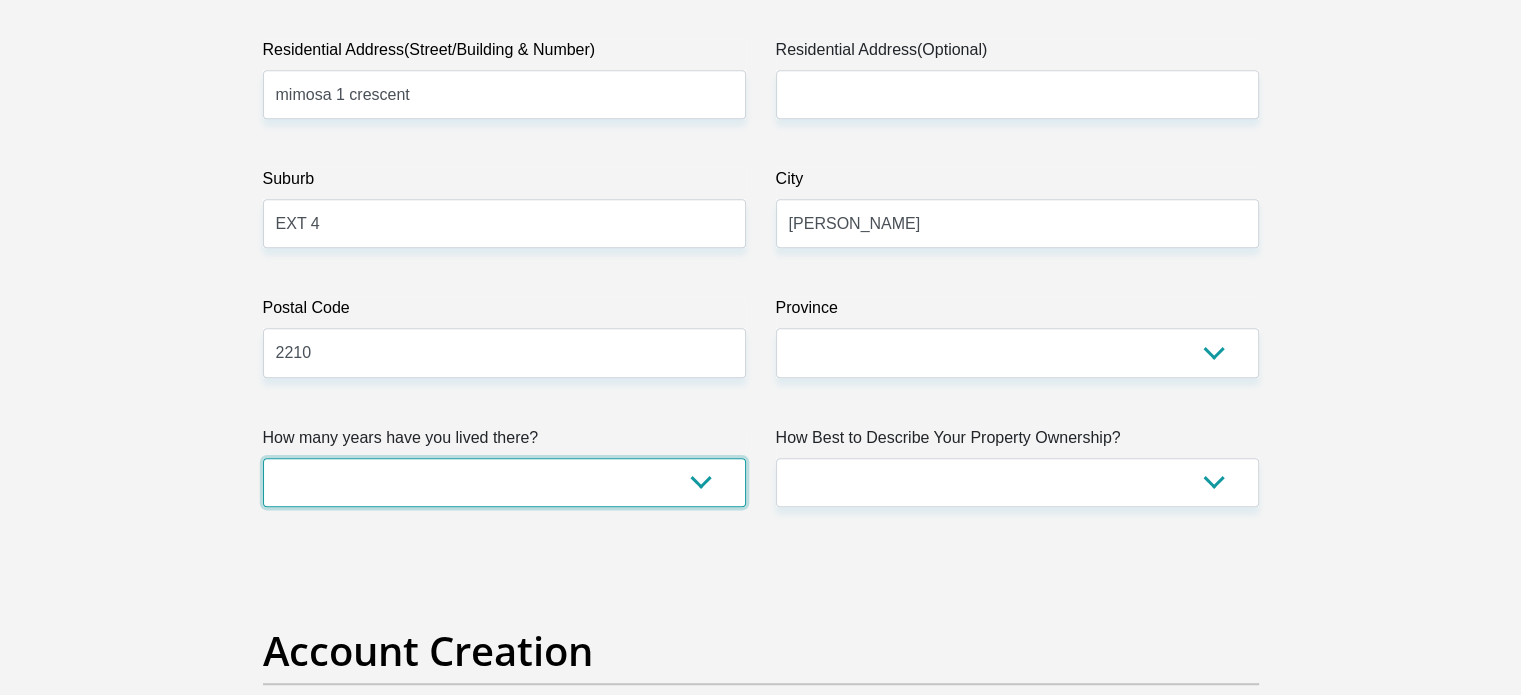 click on "less than 1 year
1-3 years
3-5 years
5+ years" at bounding box center (504, 482) 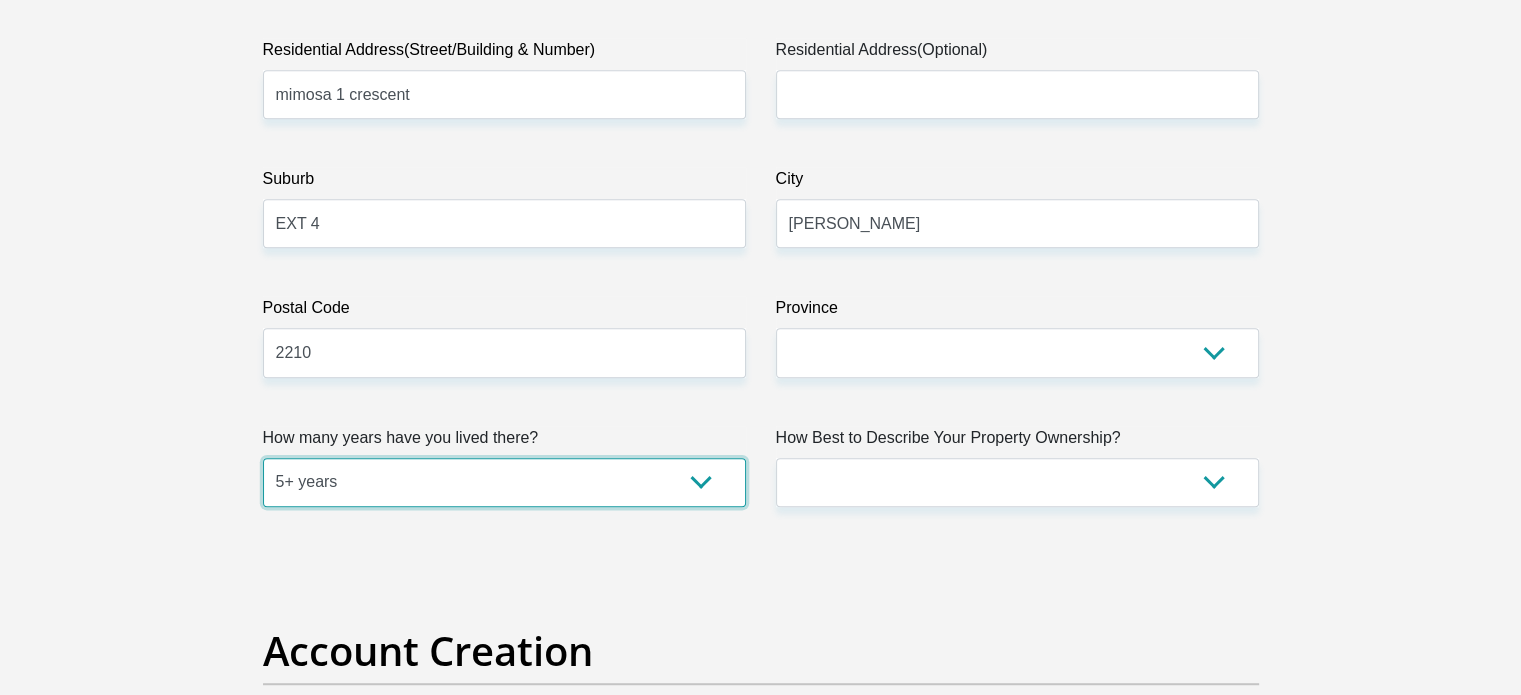 click on "less than 1 year
1-3 years
3-5 years
5+ years" at bounding box center [504, 482] 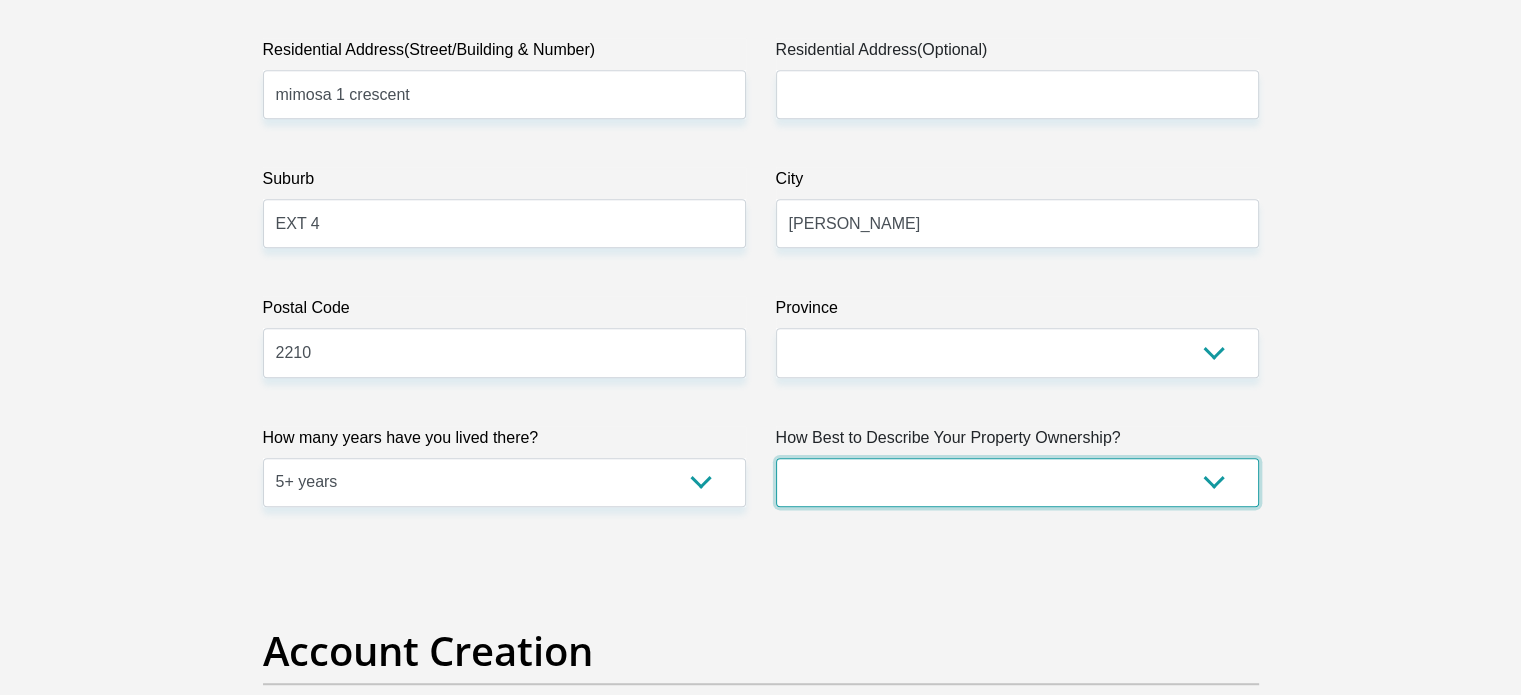 click on "Owned
Rented
Family Owned
Company Dwelling" at bounding box center [1017, 482] 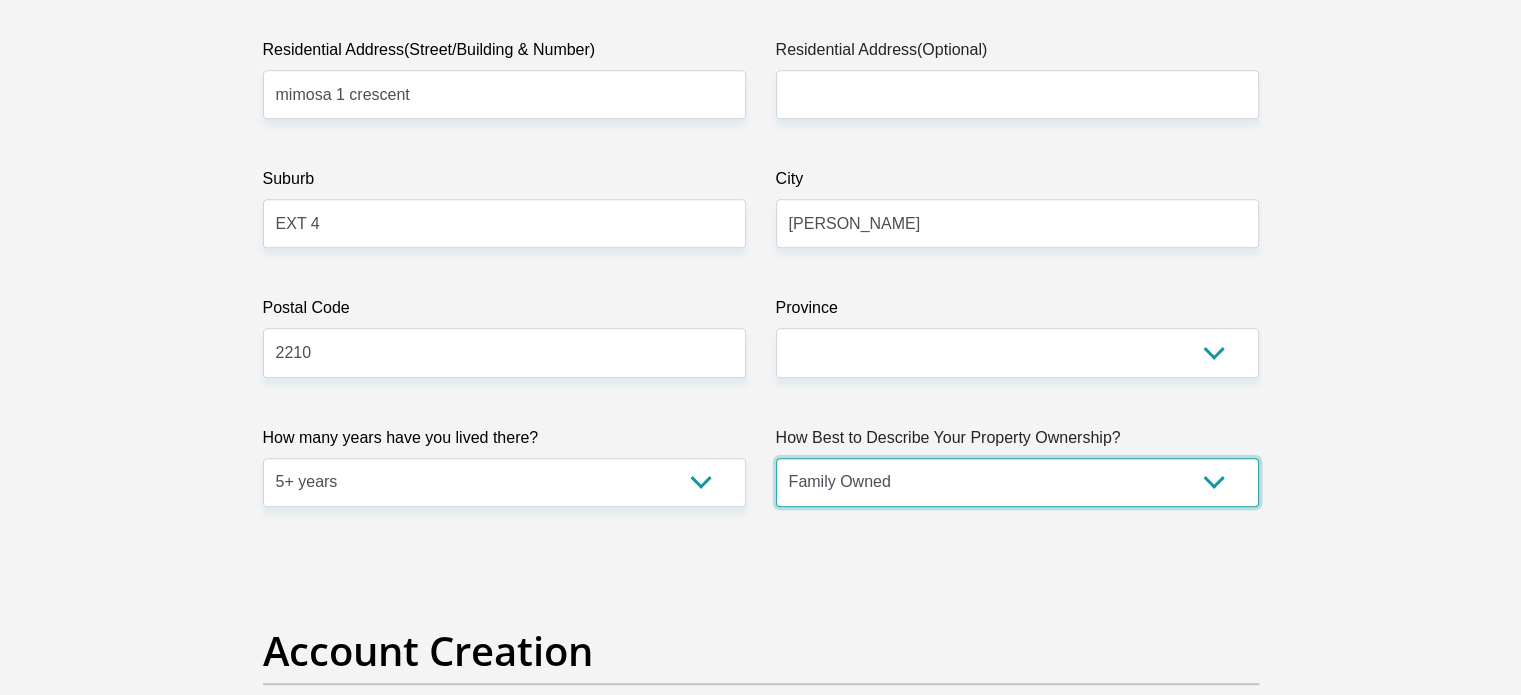 click on "Owned
Rented
Family Owned
Company Dwelling" at bounding box center [1017, 482] 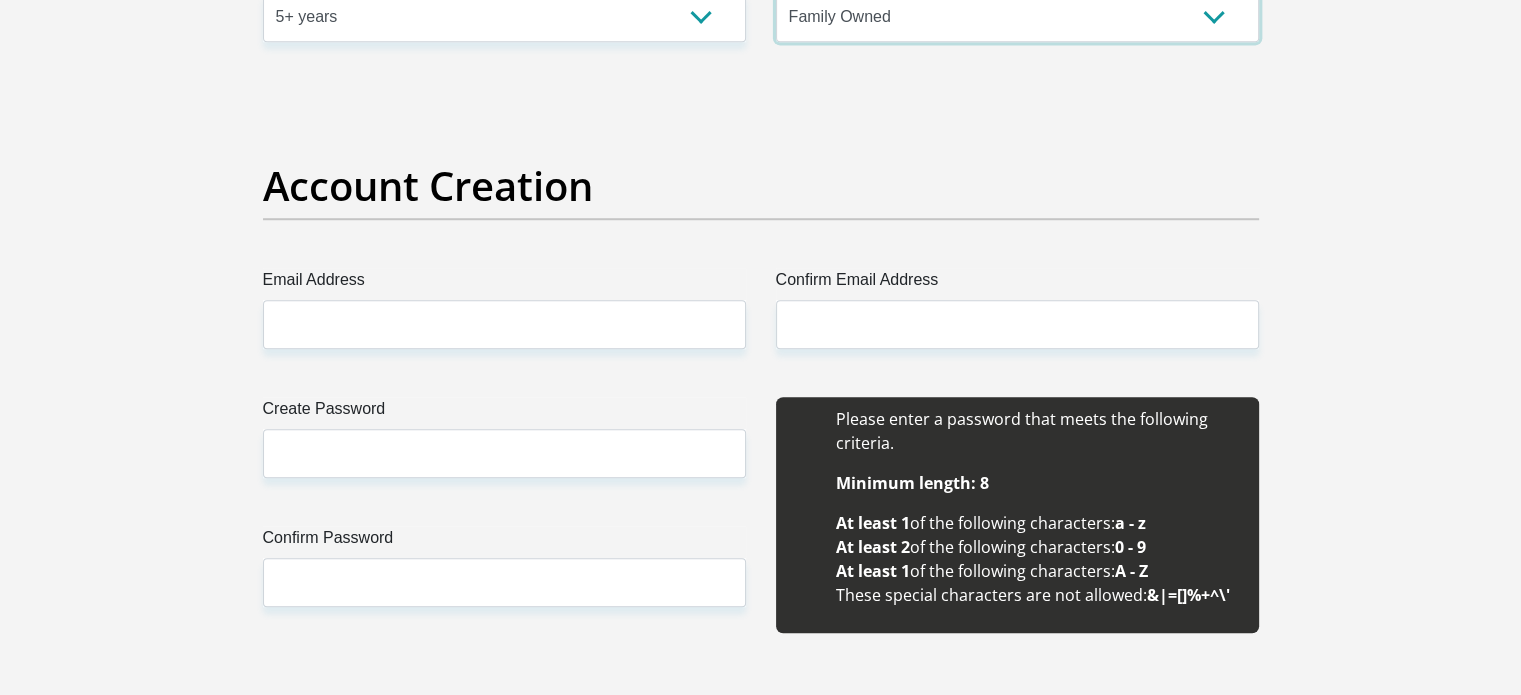 scroll, scrollTop: 1600, scrollLeft: 0, axis: vertical 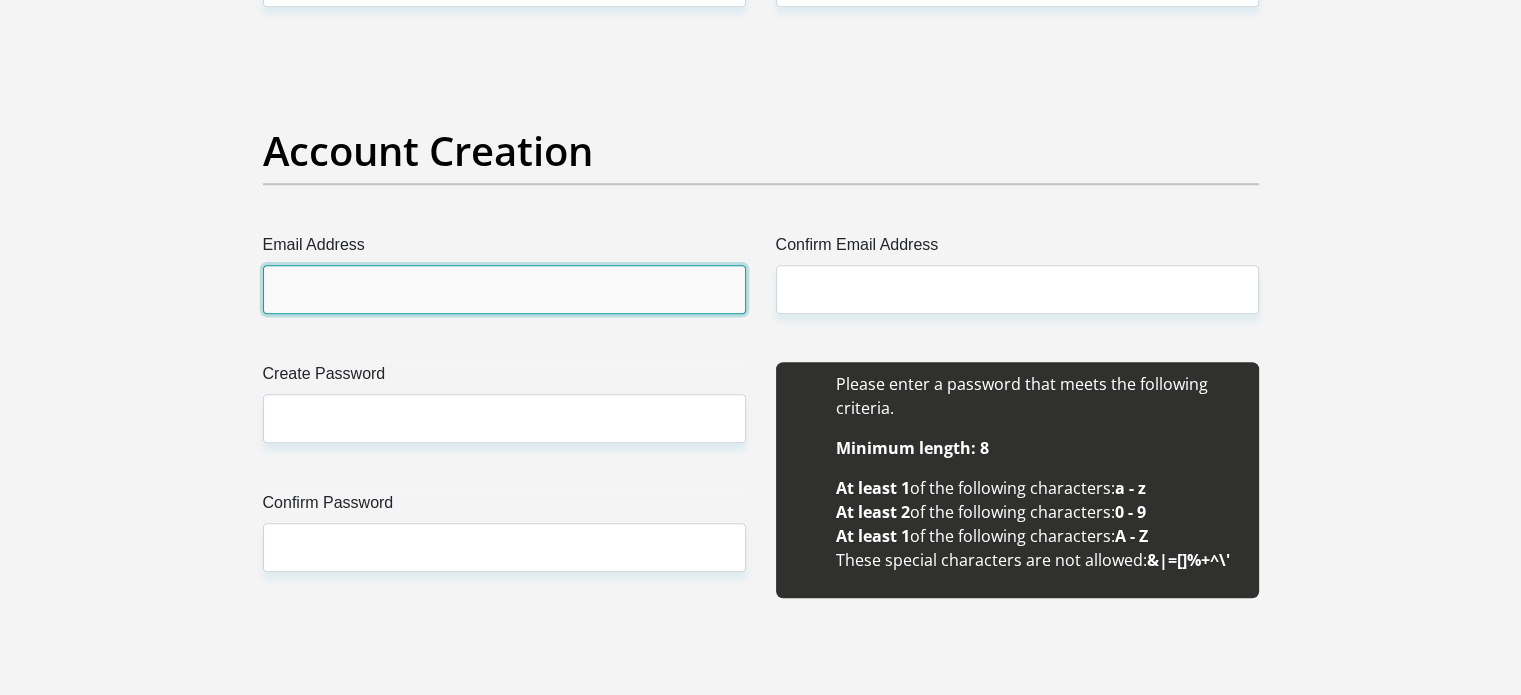 click on "Email Address" at bounding box center (504, 289) 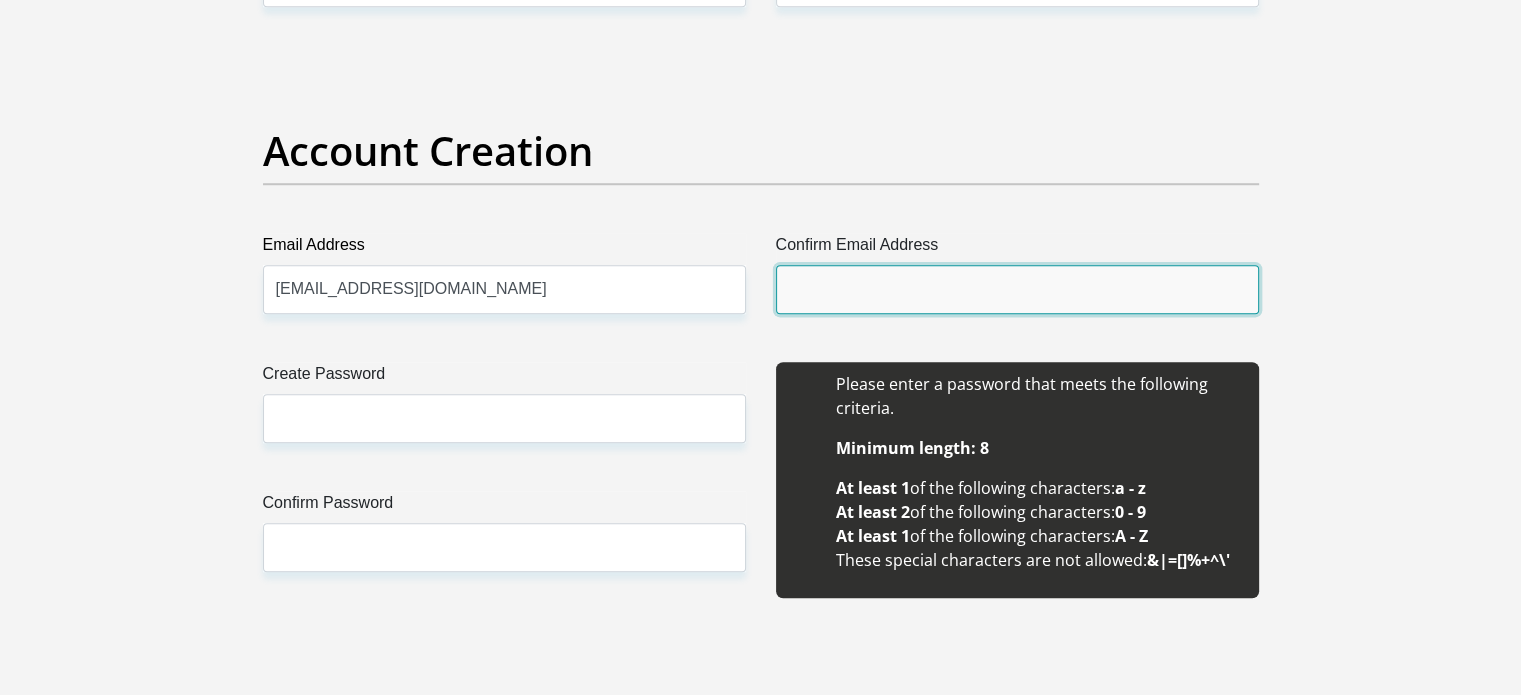 click on "Confirm Email Address" at bounding box center [1017, 289] 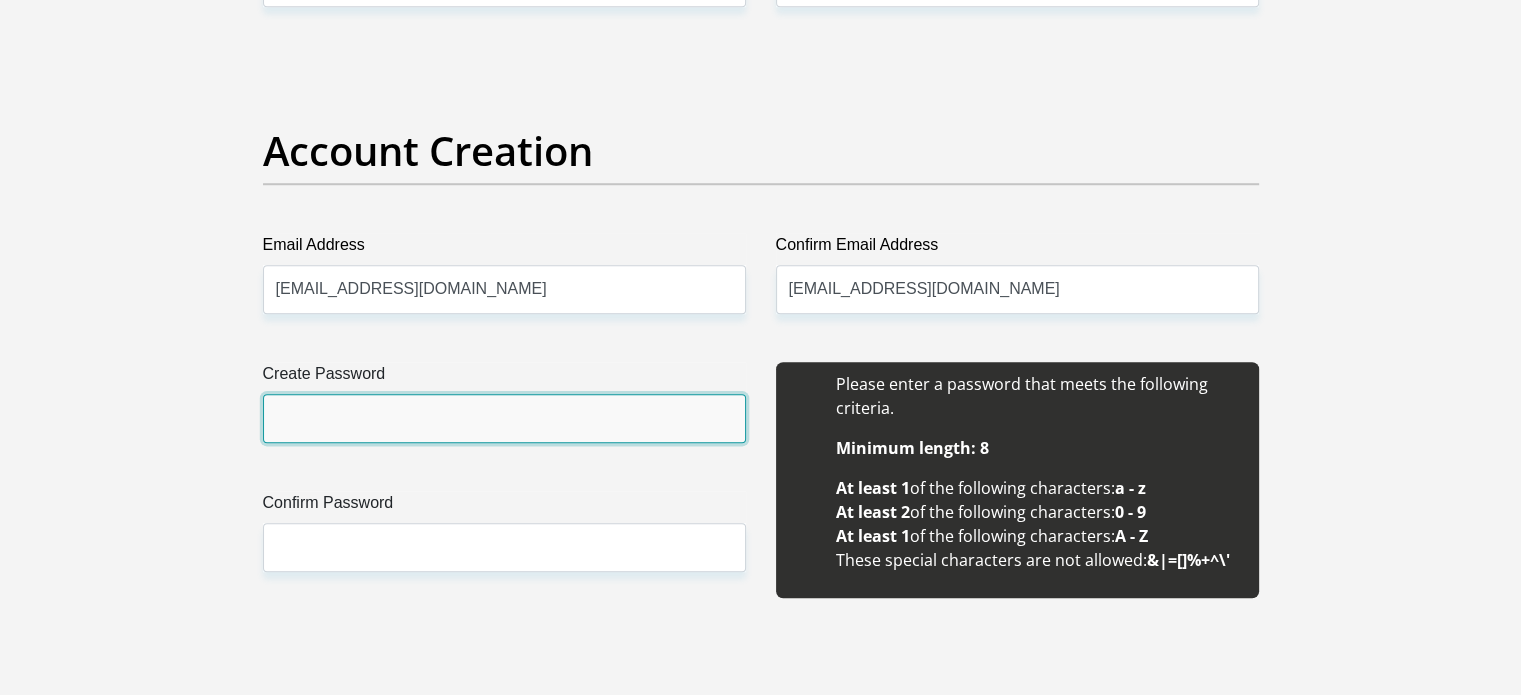 click on "Create Password" at bounding box center (504, 418) 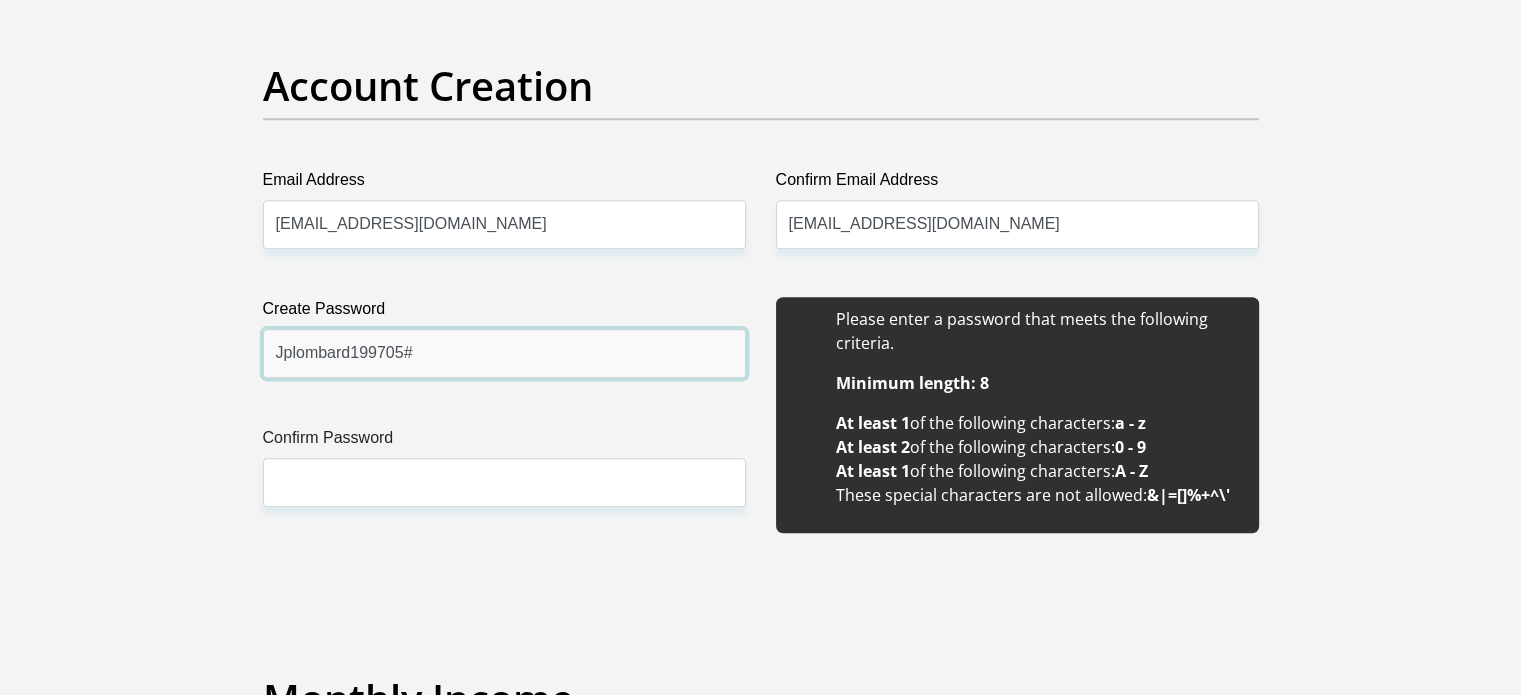 scroll, scrollTop: 1700, scrollLeft: 0, axis: vertical 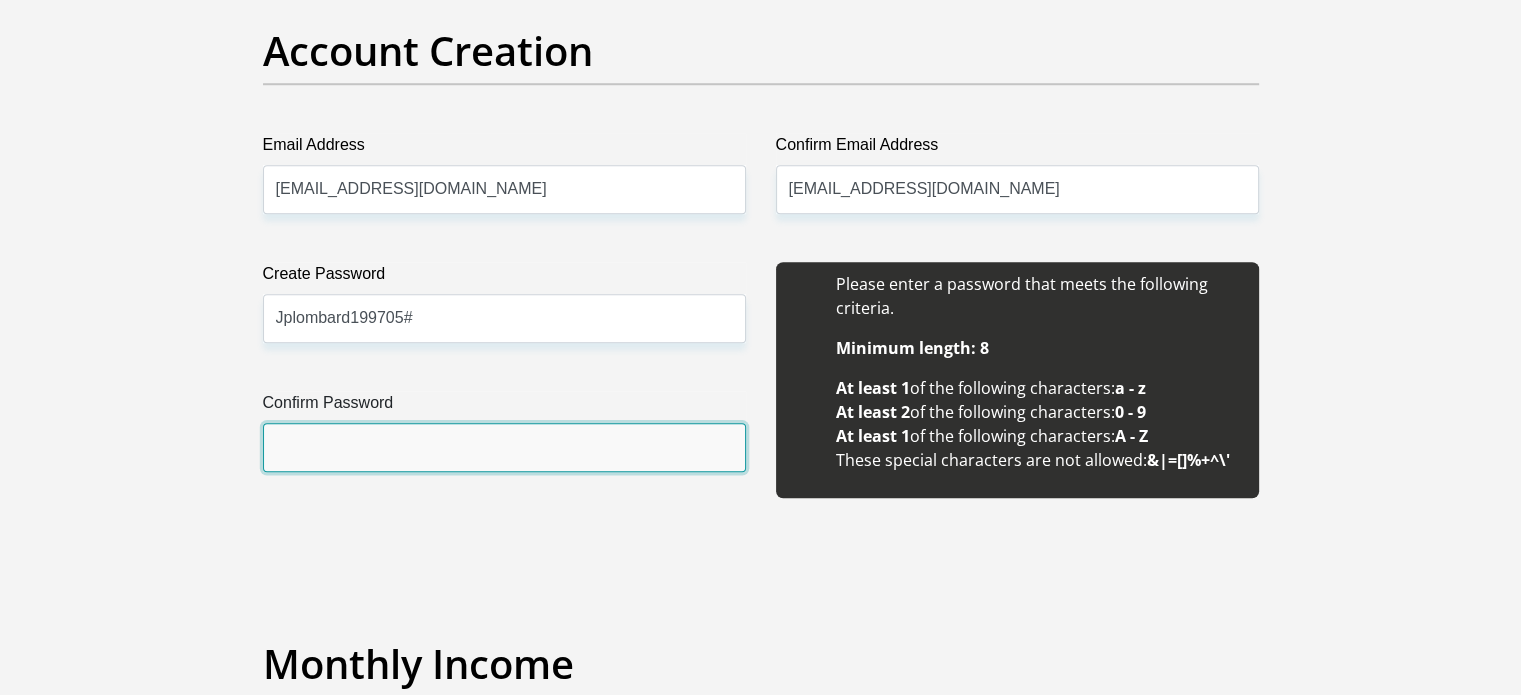 click on "Confirm Password" at bounding box center [504, 447] 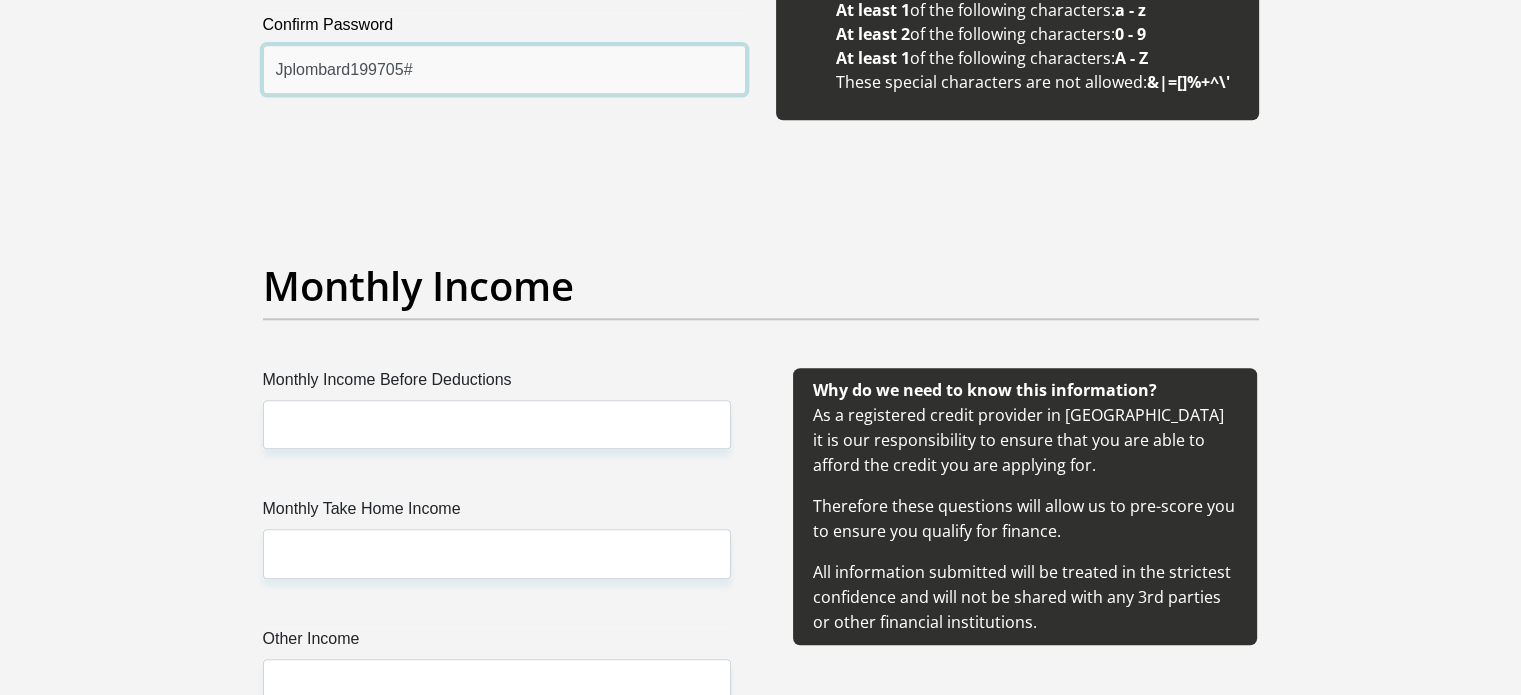scroll, scrollTop: 2200, scrollLeft: 0, axis: vertical 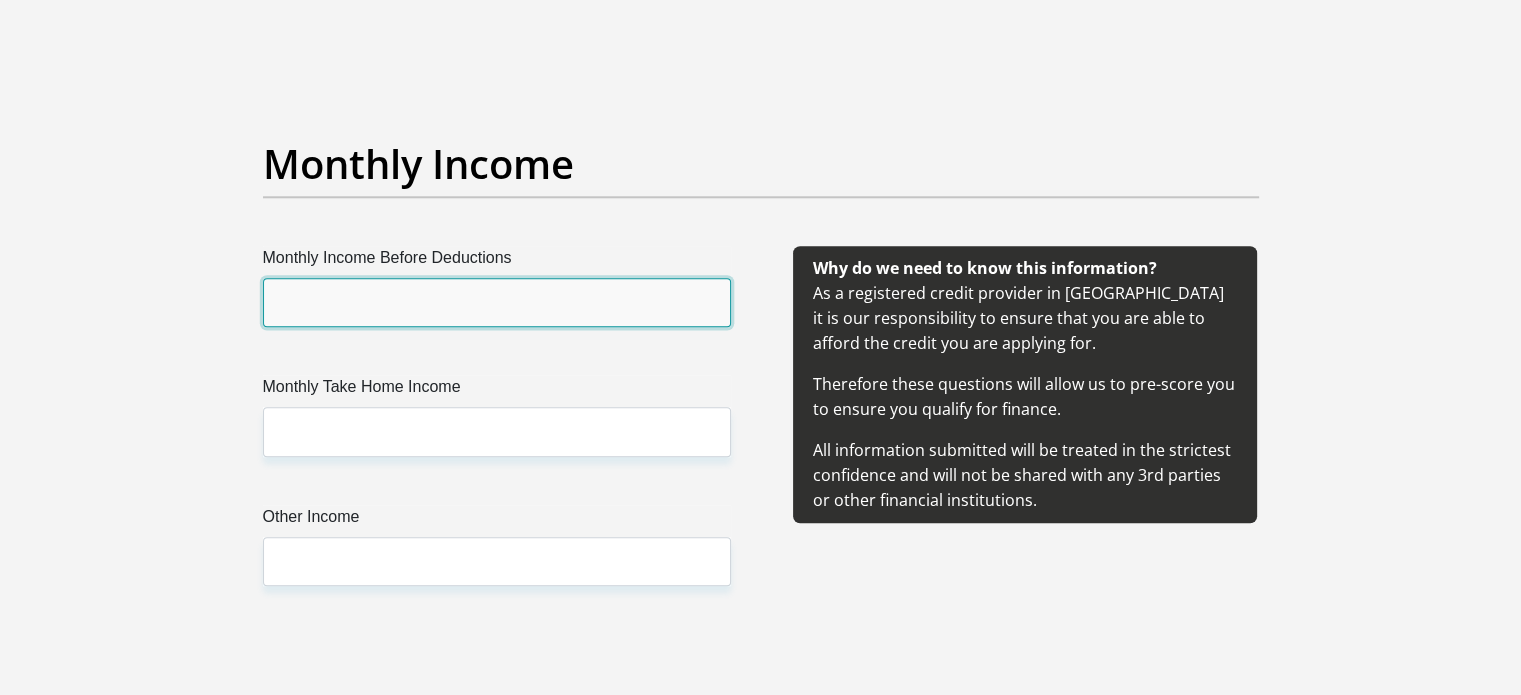 click on "Monthly Income Before Deductions" at bounding box center (497, 302) 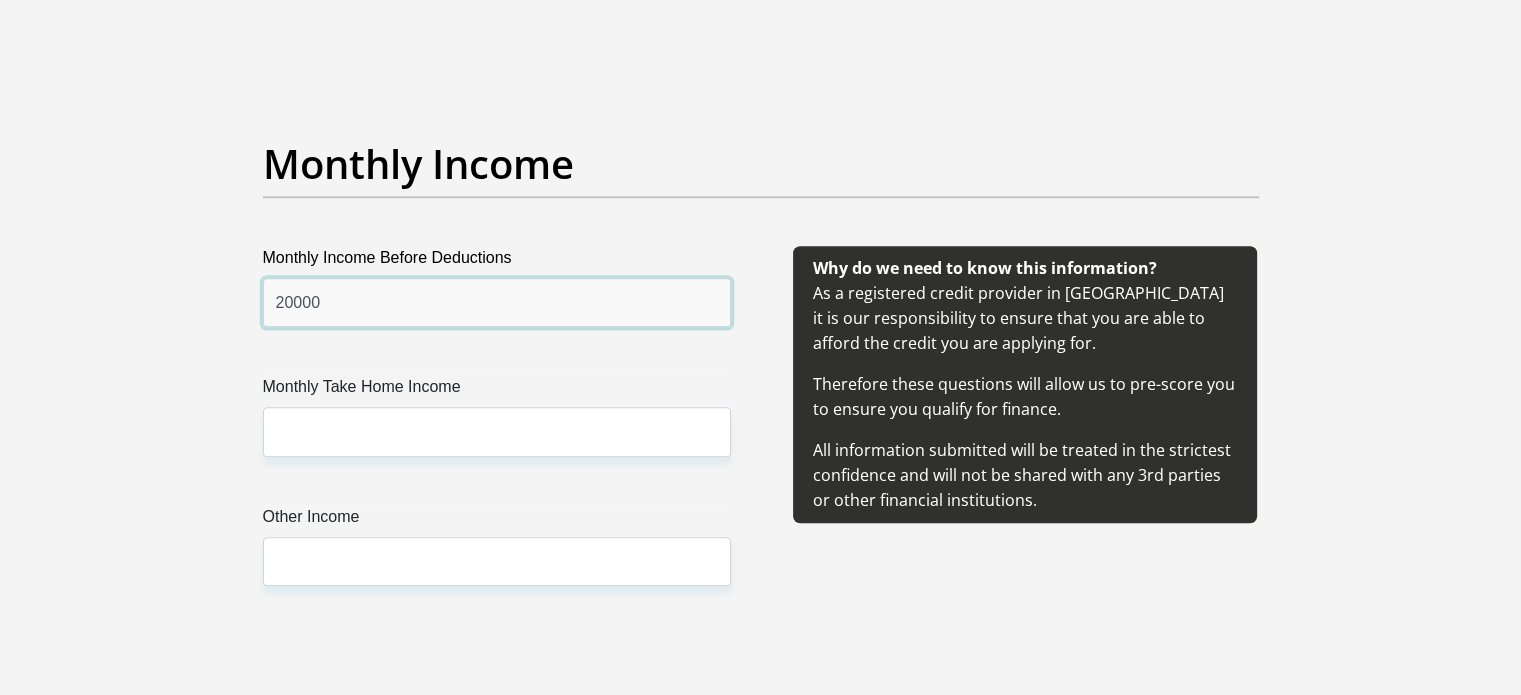 type on "20000" 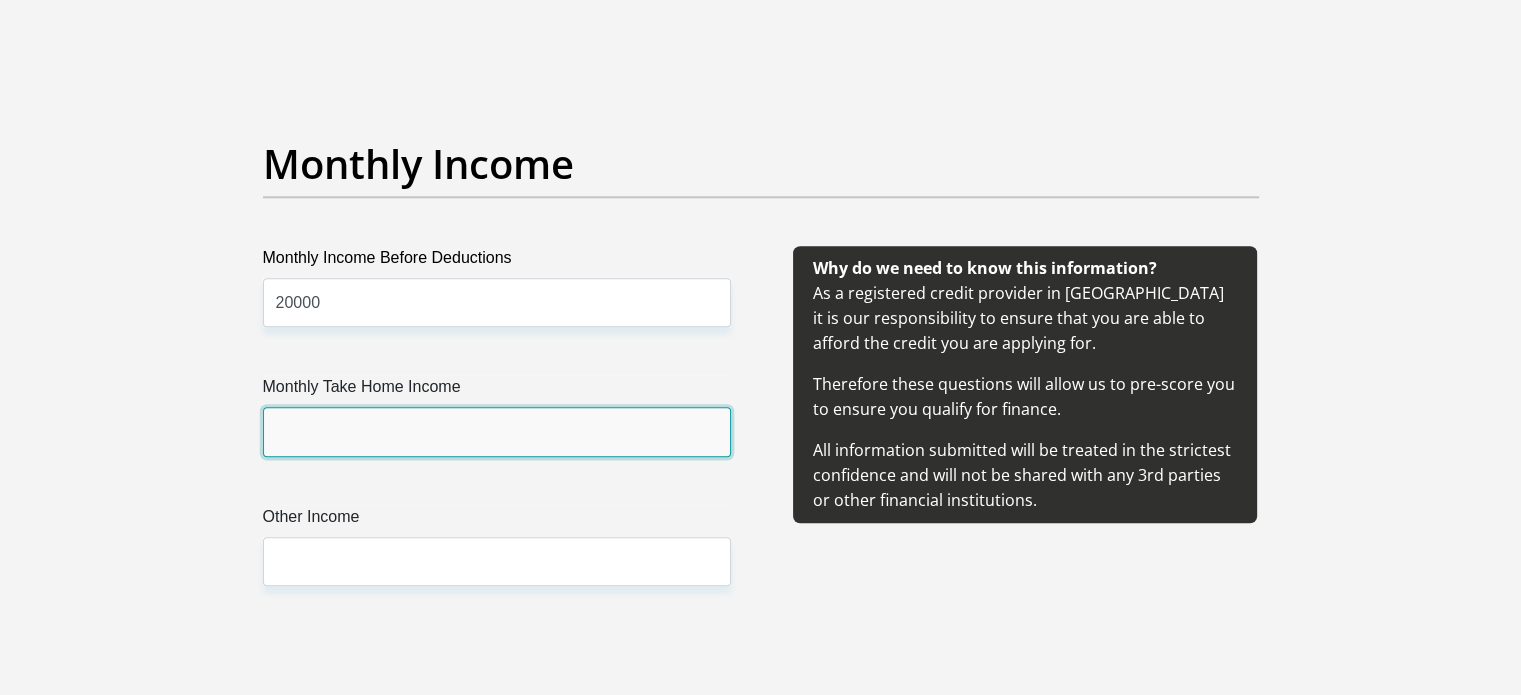 click on "Monthly Take Home Income" at bounding box center (497, 431) 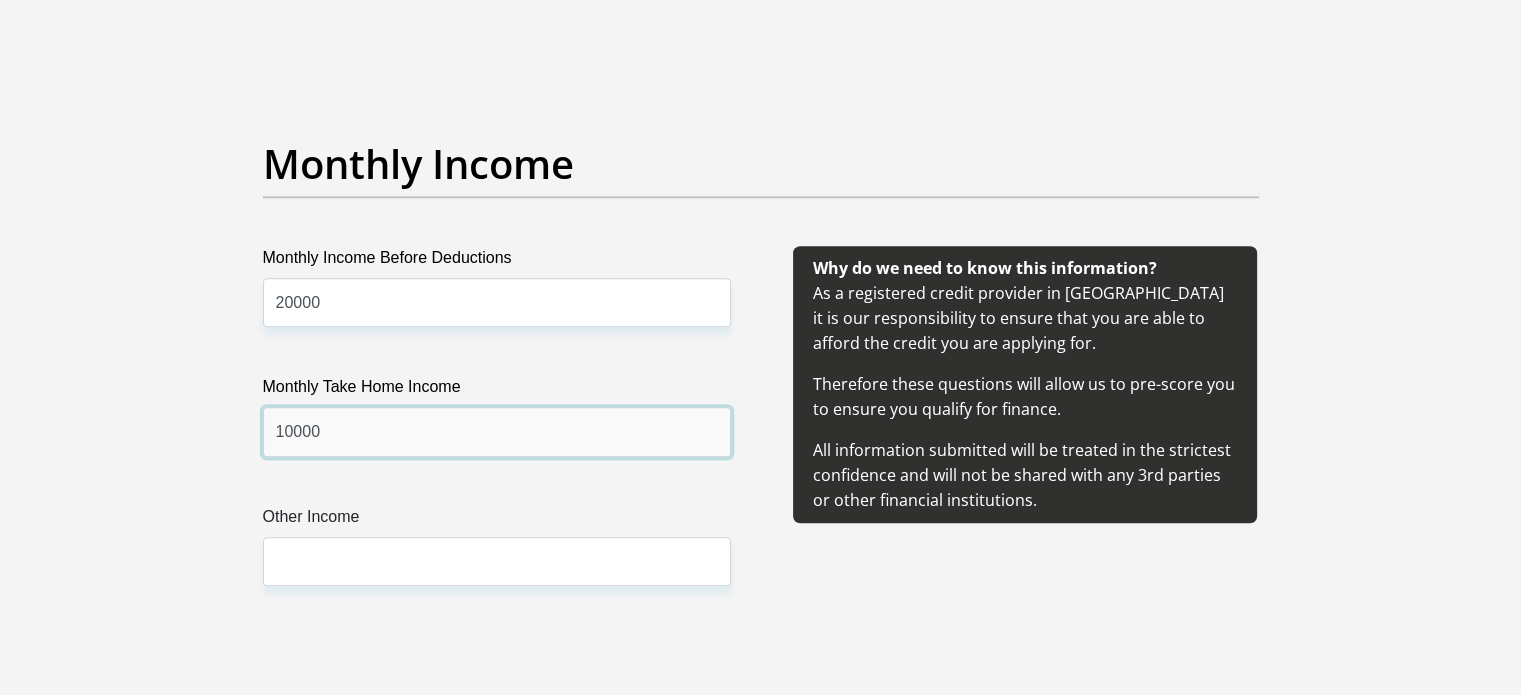 type on "10000" 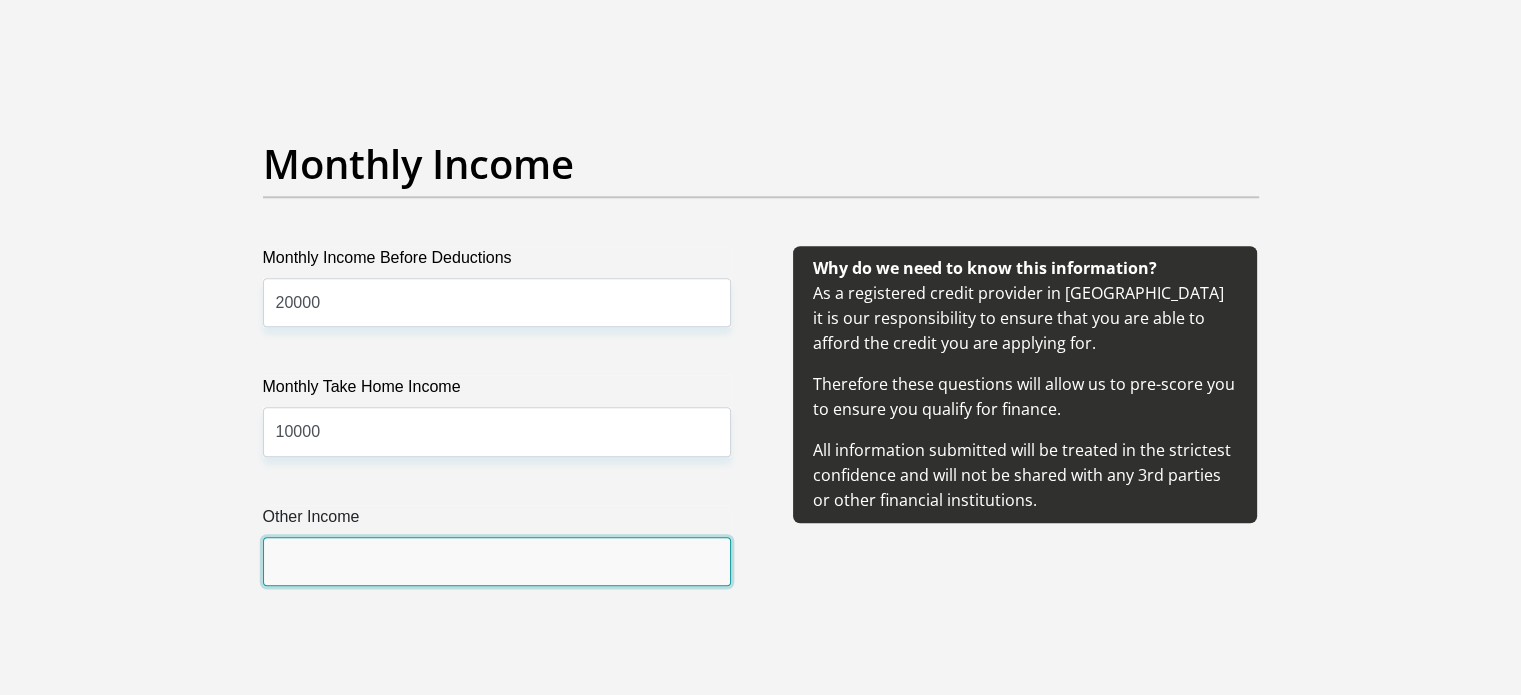 click on "Other Income" at bounding box center [497, 561] 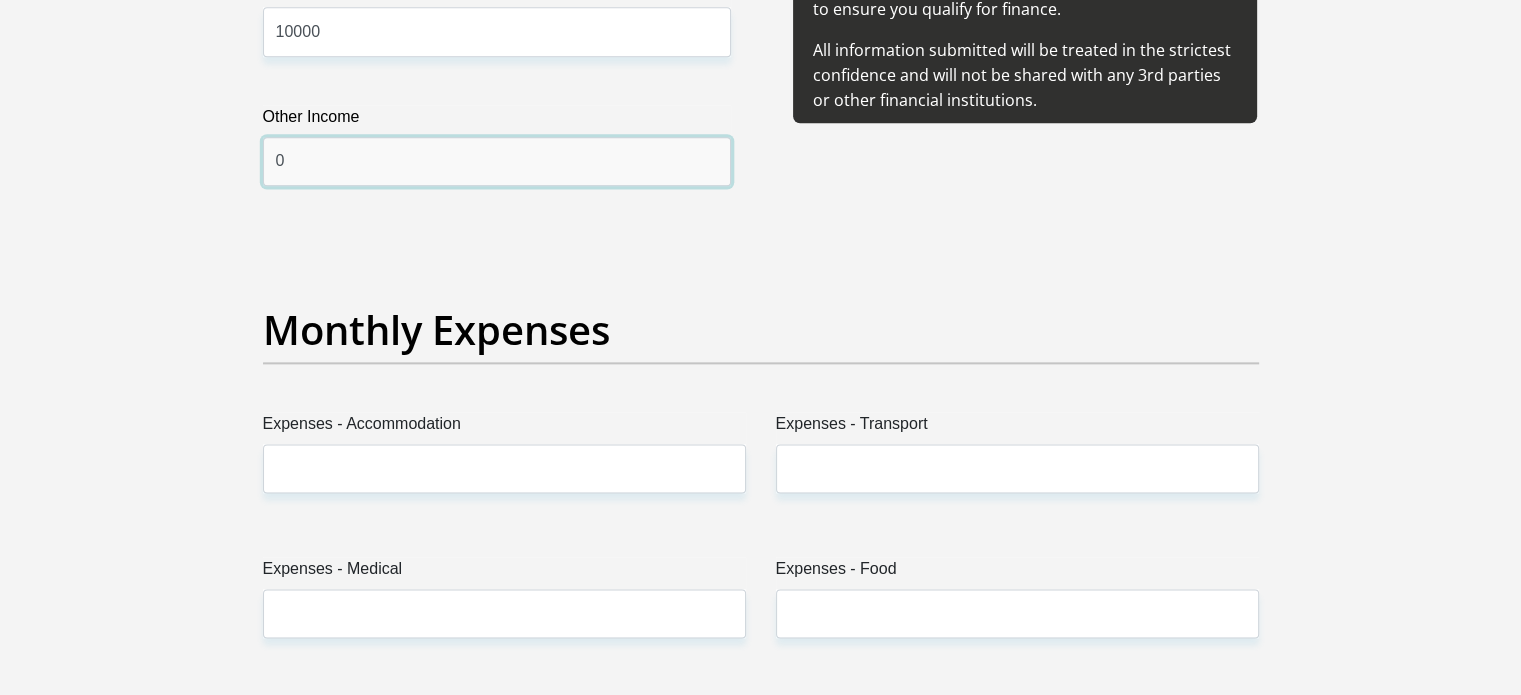 scroll, scrollTop: 2700, scrollLeft: 0, axis: vertical 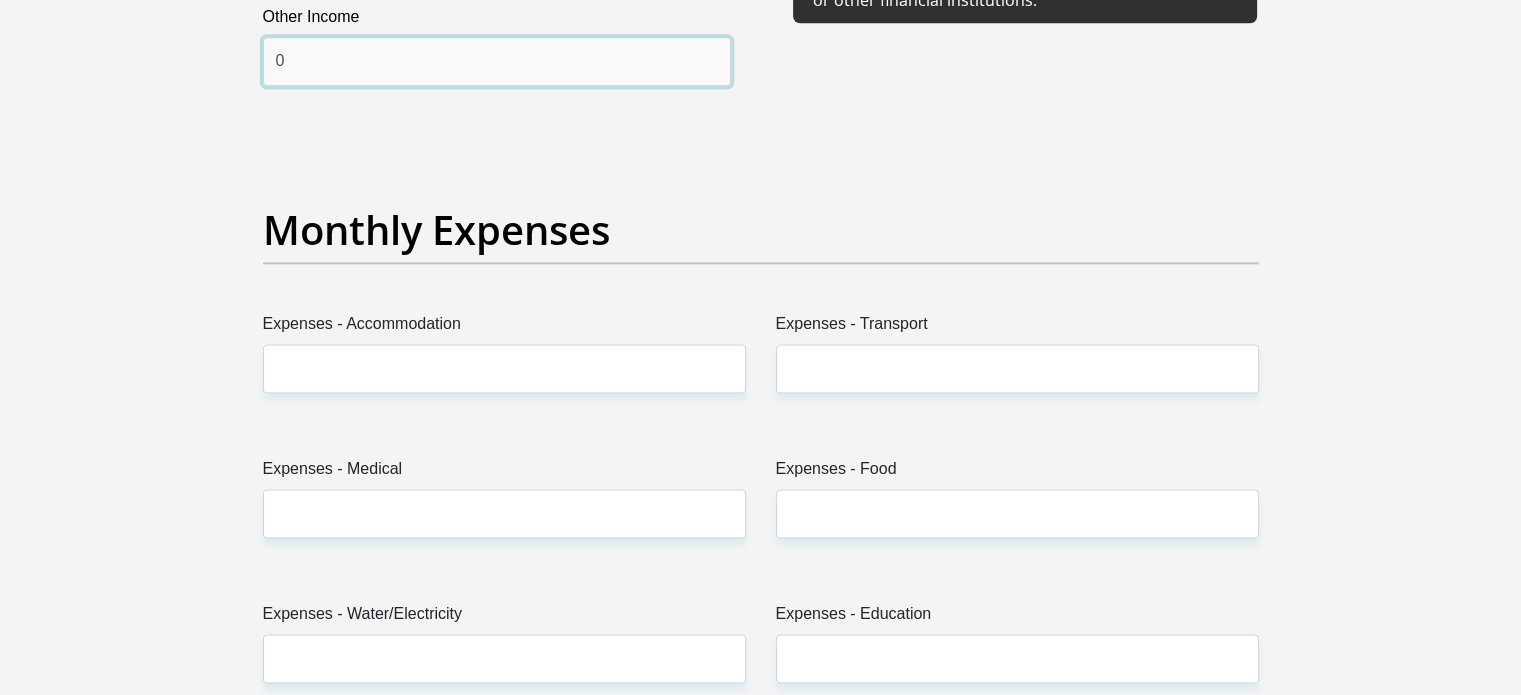type on "0" 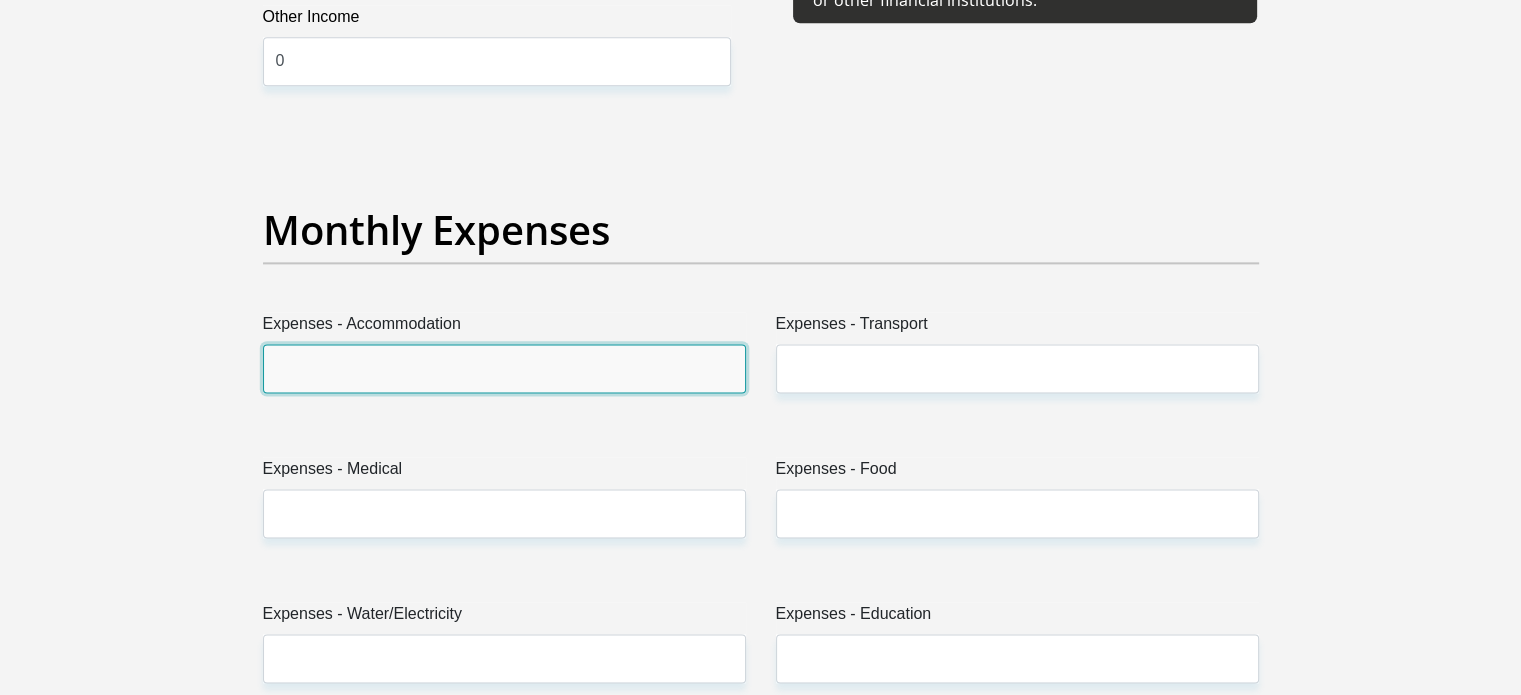 click on "Expenses - Accommodation" at bounding box center [504, 368] 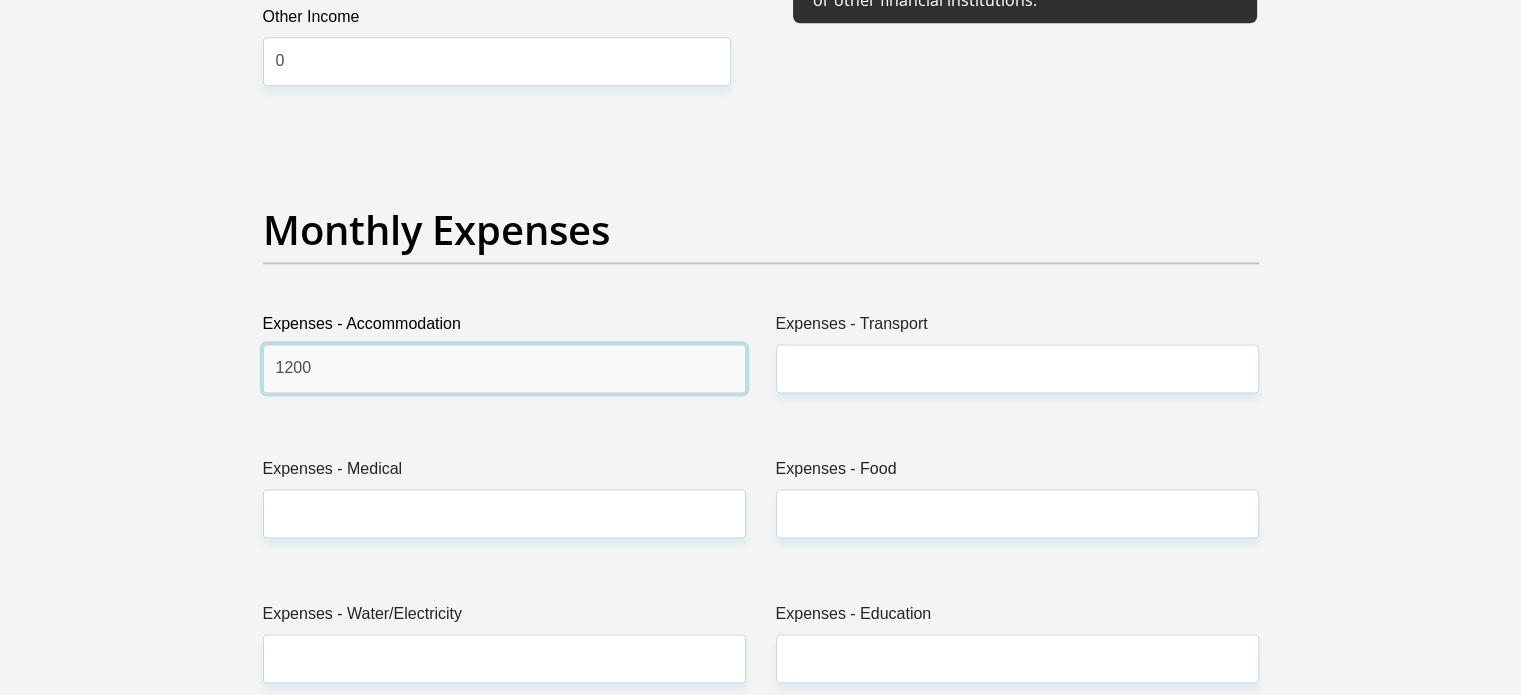 type on "1200" 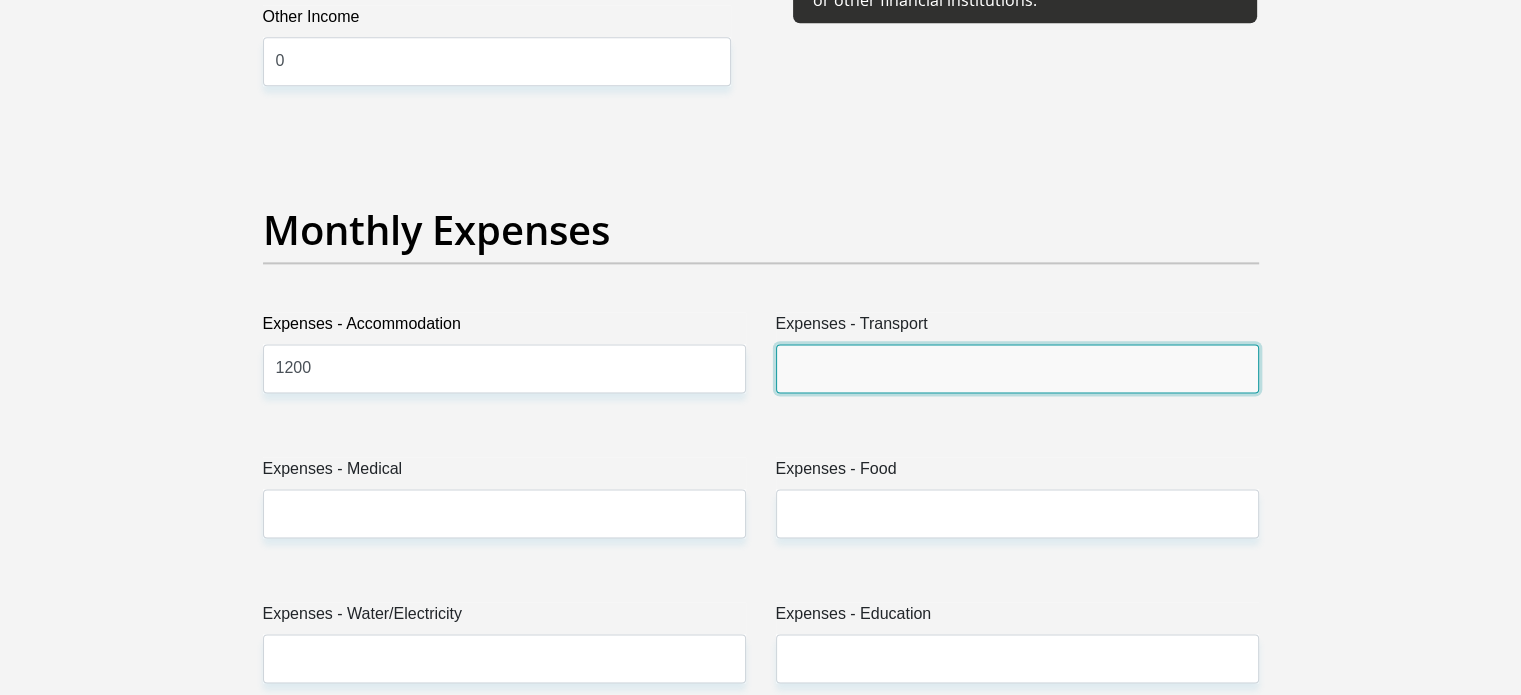 click on "Expenses - Transport" at bounding box center (1017, 368) 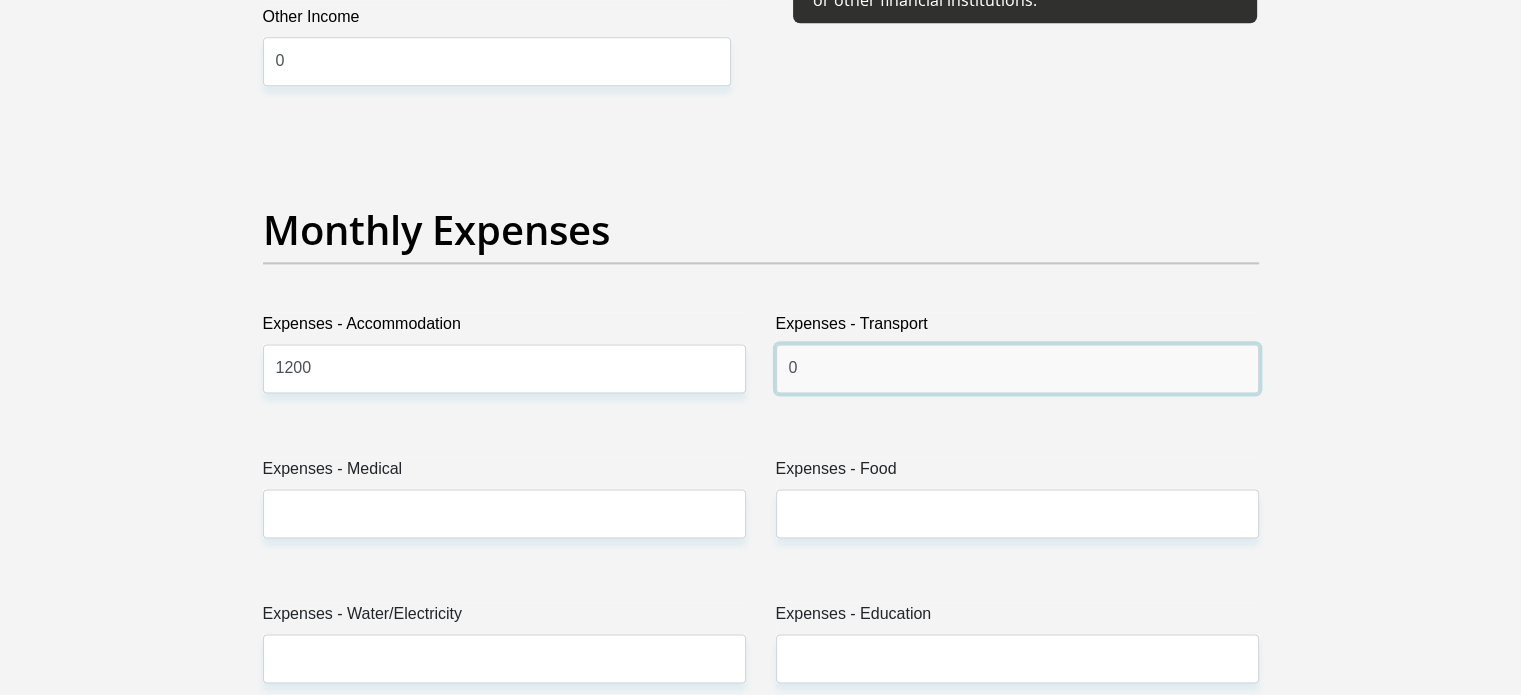 type on "0" 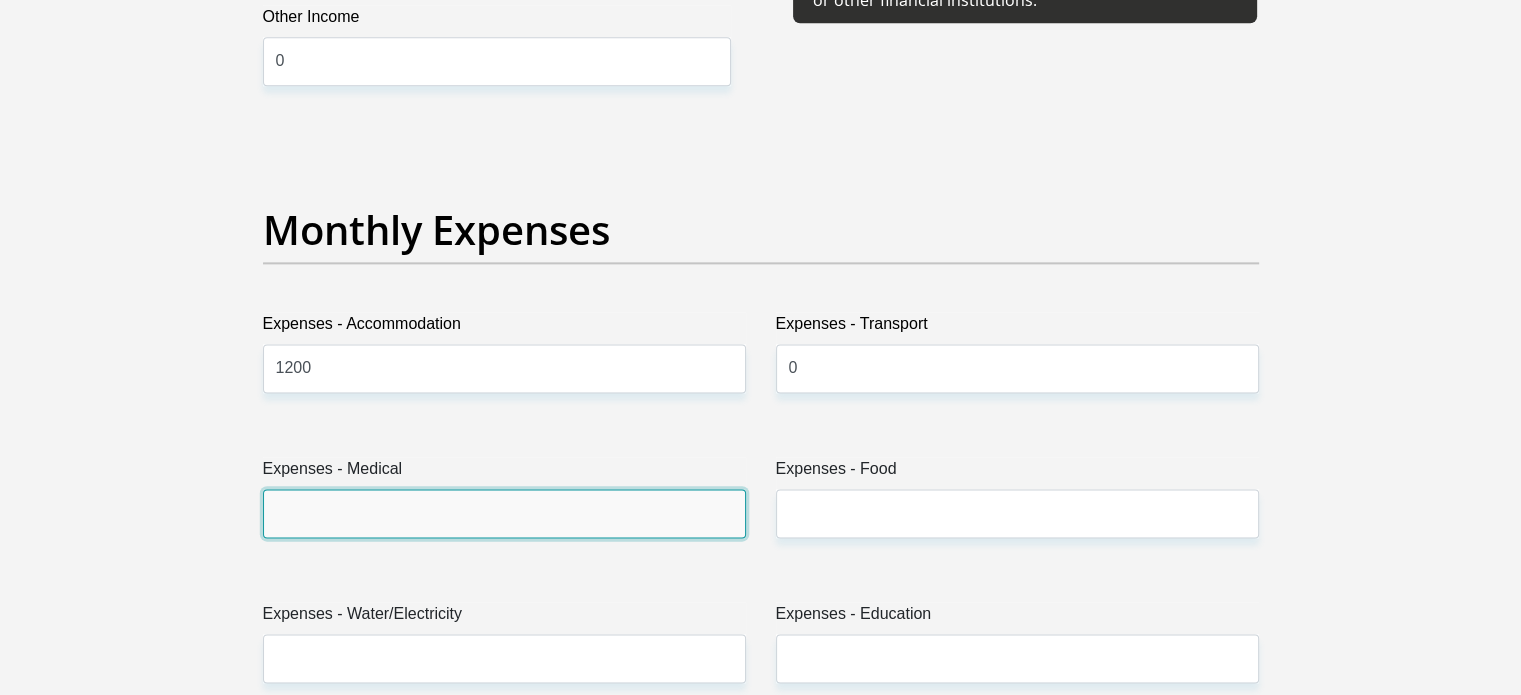 click on "Expenses - Medical" at bounding box center [504, 513] 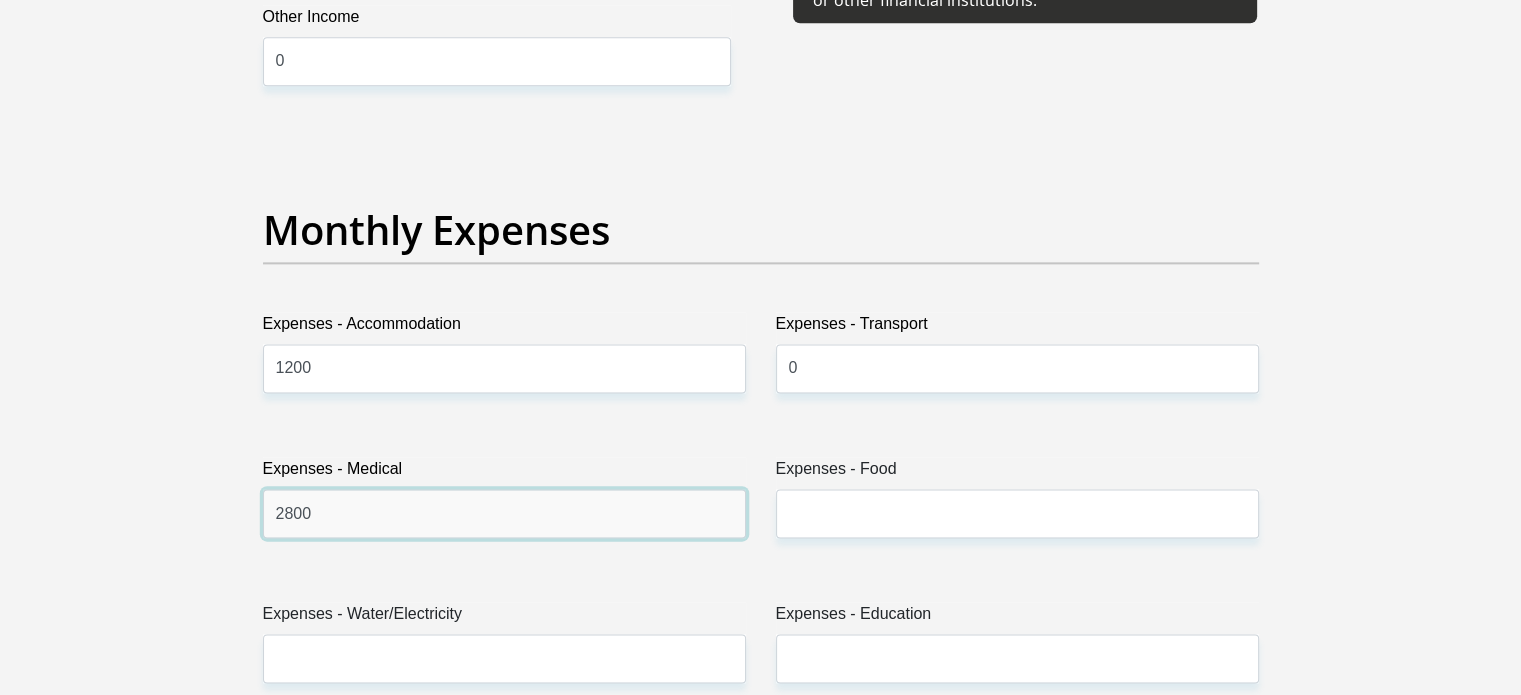 type on "2800" 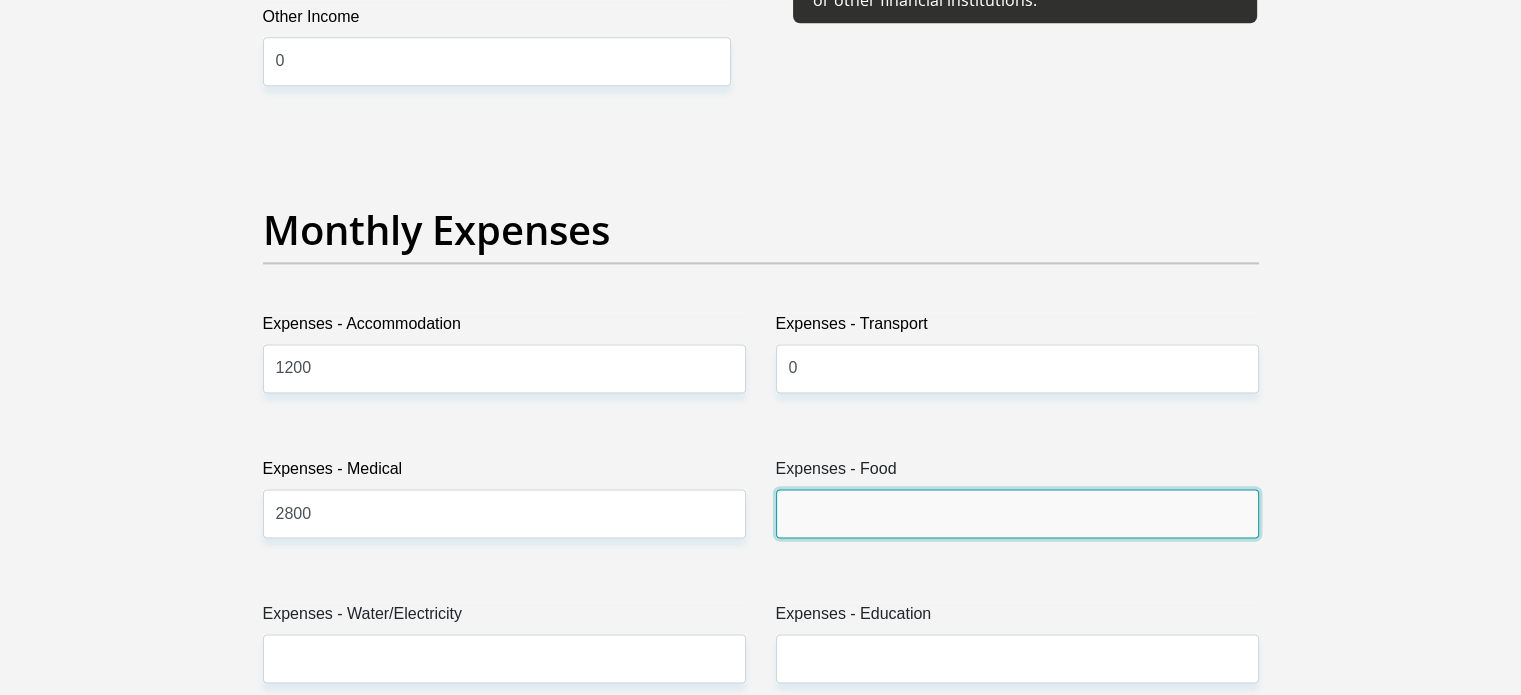 click on "Expenses - Food" at bounding box center (1017, 513) 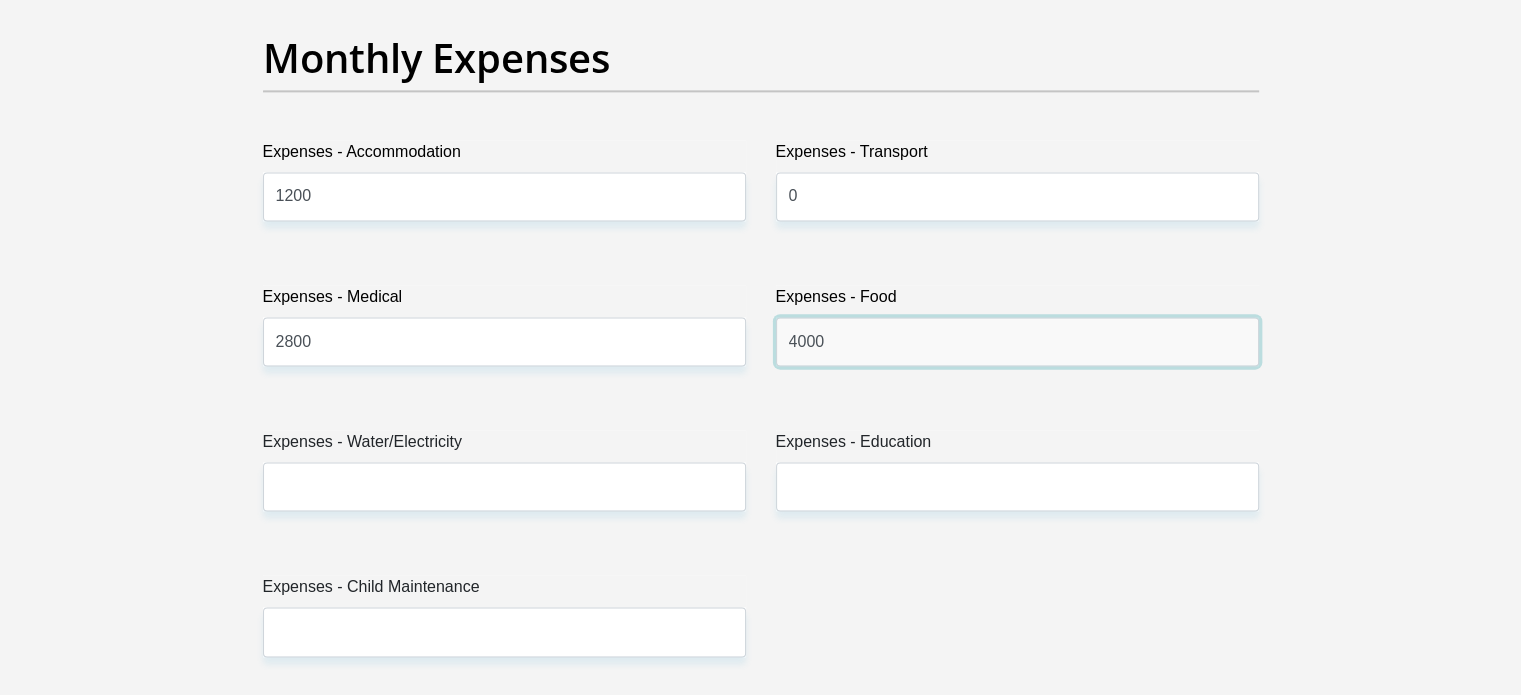 scroll, scrollTop: 2900, scrollLeft: 0, axis: vertical 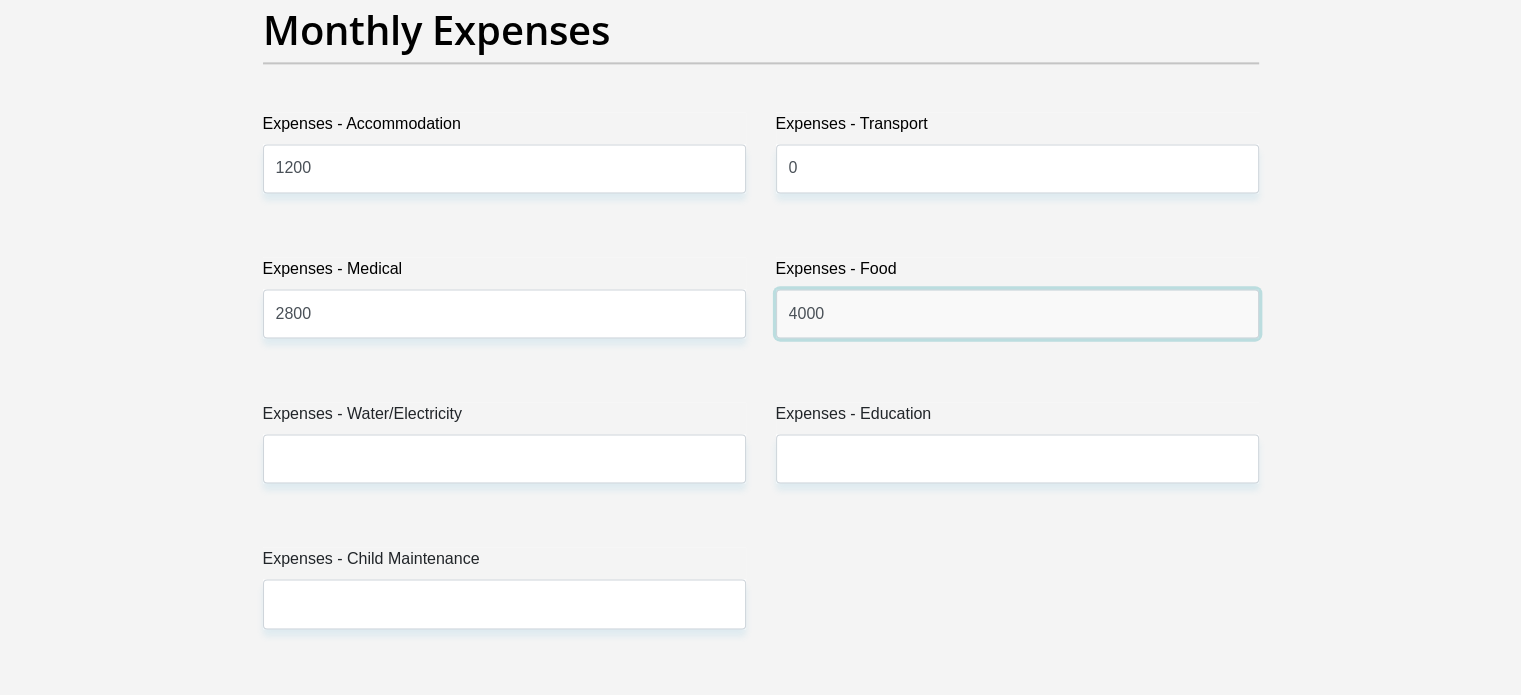 type on "4000" 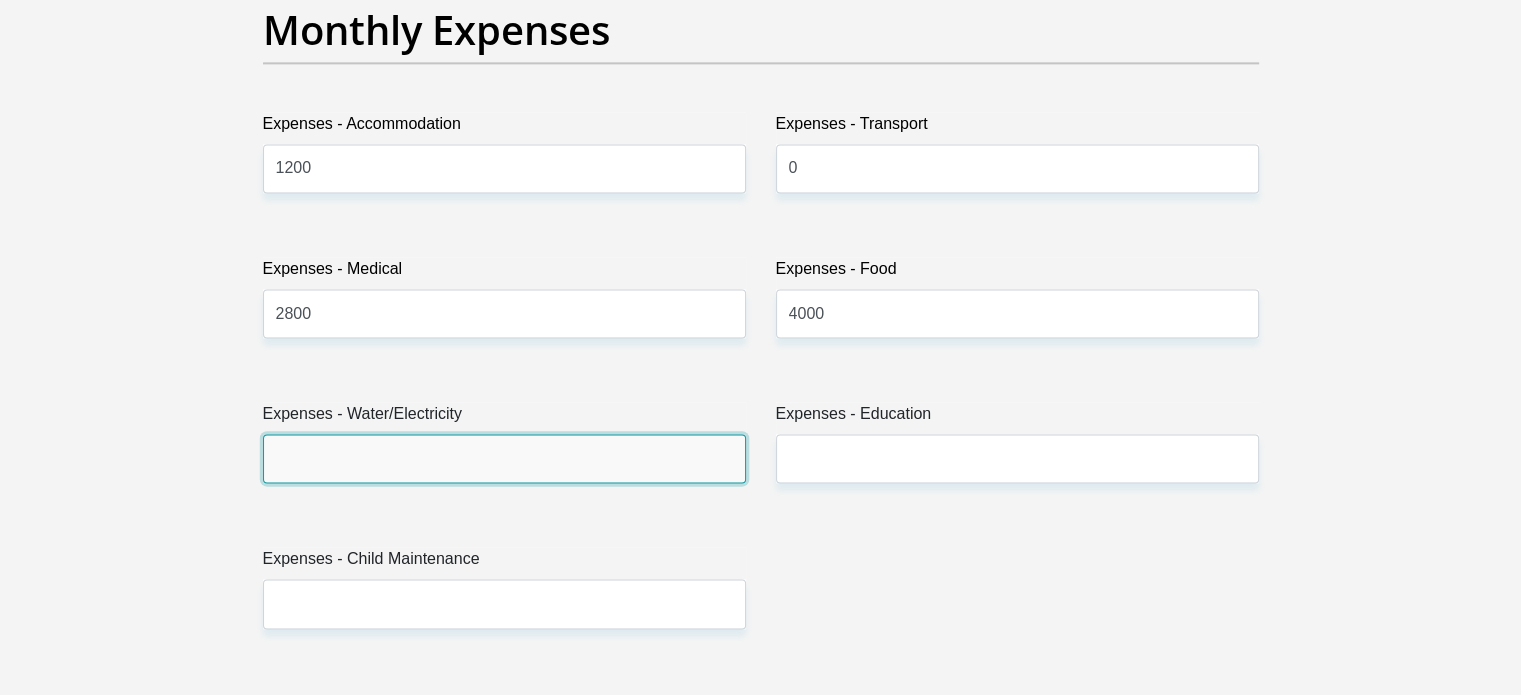 click on "Expenses - Water/Electricity" at bounding box center (504, 458) 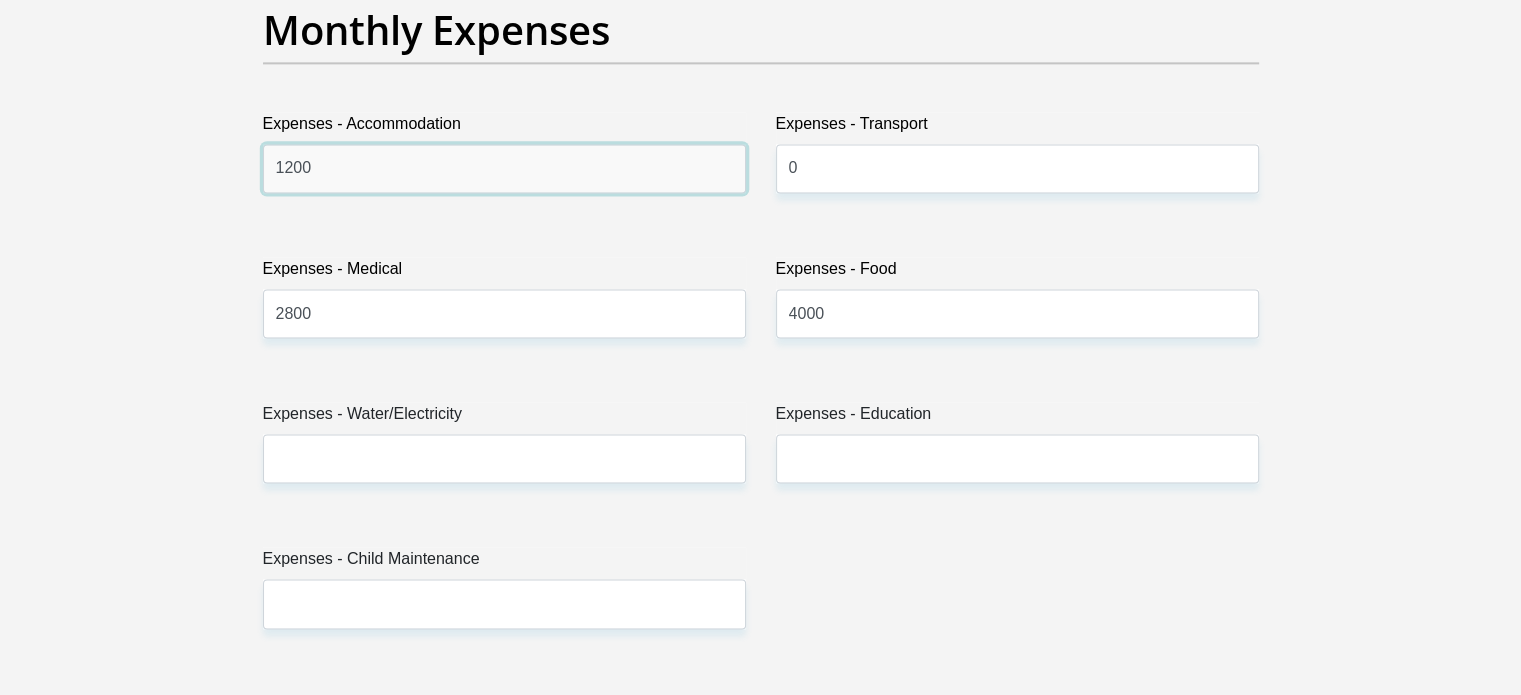 click on "1200" at bounding box center [504, 168] 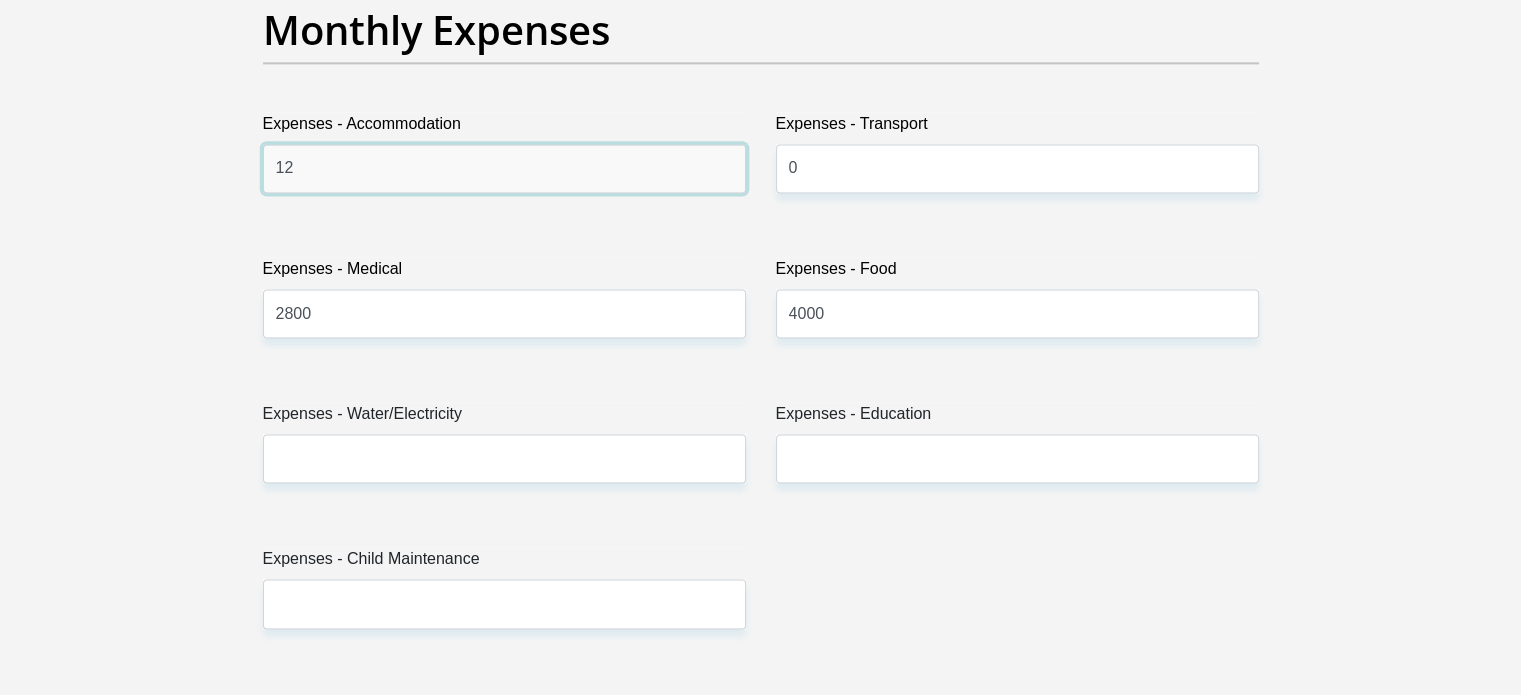 type on "1" 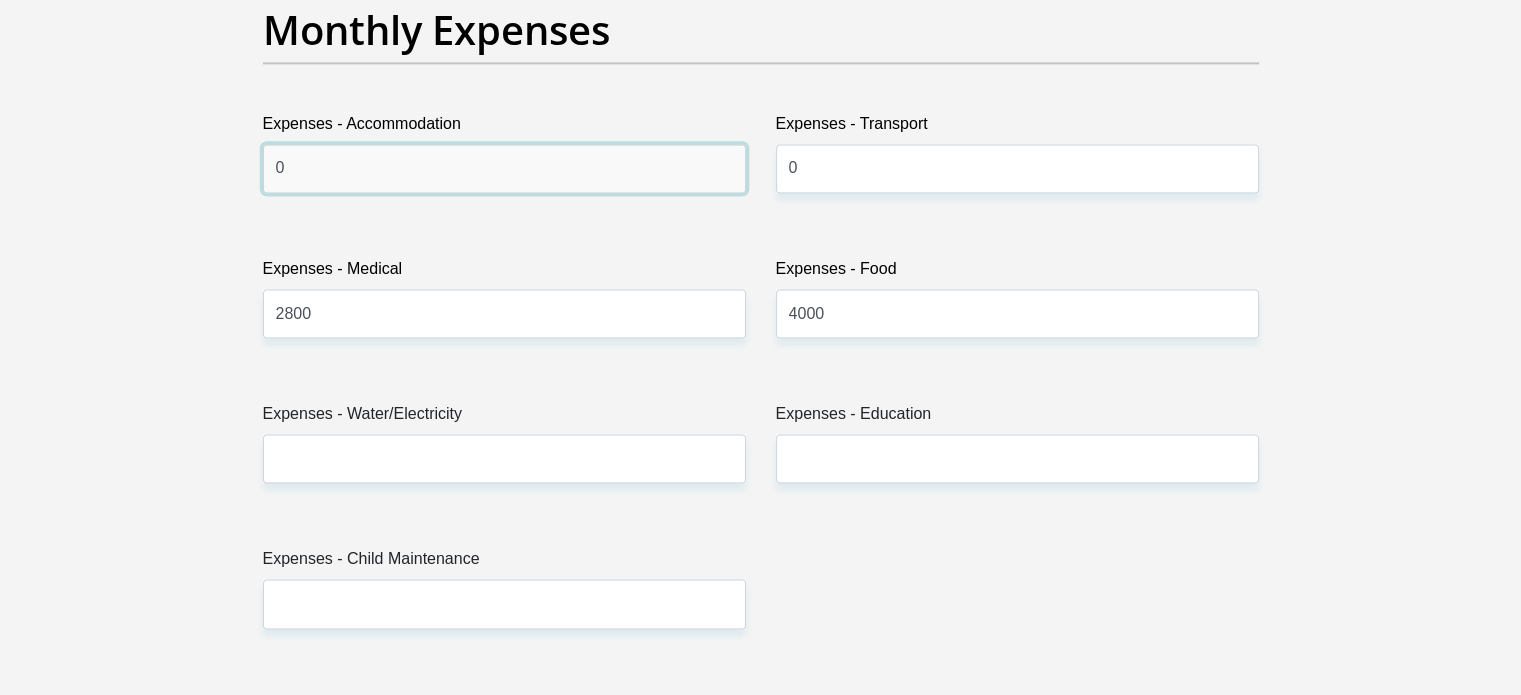 type on "0" 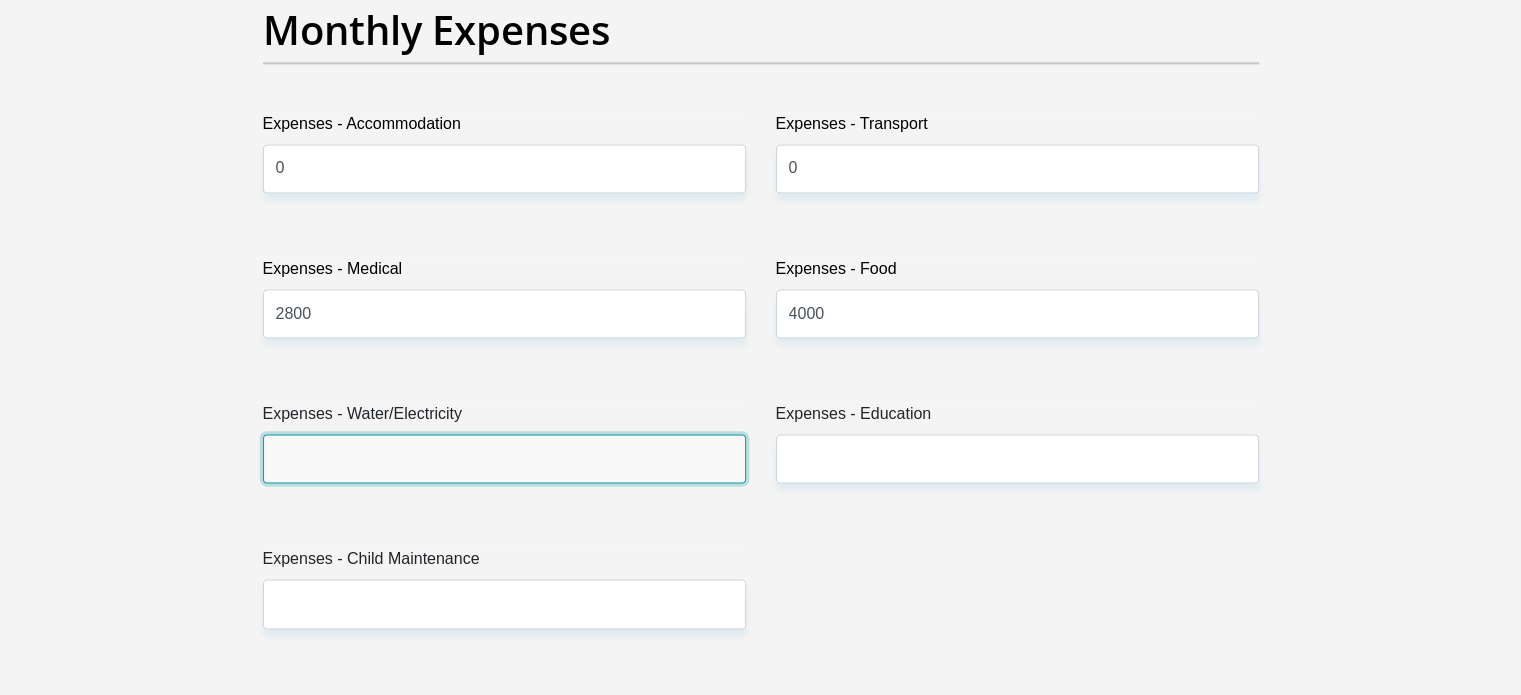 click on "Expenses - Water/Electricity" at bounding box center [504, 458] 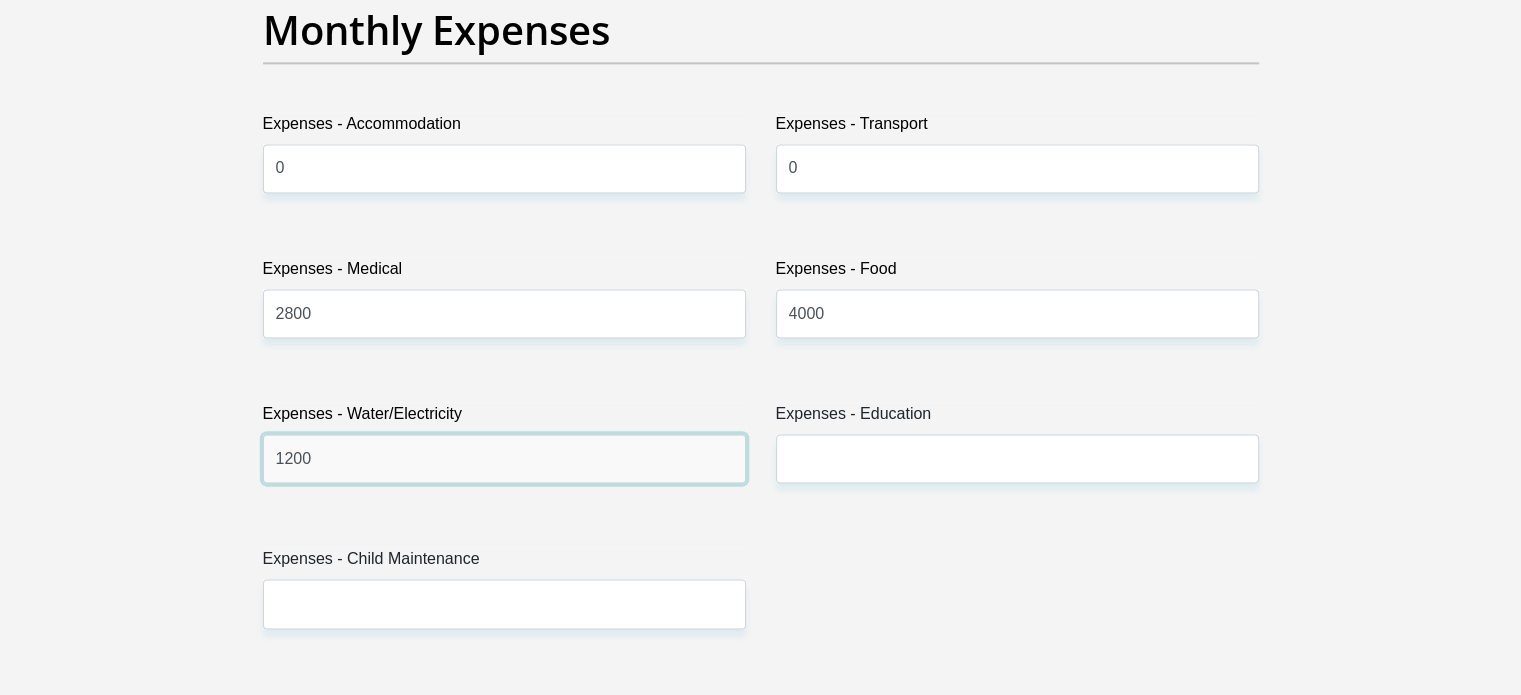 type on "1200" 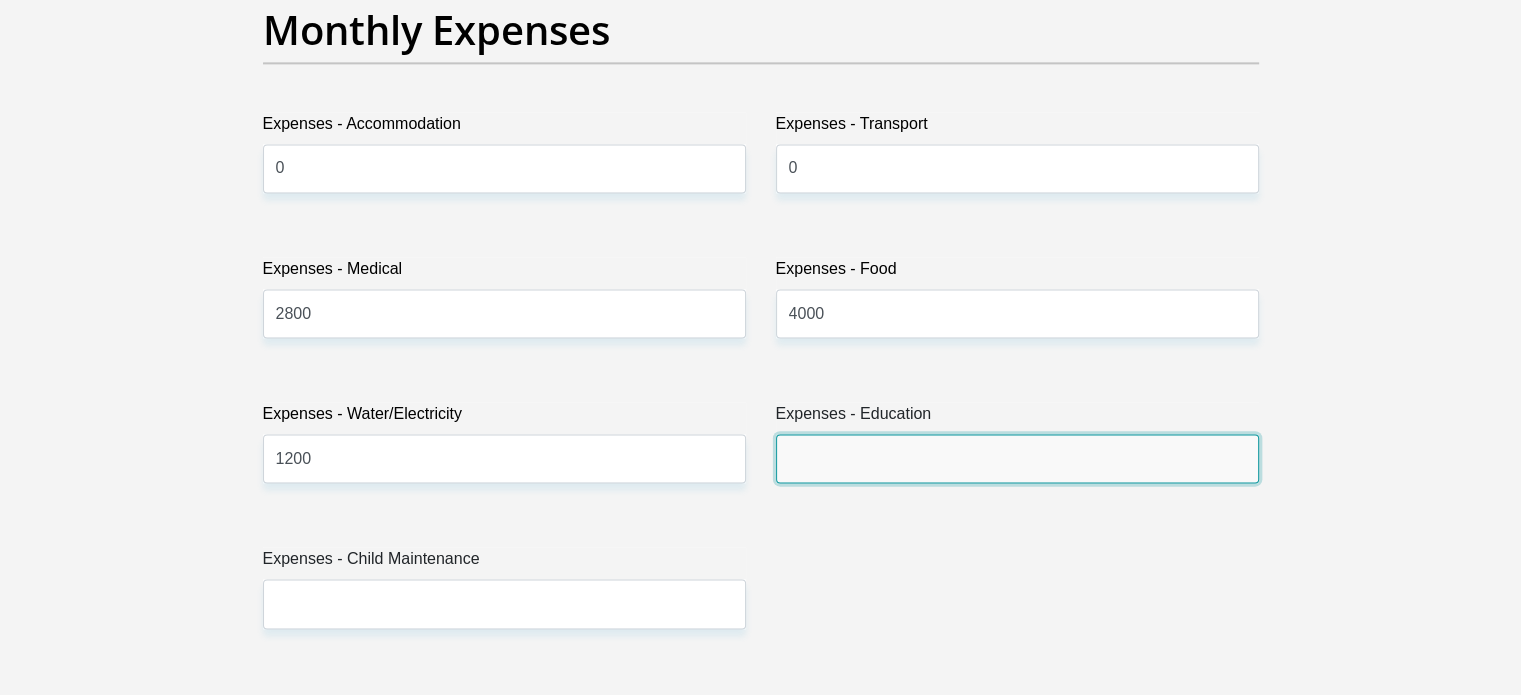 click on "Expenses - Education" at bounding box center (1017, 458) 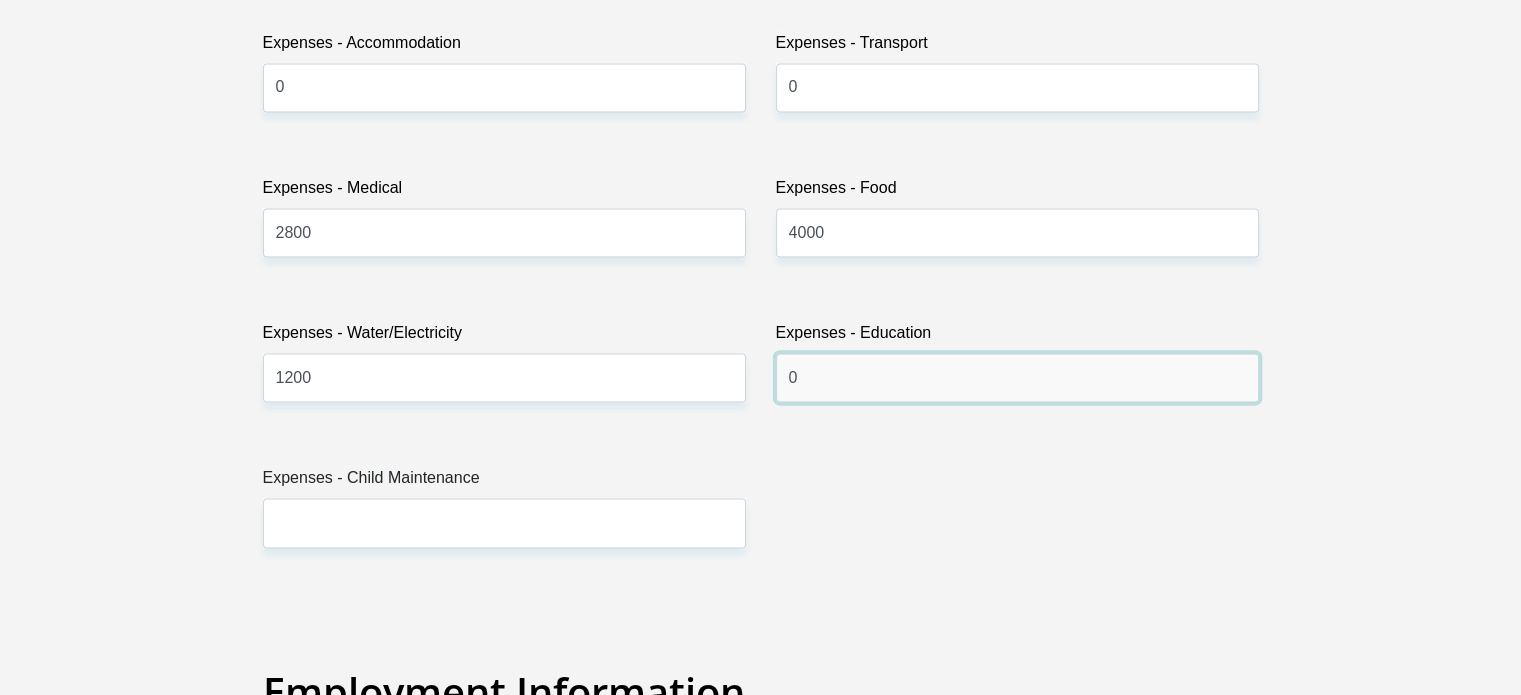 scroll, scrollTop: 3100, scrollLeft: 0, axis: vertical 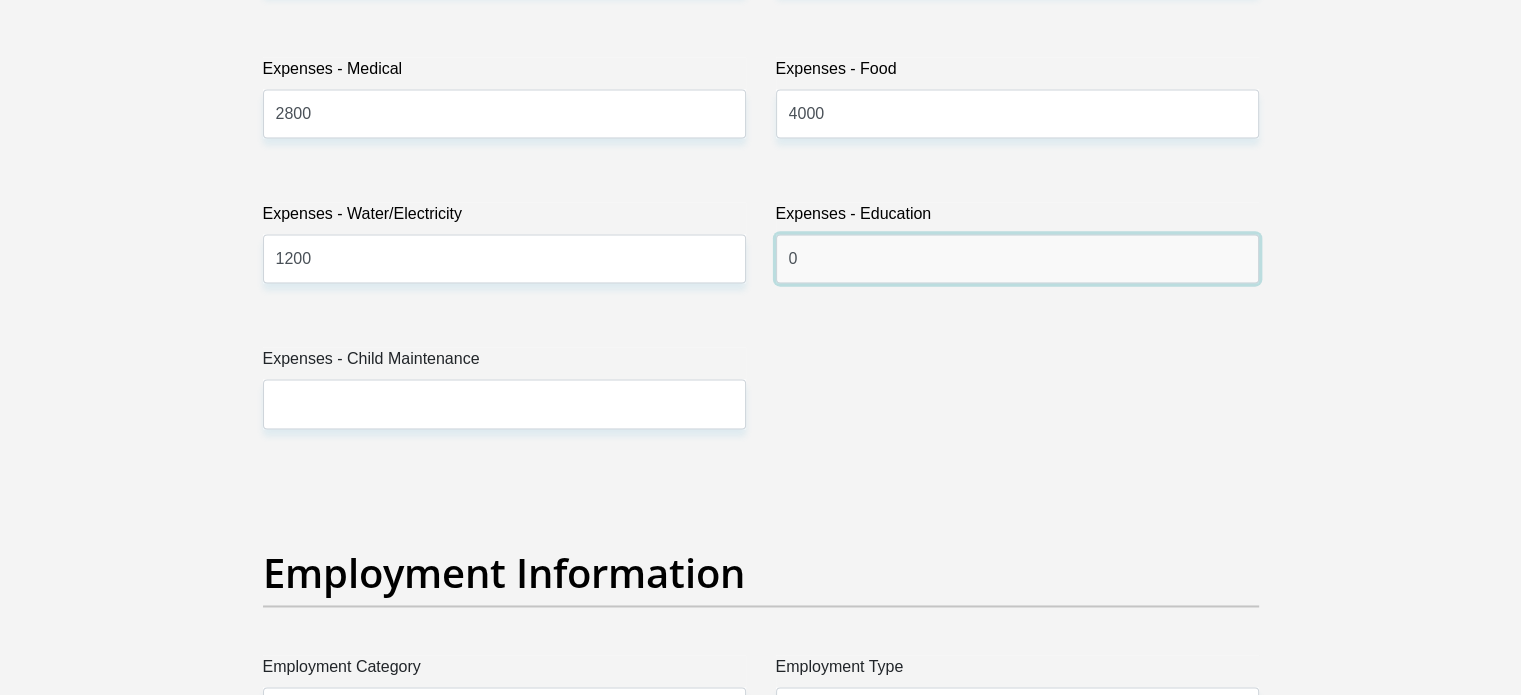 type on "0" 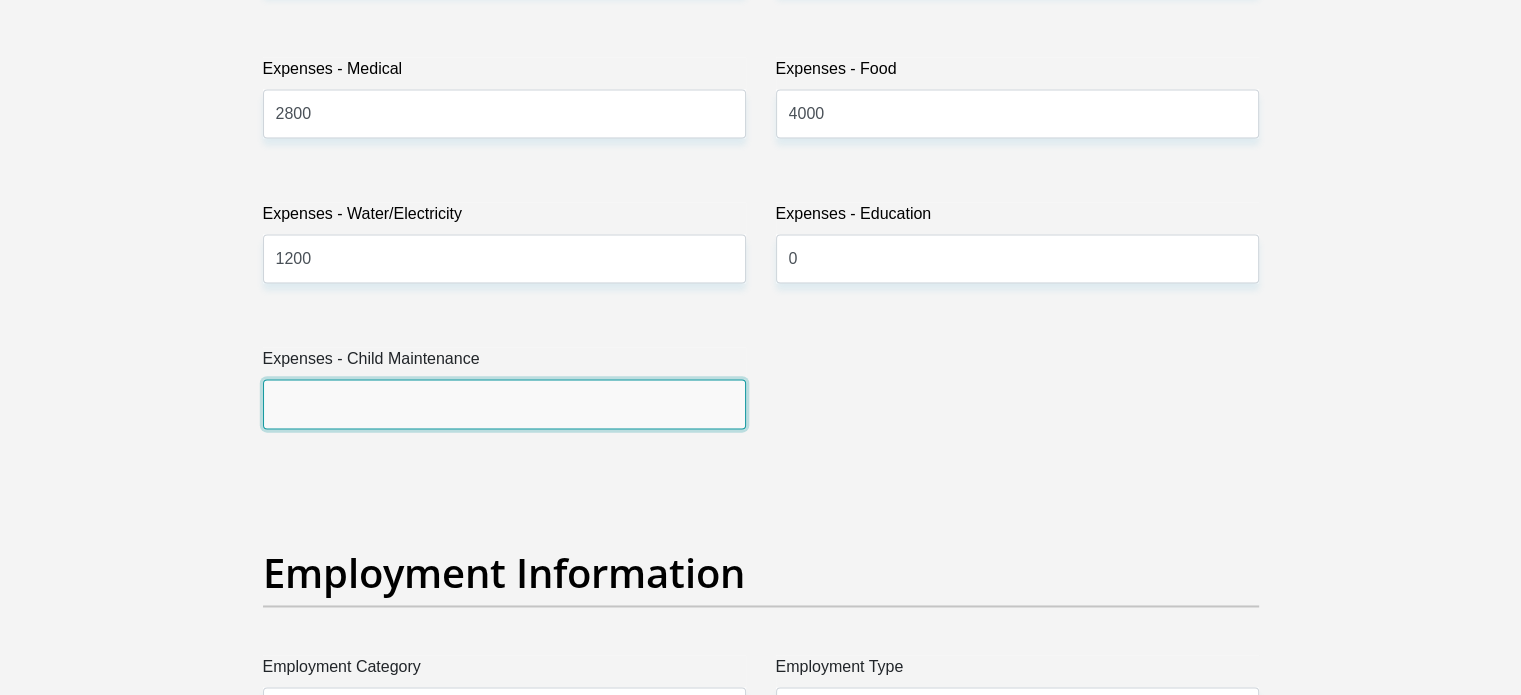 click on "Expenses - Child Maintenance" at bounding box center [504, 403] 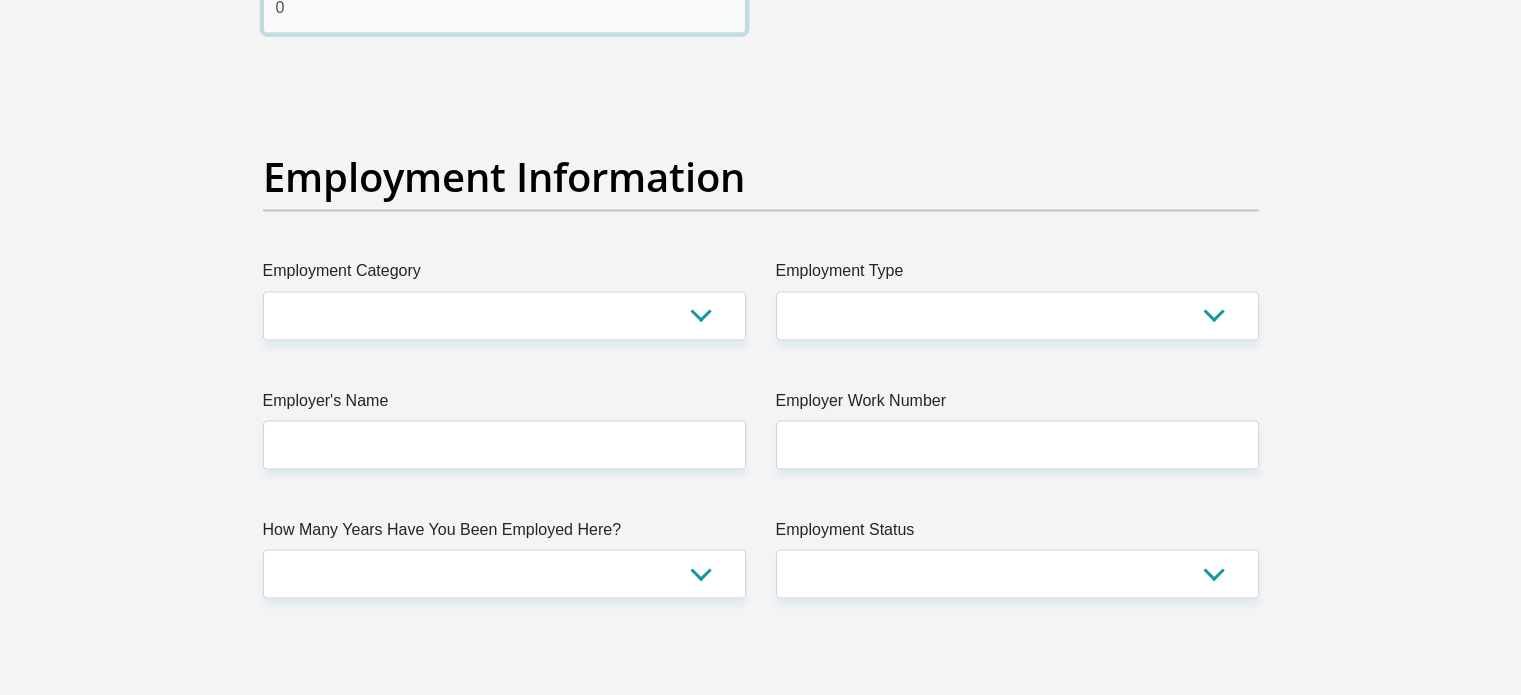 scroll, scrollTop: 3500, scrollLeft: 0, axis: vertical 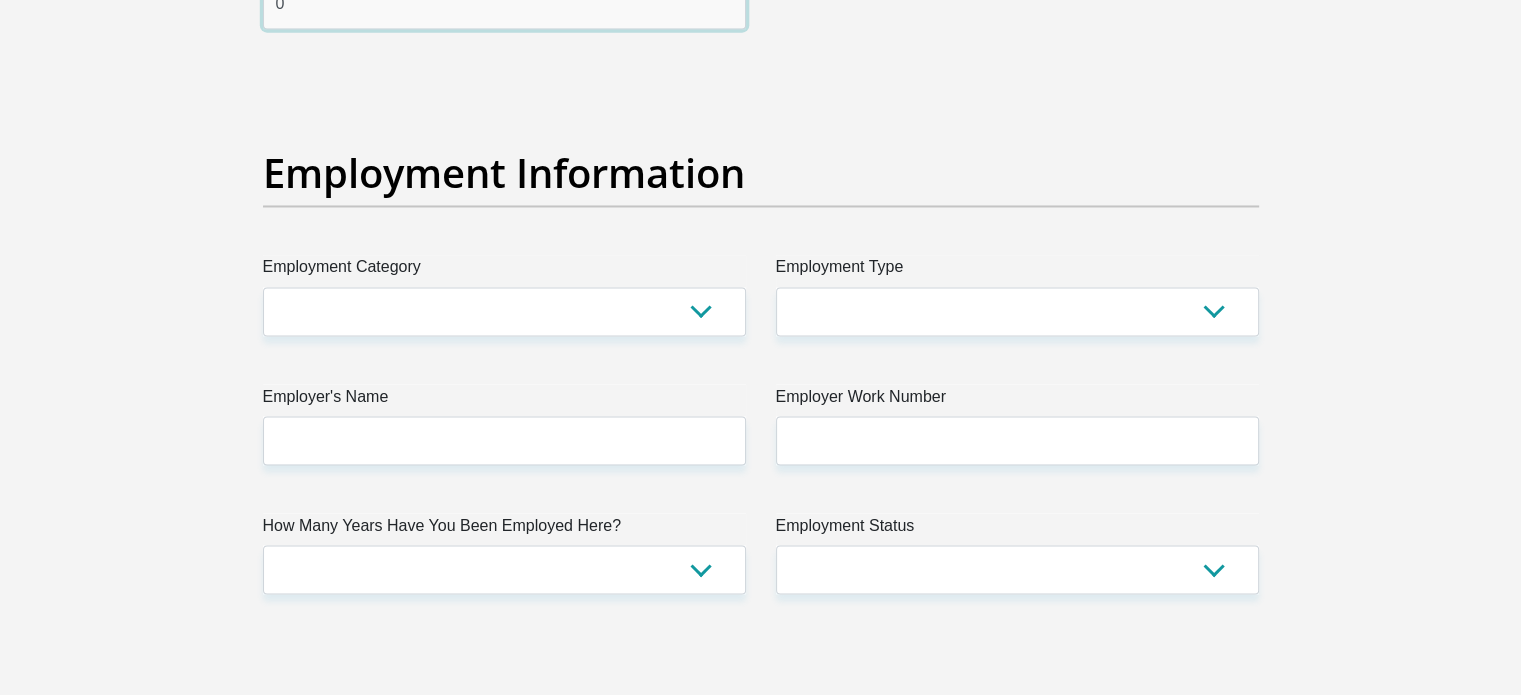 type on "0" 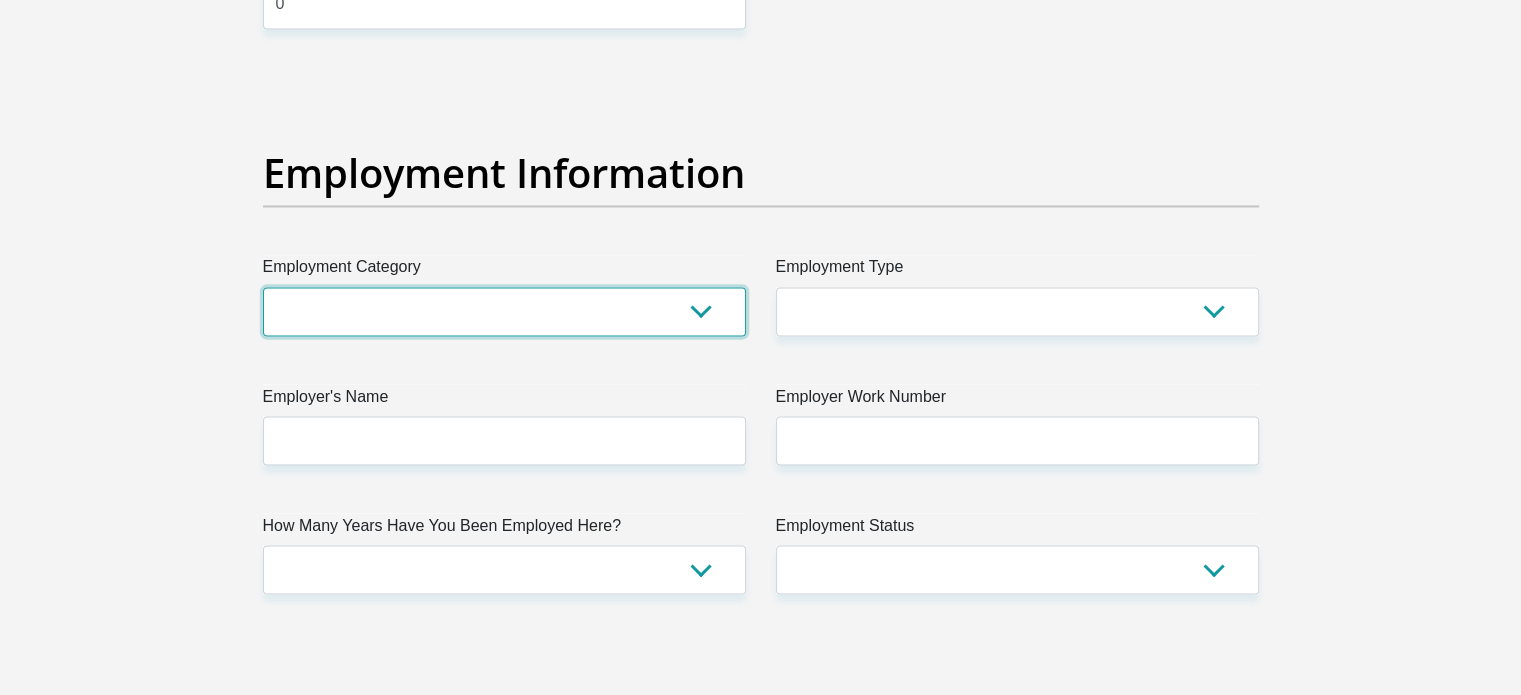 click on "AGRICULTURE
ALCOHOL & TOBACCO
CONSTRUCTION MATERIALS
METALLURGY
EQUIPMENT FOR RENEWABLE ENERGY
SPECIALIZED CONTRACTORS
CAR
GAMING (INCL. INTERNET
OTHER WHOLESALE
UNLICENSED PHARMACEUTICALS
CURRENCY EXCHANGE HOUSES
OTHER FINANCIAL INSTITUTIONS & INSURANCE
REAL ESTATE AGENTS
OIL & GAS
OTHER MATERIALS (E.G. IRON ORE)
PRECIOUS STONES & PRECIOUS METALS
POLITICAL ORGANIZATIONS
RELIGIOUS ORGANIZATIONS(NOT SECTS)
ACTI. HAVING BUSINESS DEAL WITH PUBLIC ADMINISTRATION
LAUNDROMATS" at bounding box center [504, 311] 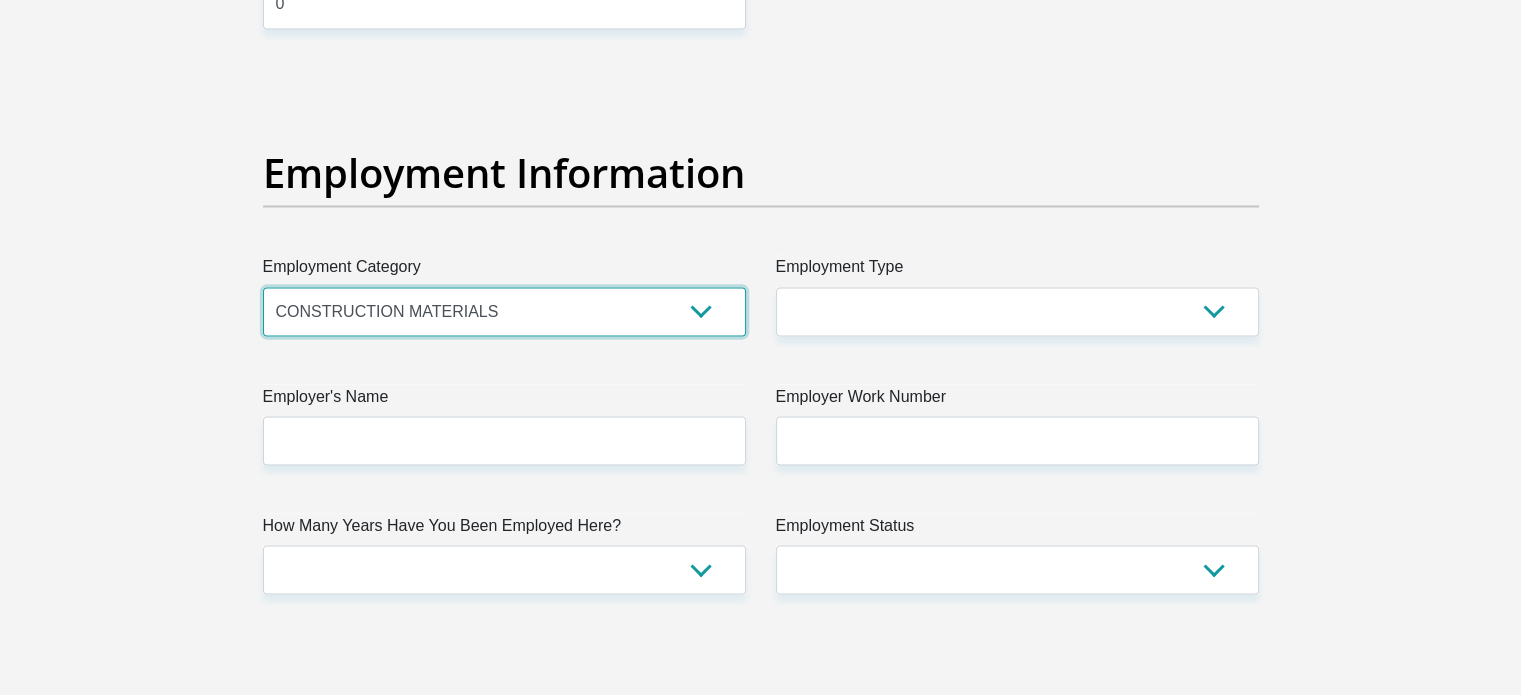 click on "AGRICULTURE
ALCOHOL & TOBACCO
CONSTRUCTION MATERIALS
METALLURGY
EQUIPMENT FOR RENEWABLE ENERGY
SPECIALIZED CONTRACTORS
CAR
GAMING (INCL. INTERNET
OTHER WHOLESALE
UNLICENSED PHARMACEUTICALS
CURRENCY EXCHANGE HOUSES
OTHER FINANCIAL INSTITUTIONS & INSURANCE
REAL ESTATE AGENTS
OIL & GAS
OTHER MATERIALS (E.G. IRON ORE)
PRECIOUS STONES & PRECIOUS METALS
POLITICAL ORGANIZATIONS
RELIGIOUS ORGANIZATIONS(NOT SECTS)
ACTI. HAVING BUSINESS DEAL WITH PUBLIC ADMINISTRATION
LAUNDROMATS" at bounding box center [504, 311] 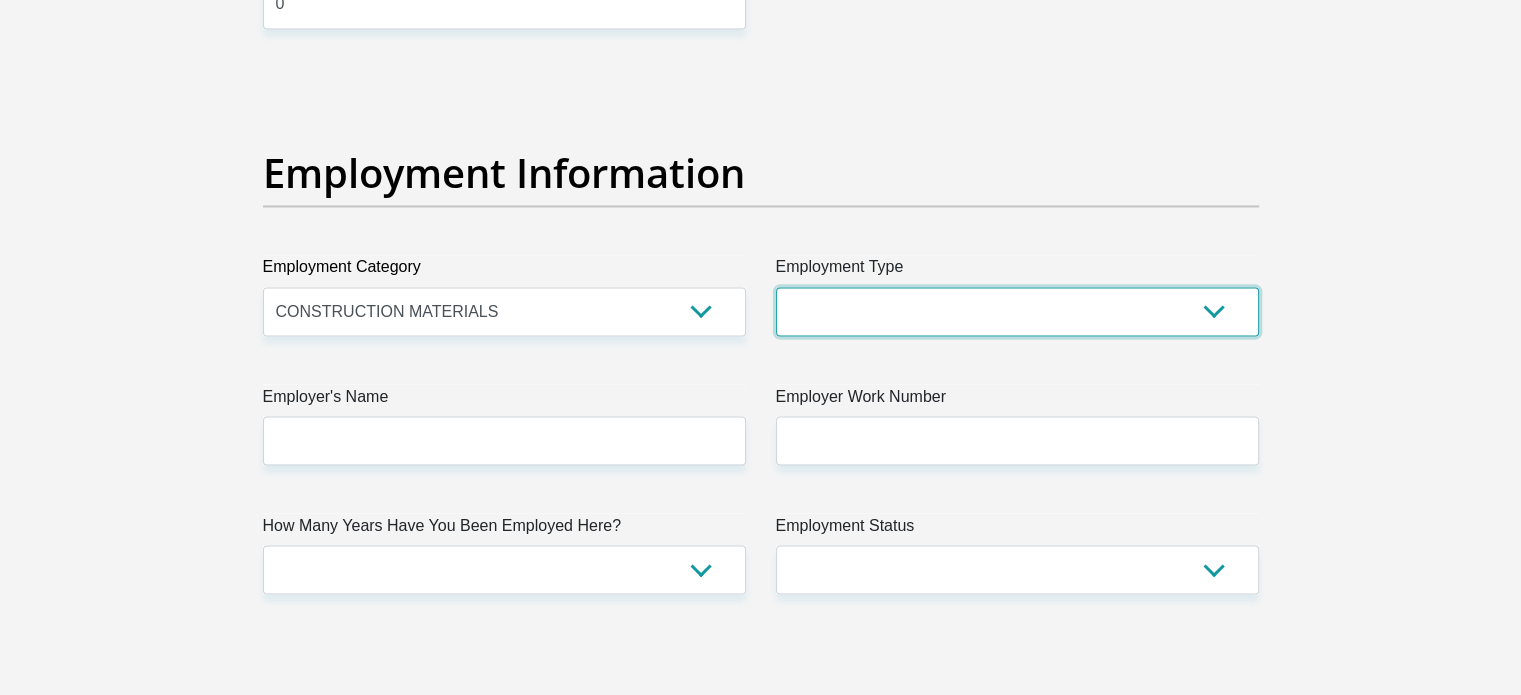 click on "College/Lecturer
Craft Seller
Creative
Driver
Executive
Farmer
Forces - Non Commissioned
Forces - Officer
Hawker
Housewife
Labourer
Licenced Professional
Manager
Miner
Non Licenced Professional
Office Staff/Clerk
Outside Worker
Pensioner
Permanent Teacher
Production/Manufacturing
Sales
Self-Employed
Semi-Professional Worker
Service Industry  Social Worker  Student" at bounding box center [1017, 311] 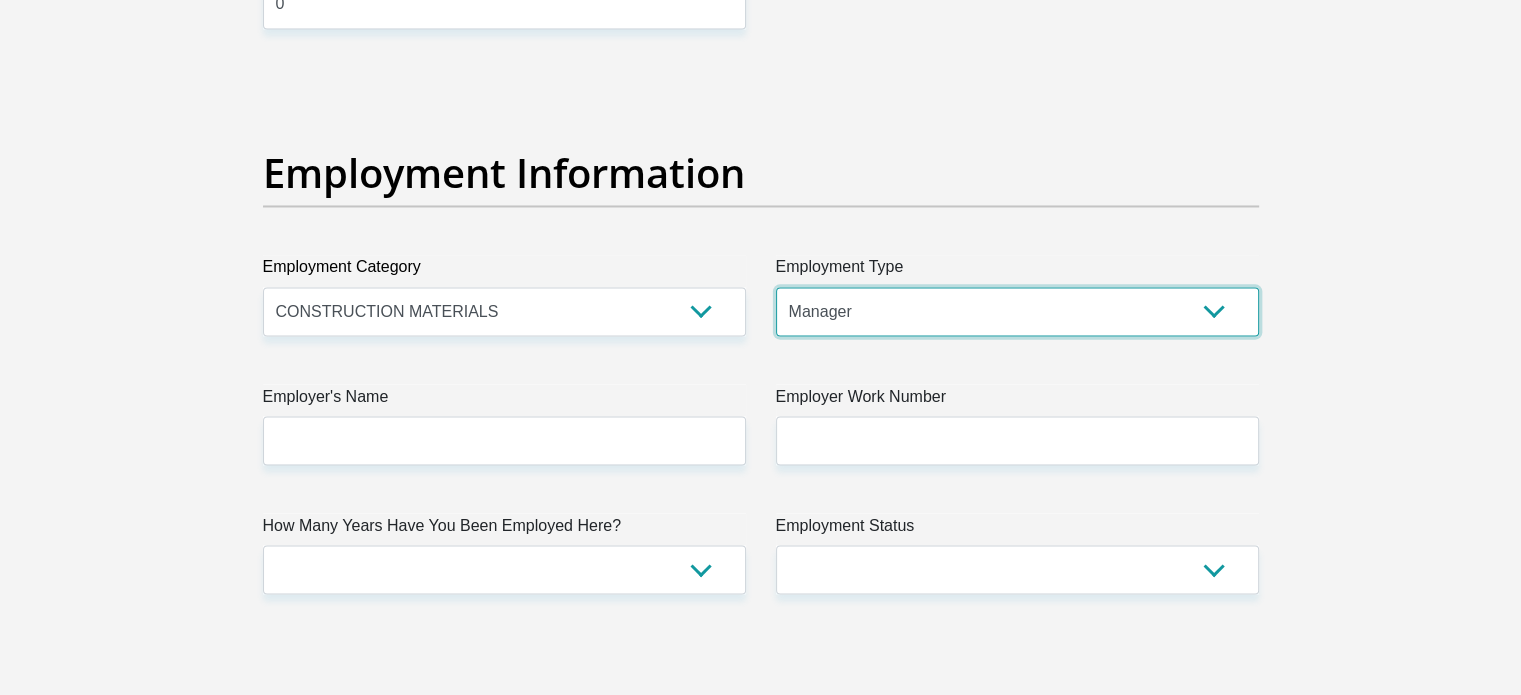 click on "College/Lecturer
Craft Seller
Creative
Driver
Executive
Farmer
Forces - Non Commissioned
Forces - Officer
Hawker
Housewife
Labourer
Licenced Professional
Manager
Miner
Non Licenced Professional
Office Staff/Clerk
Outside Worker
Pensioner
Permanent Teacher
Production/Manufacturing
Sales
Self-Employed
Semi-Professional Worker
Service Industry  Social Worker  Student" at bounding box center [1017, 311] 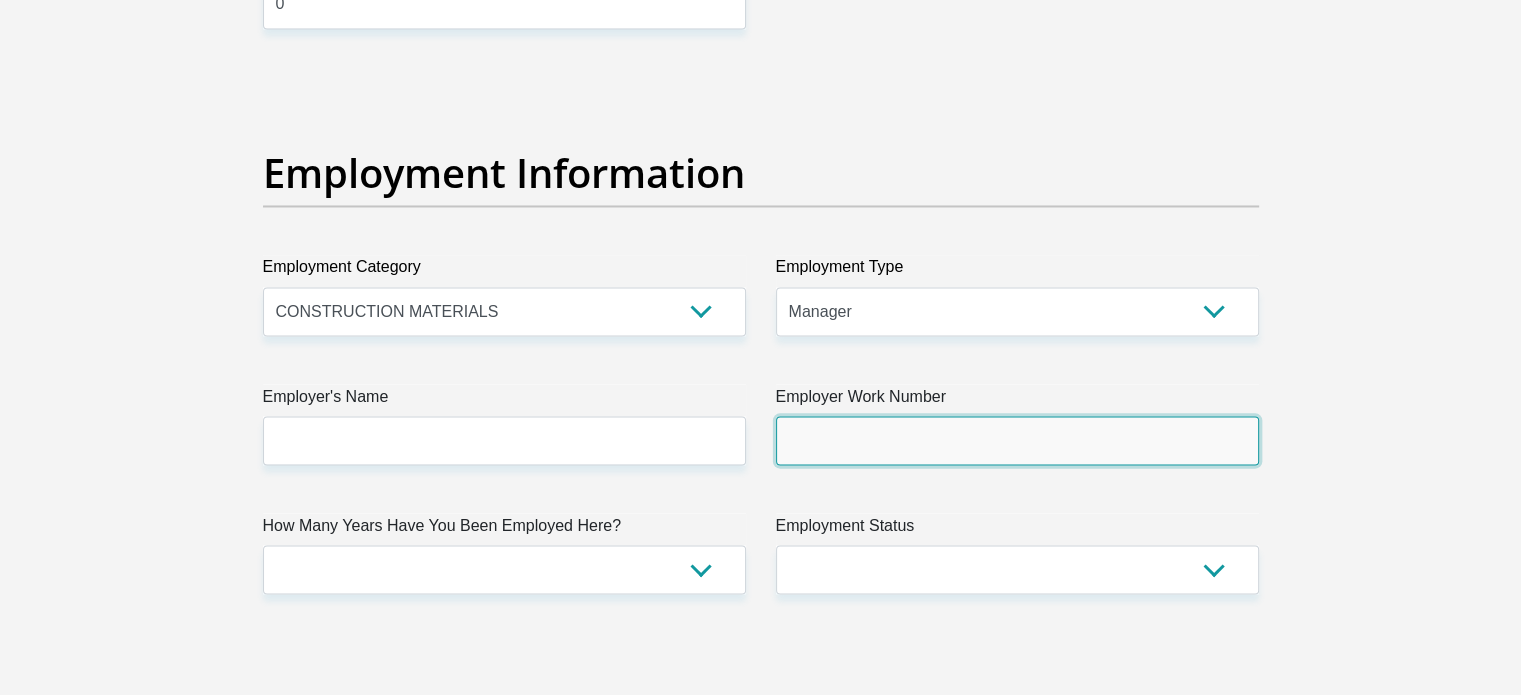 click on "Employer Work Number" at bounding box center [1017, 440] 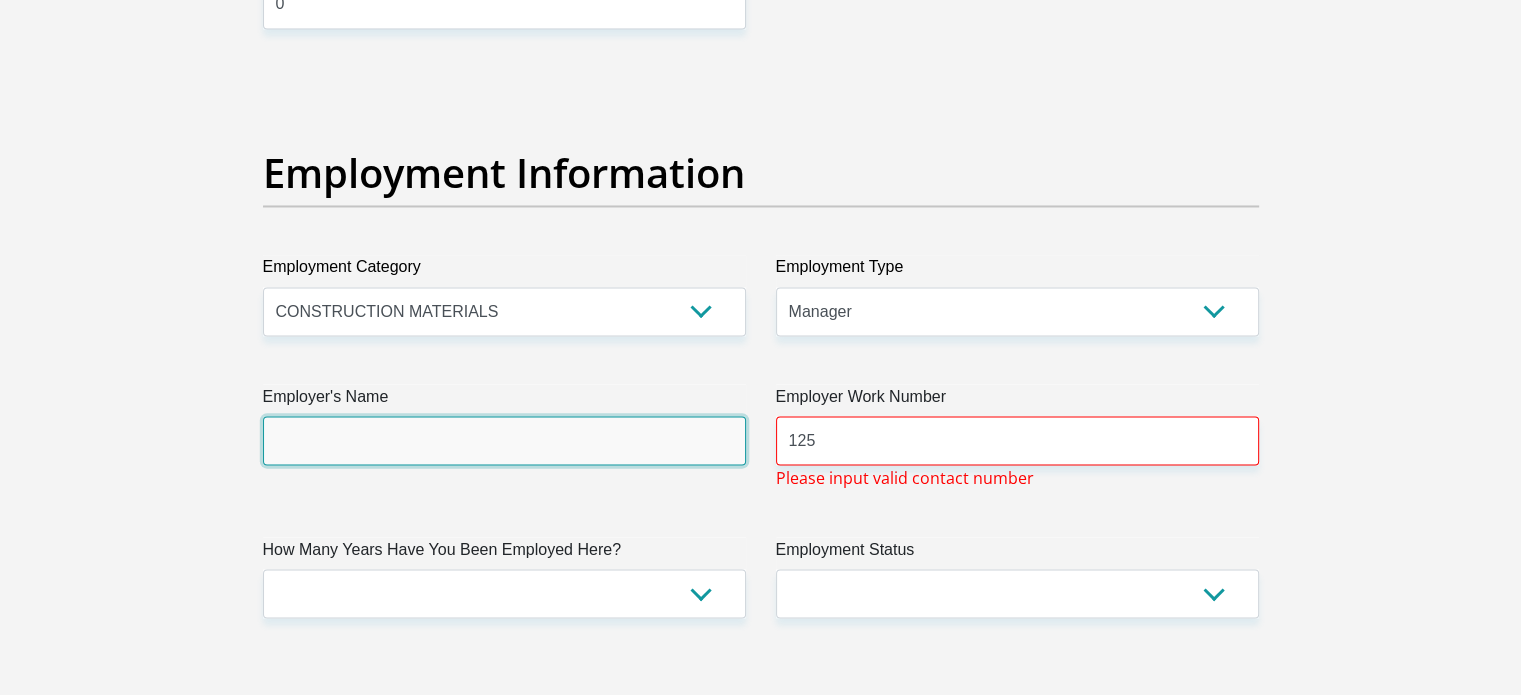 click on "Employer's Name" at bounding box center (504, 440) 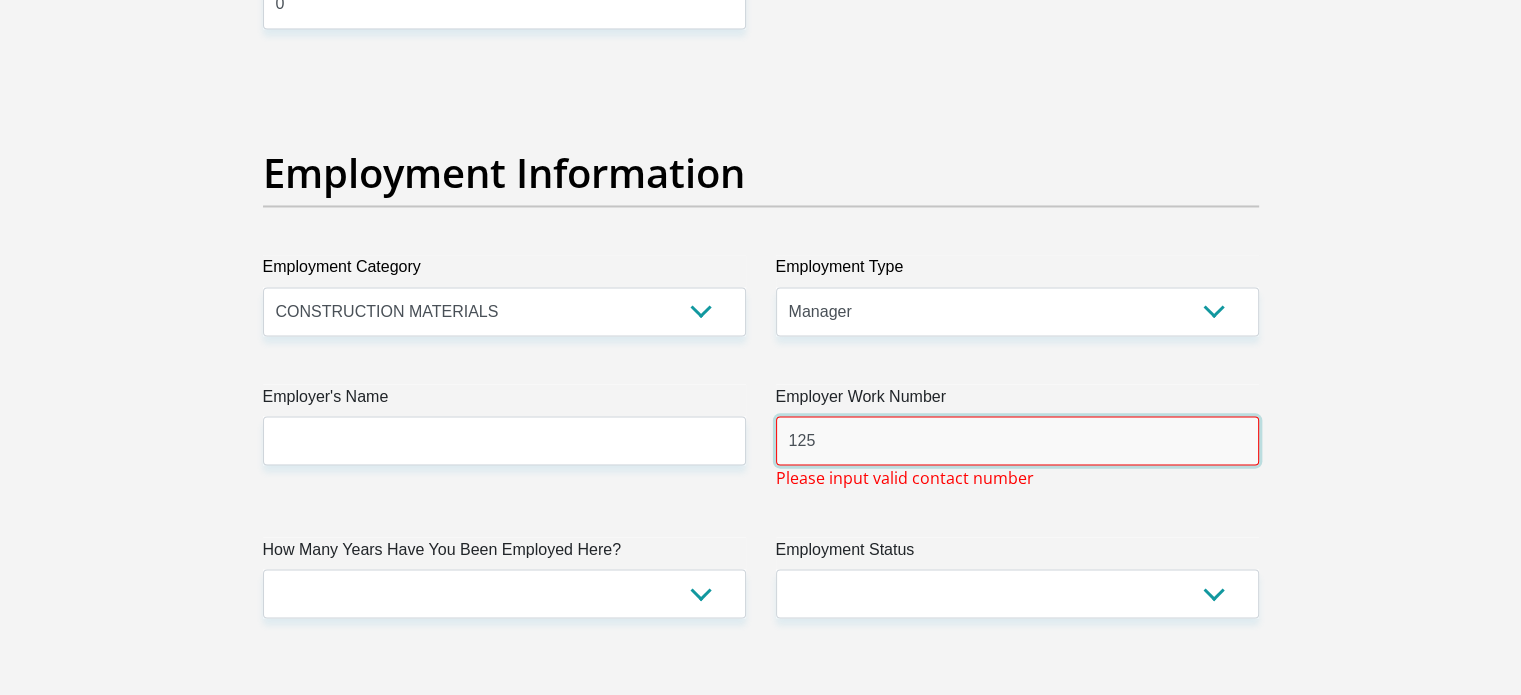 click on "125" at bounding box center (1017, 440) 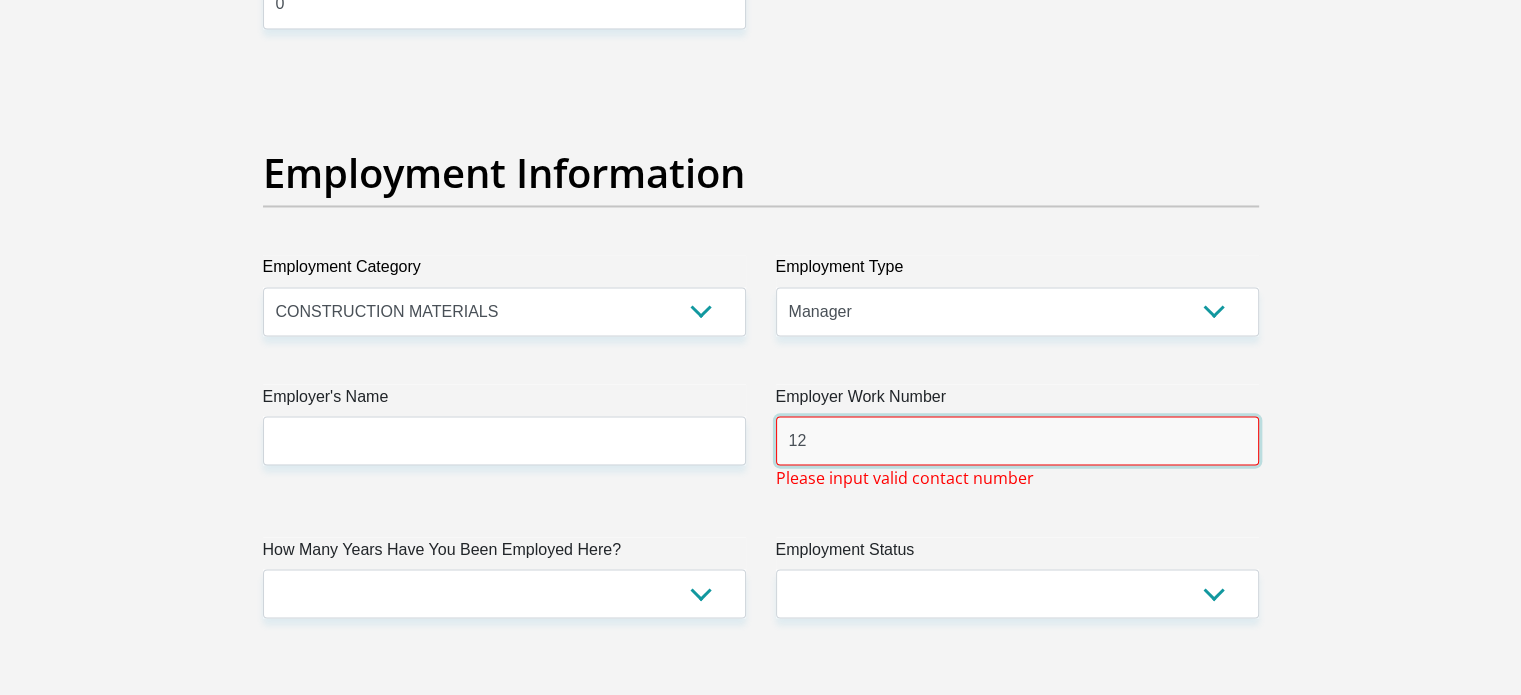 type on "1" 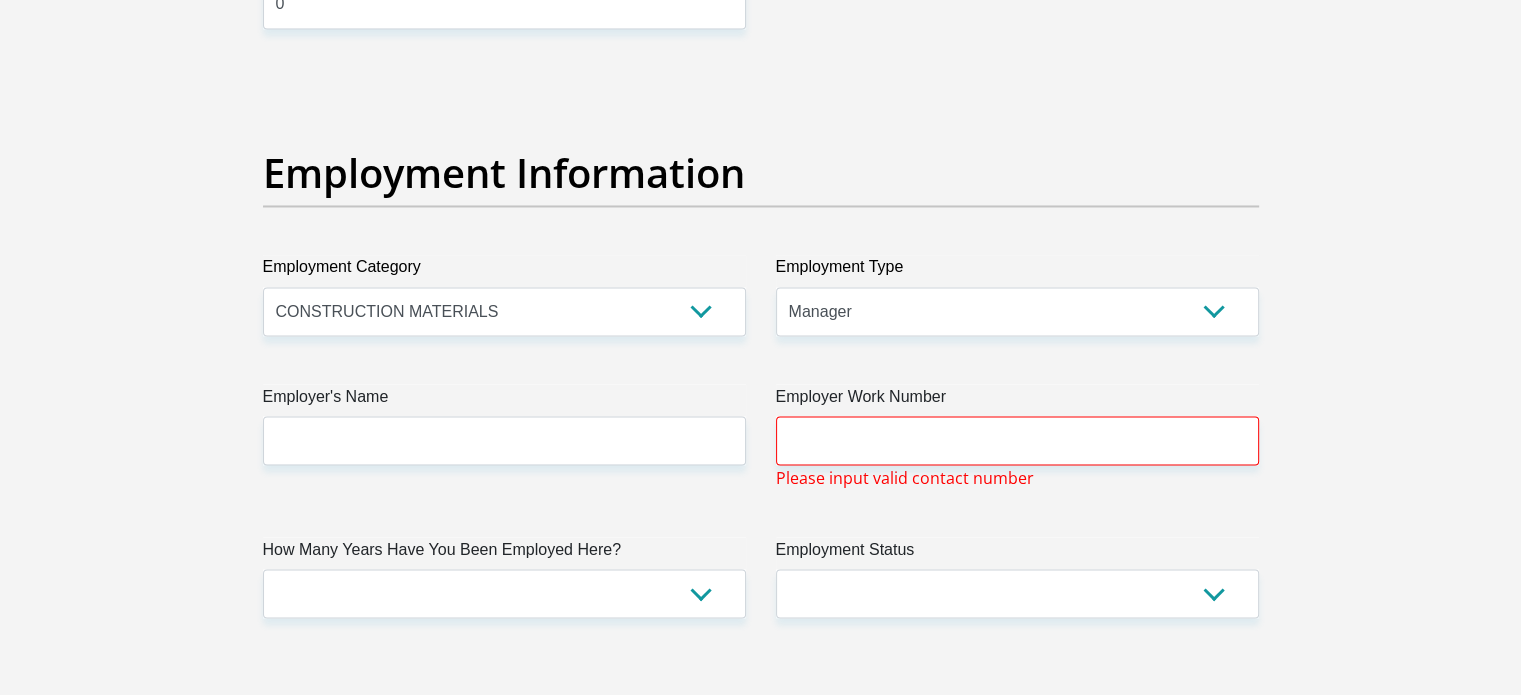 click on "Title
Mr
Ms
Mrs
Dr
Other
First Name
janpaul
Surname
lombard
ID Number
9709055038084
Please input valid ID number
Race
Black
Coloured
Indian
White
Other
Contact Number
0661605505
Please input valid contact number
Nationality
South Africa
Afghanistan
Aland Islands  Albania  Algeria" at bounding box center [761, 79] 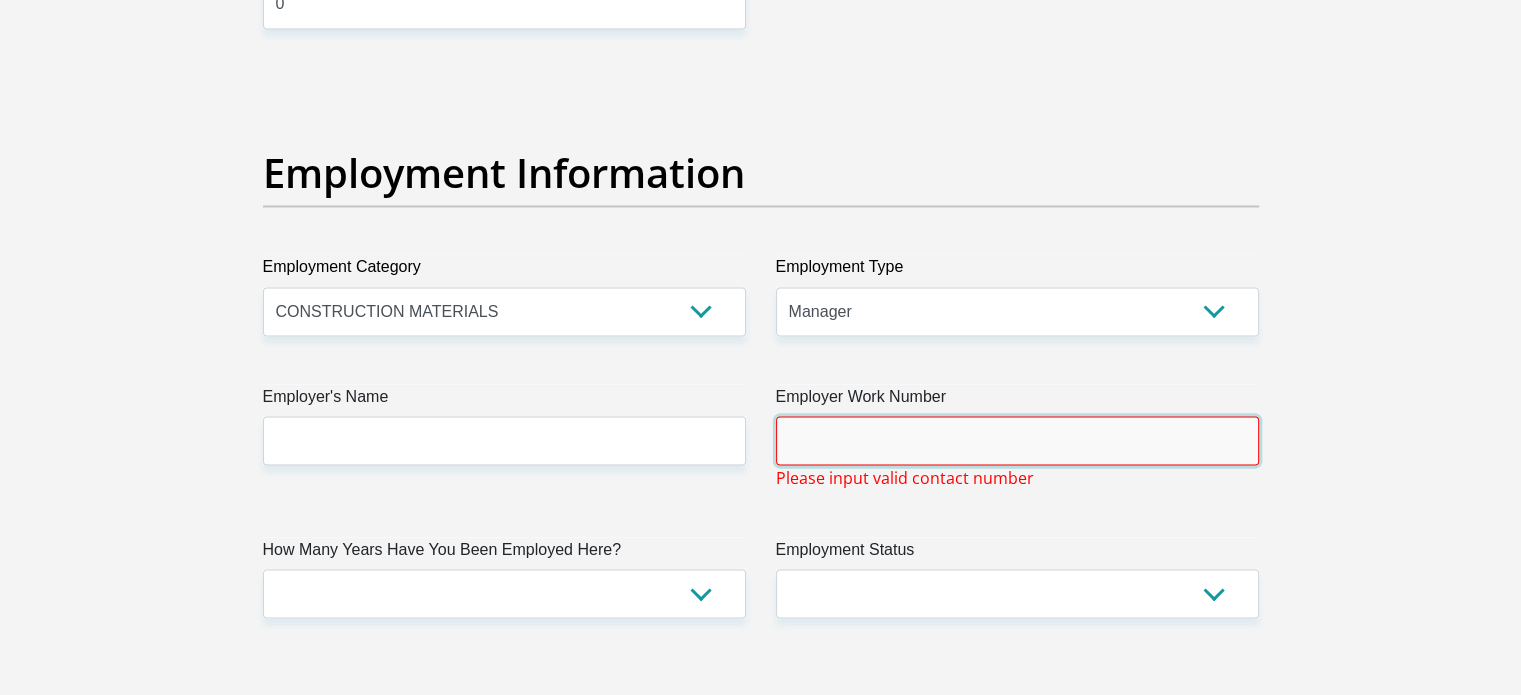 click on "Employer Work Number" at bounding box center (1017, 440) 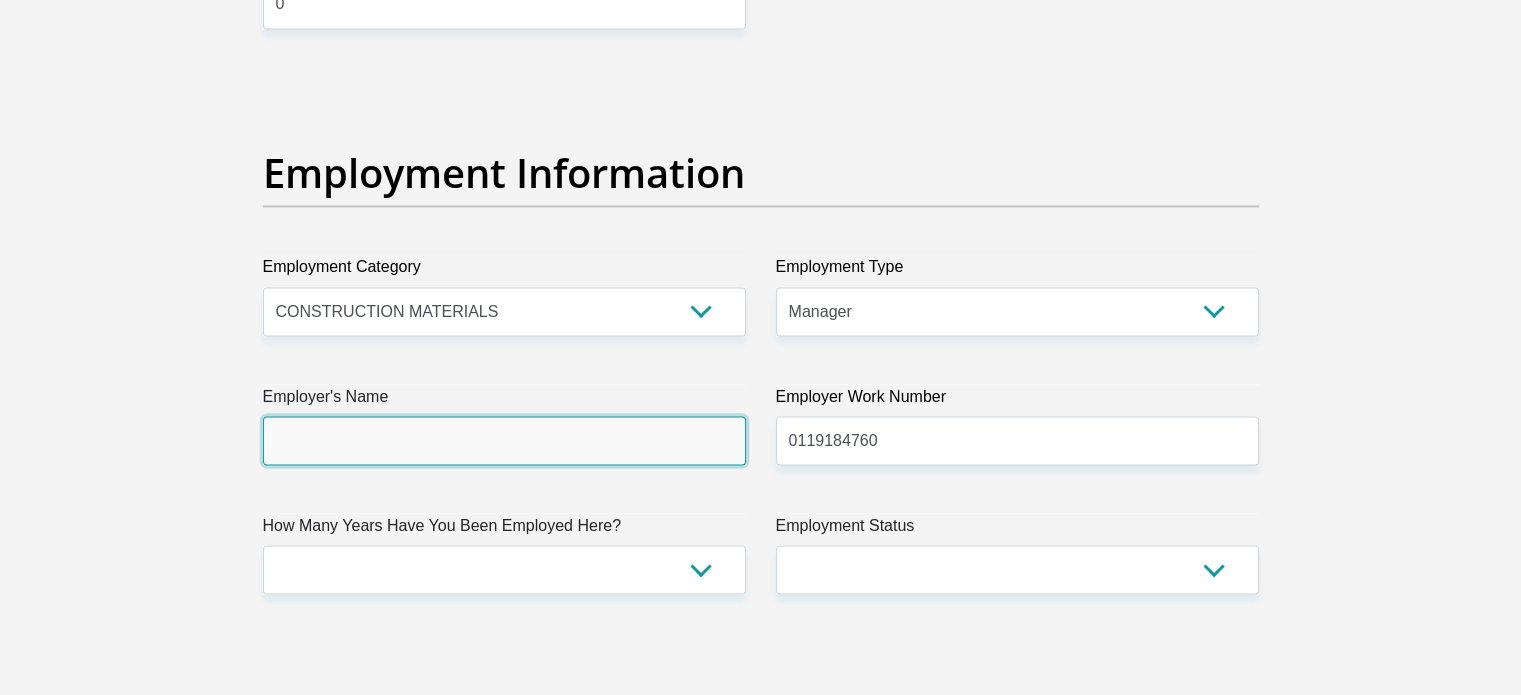 click on "Employer's Name" at bounding box center [504, 440] 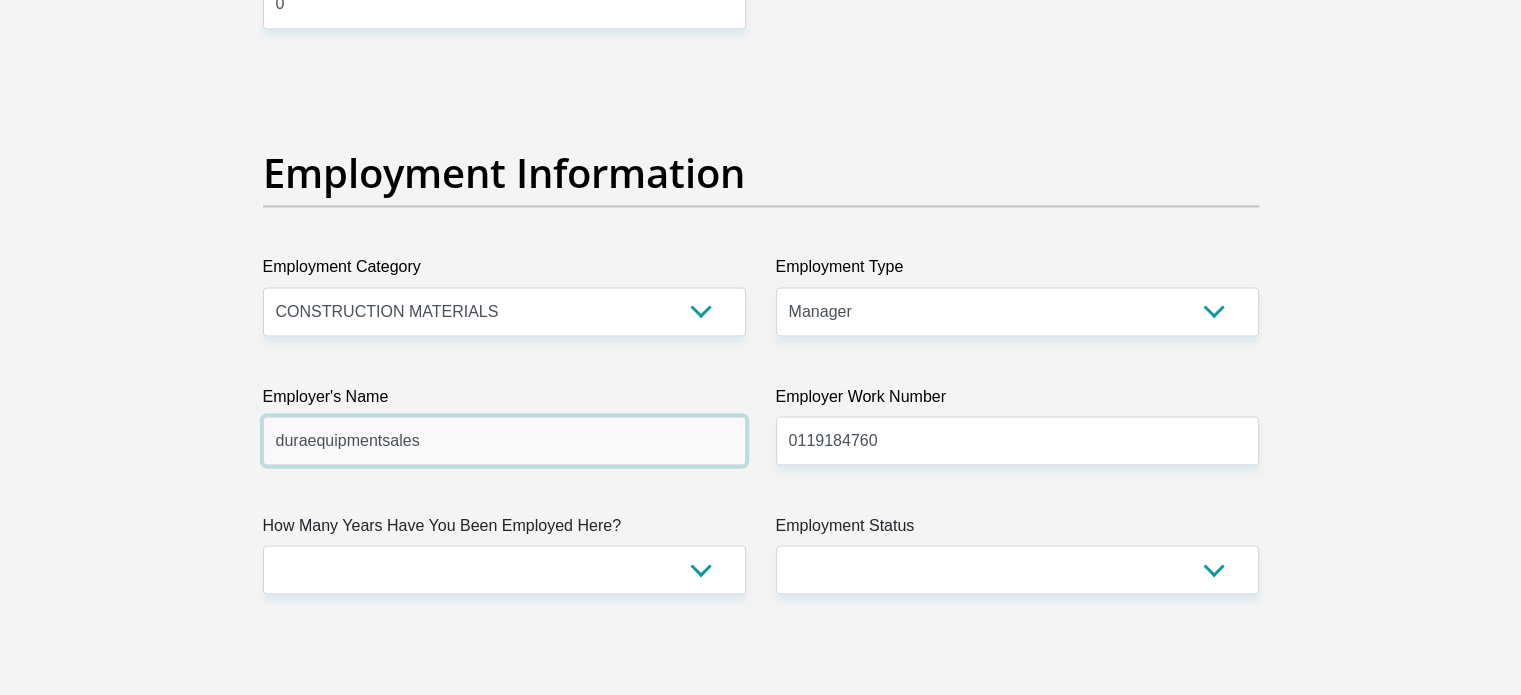 scroll, scrollTop: 3600, scrollLeft: 0, axis: vertical 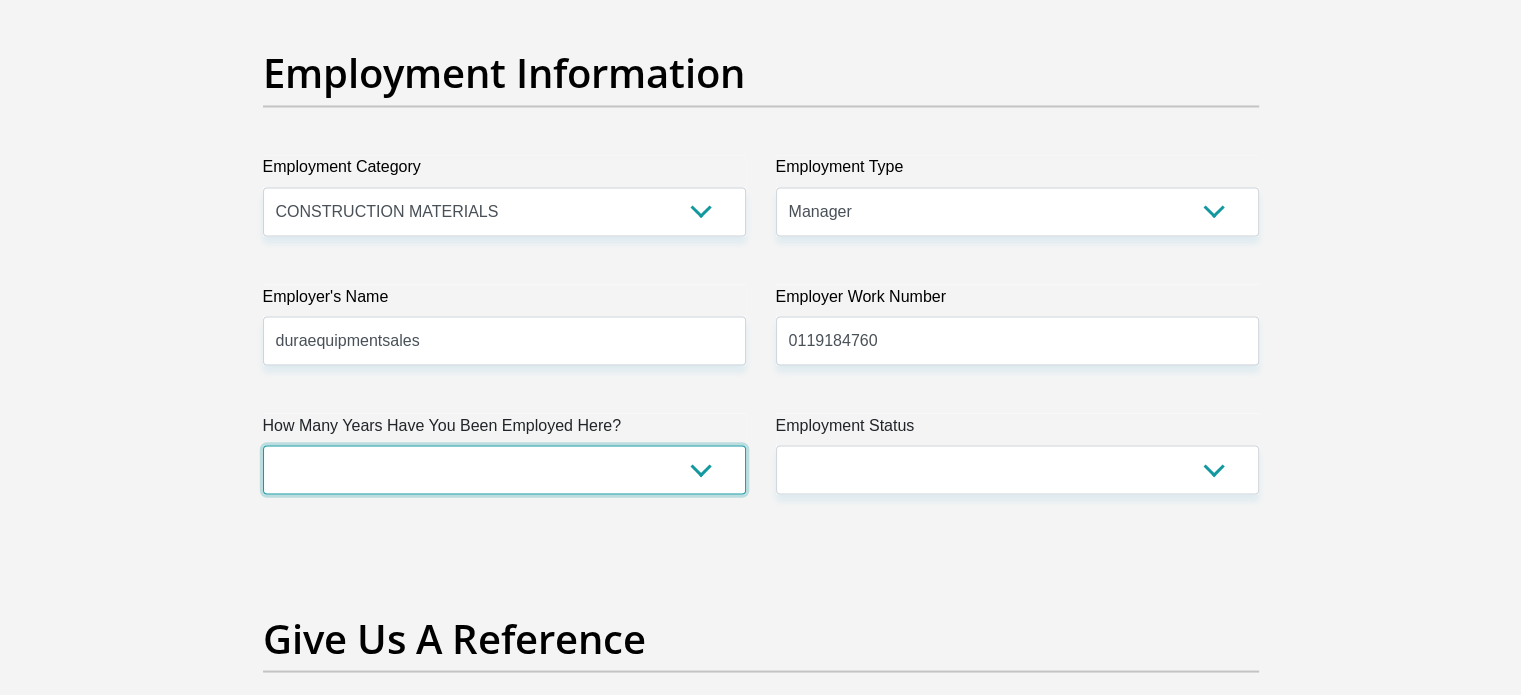 click on "less than 1 year
1-3 years
3-5 years
5+ years" at bounding box center (504, 469) 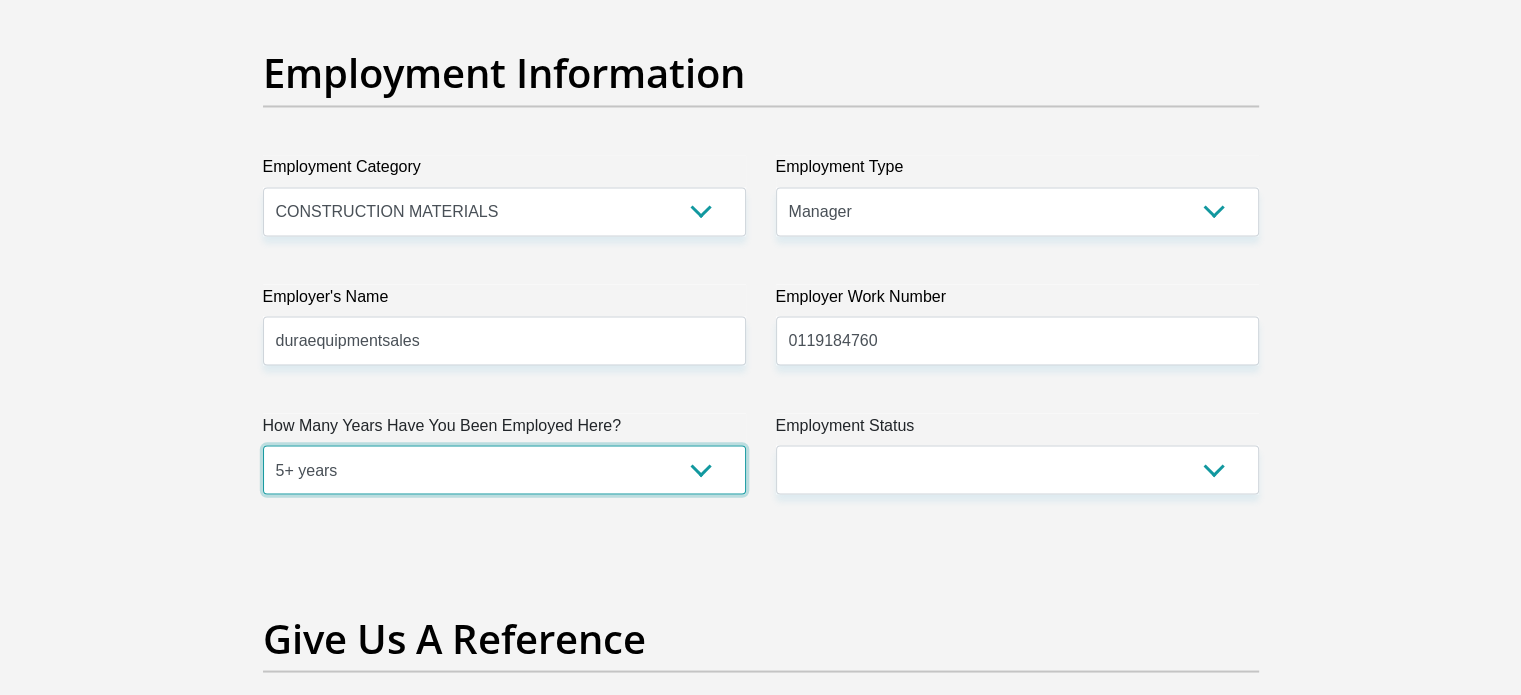 click on "less than 1 year
1-3 years
3-5 years
5+ years" at bounding box center [504, 469] 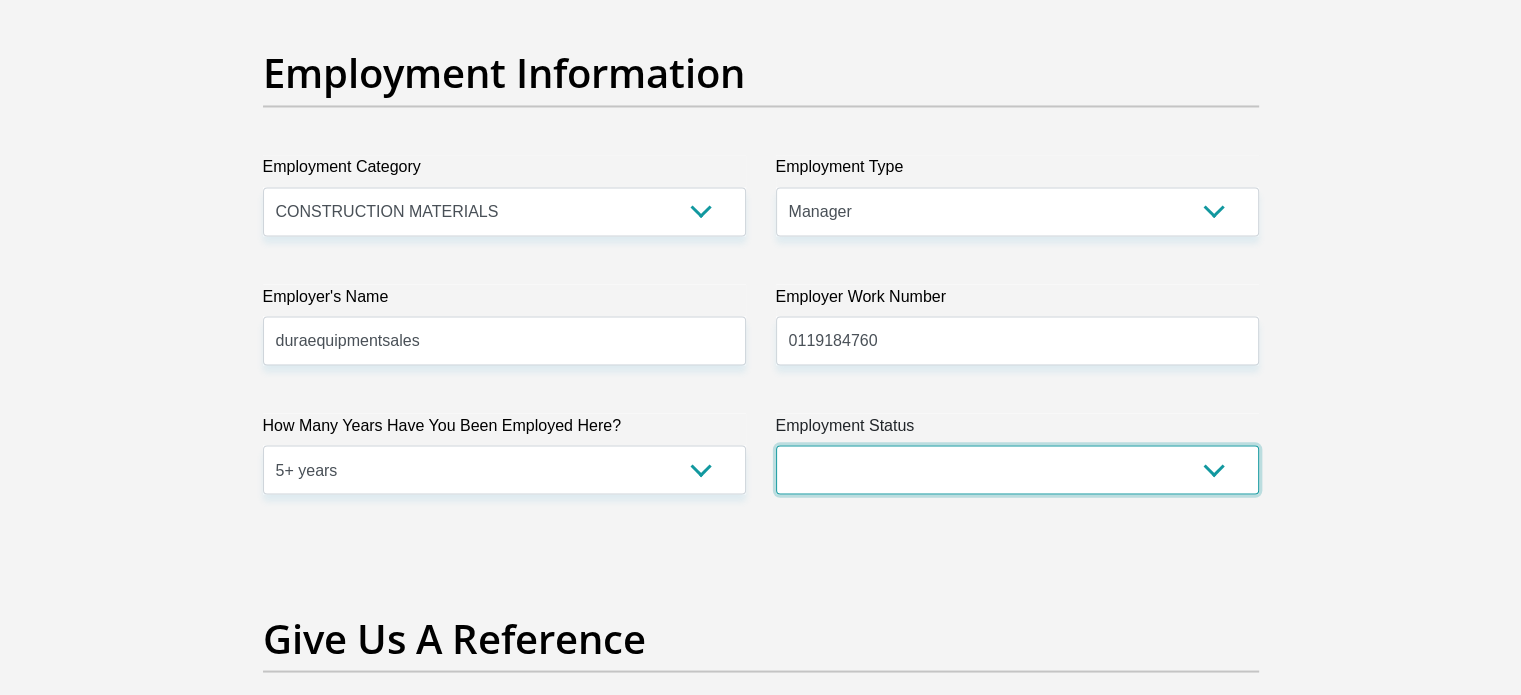 click on "Permanent/Full-time
Part-time/Casual
Contract Worker
Self-Employed
Housewife
Retired
Student
Medically Boarded
Disability
Unemployed" at bounding box center (1017, 469) 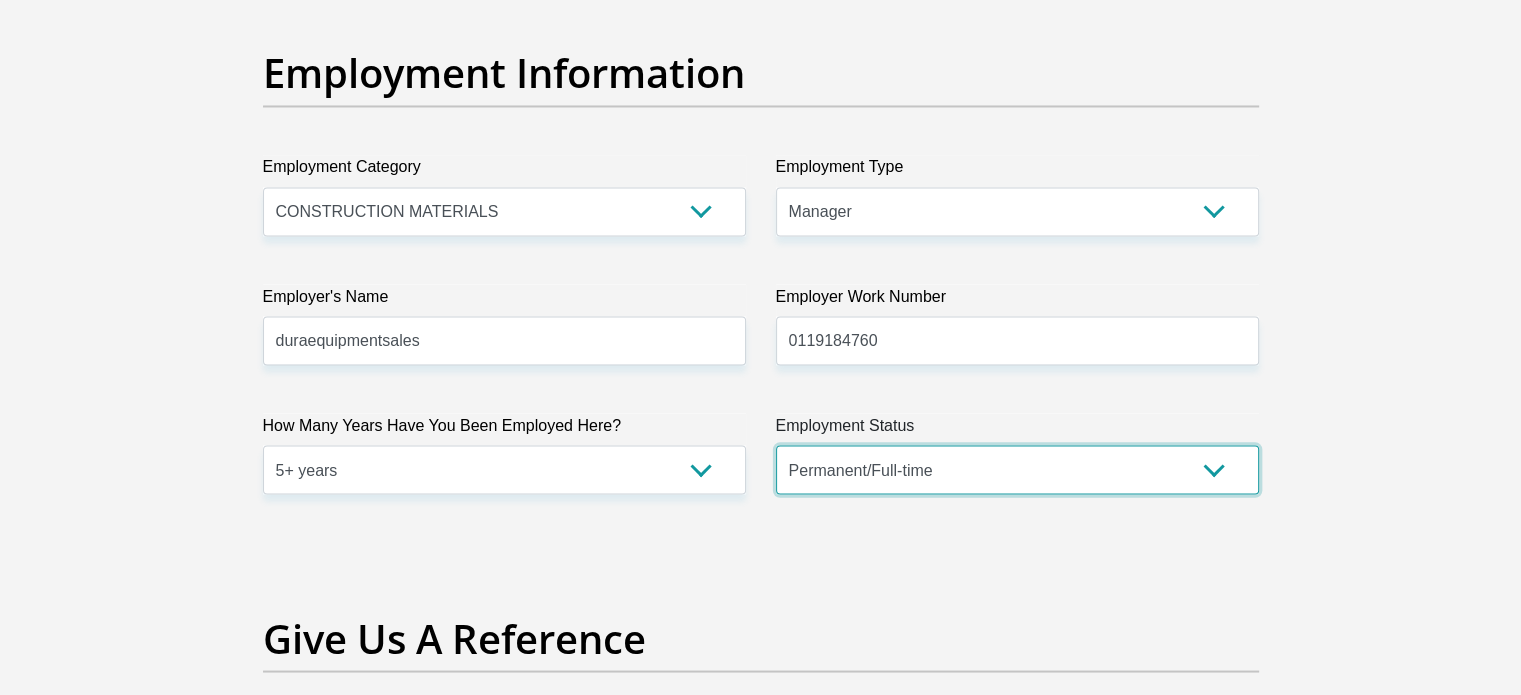click on "Permanent/Full-time
Part-time/Casual
Contract Worker
Self-Employed
Housewife
Retired
Student
Medically Boarded
Disability
Unemployed" at bounding box center [1017, 469] 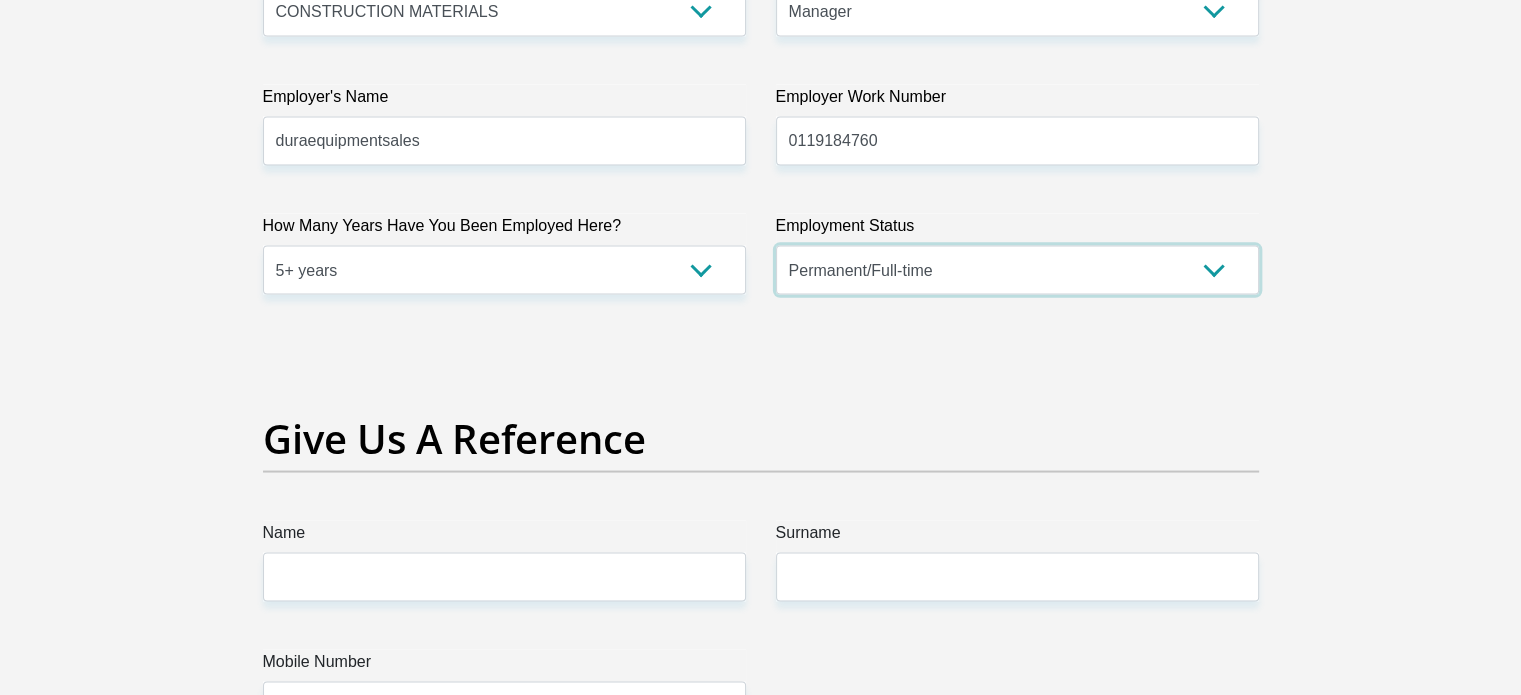scroll, scrollTop: 3900, scrollLeft: 0, axis: vertical 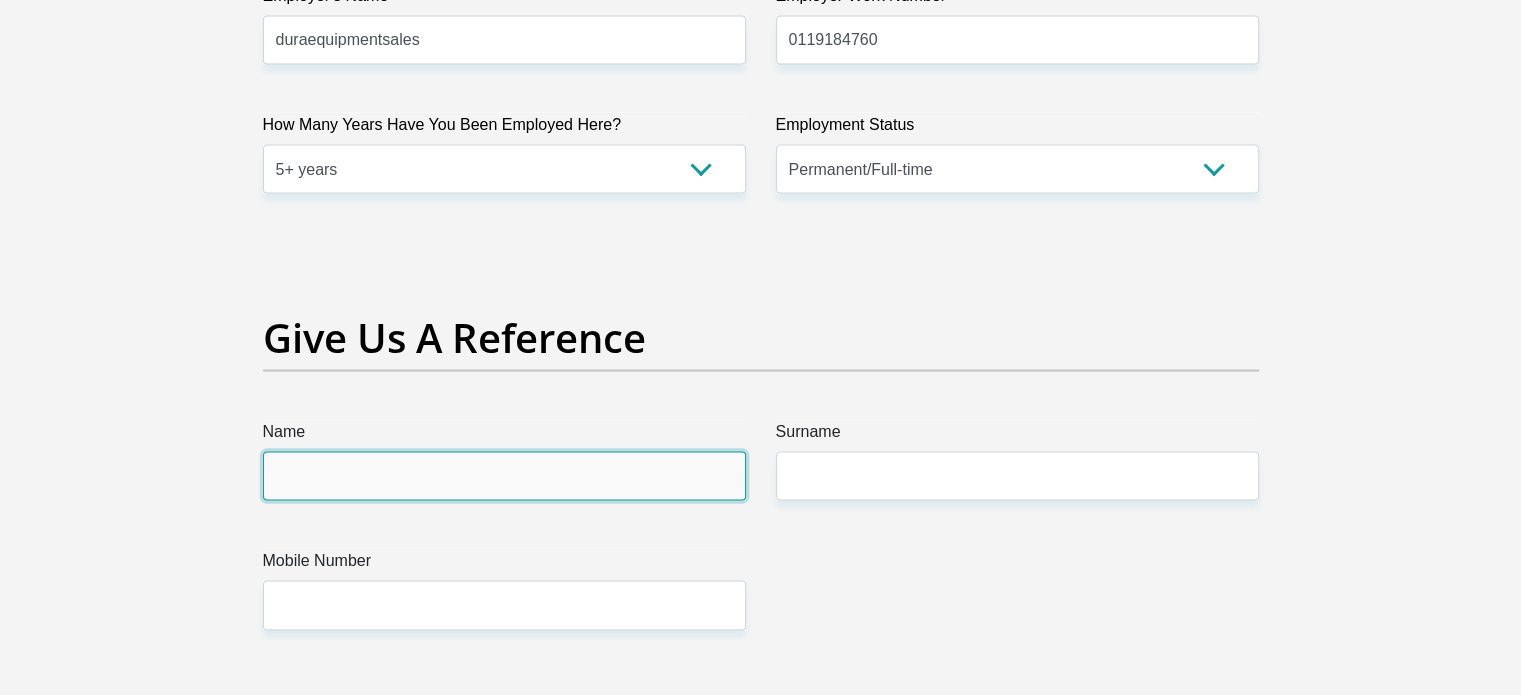 click on "Name" at bounding box center (504, 476) 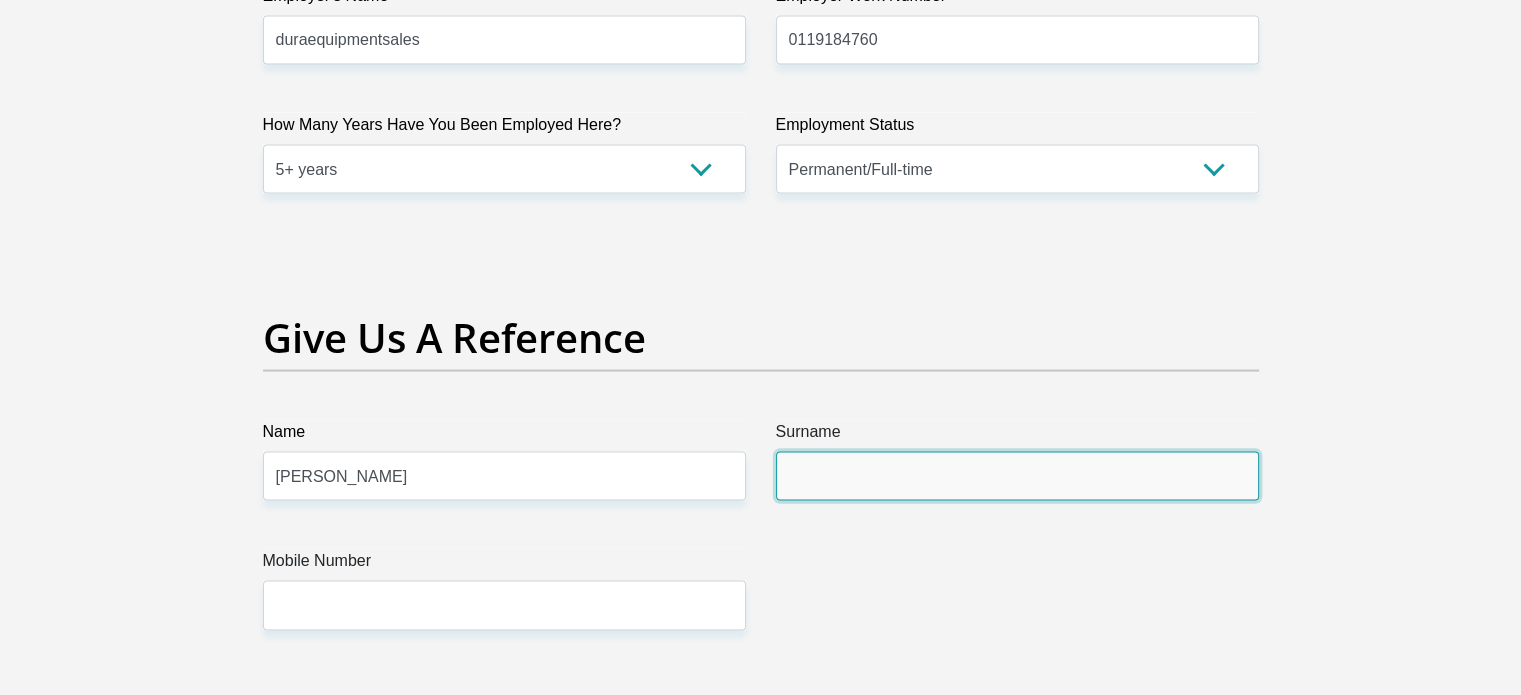 click on "Surname" at bounding box center (1017, 476) 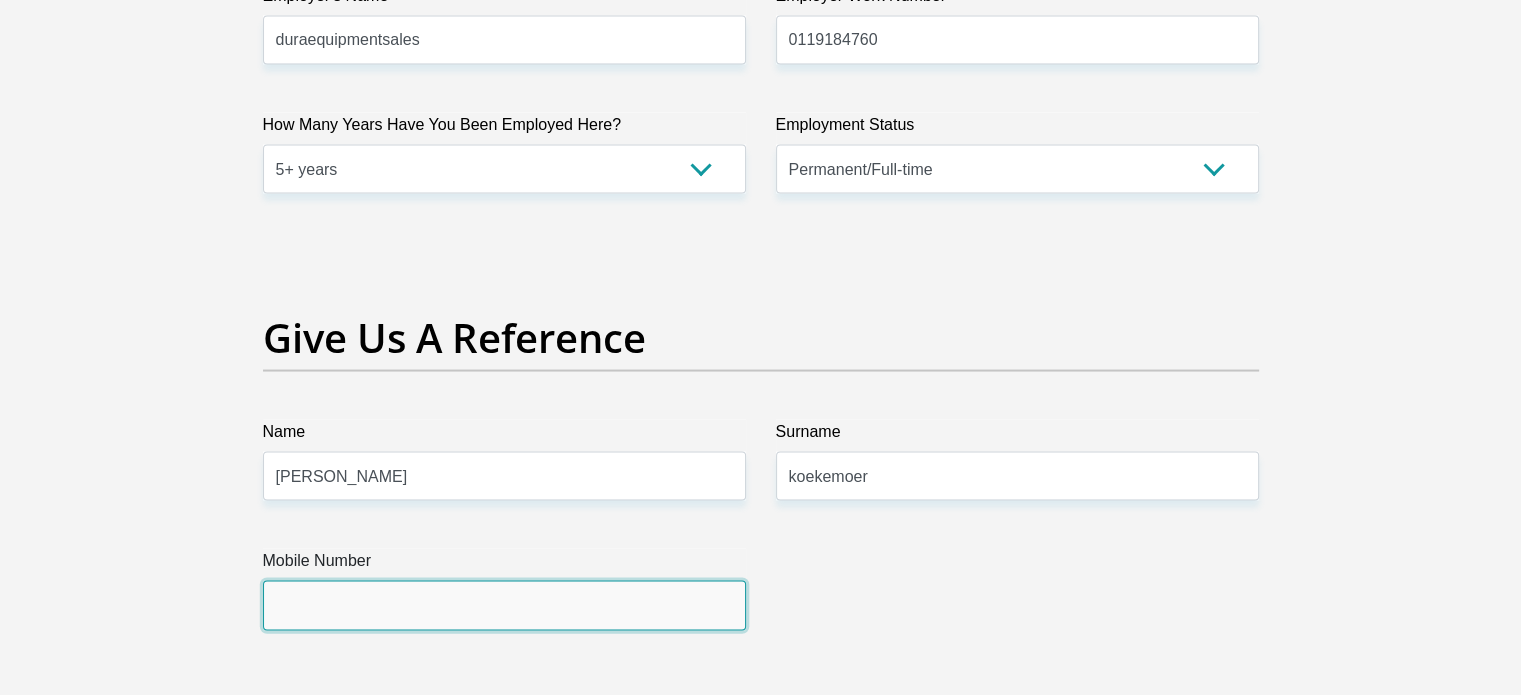 click on "Mobile Number" at bounding box center (504, 605) 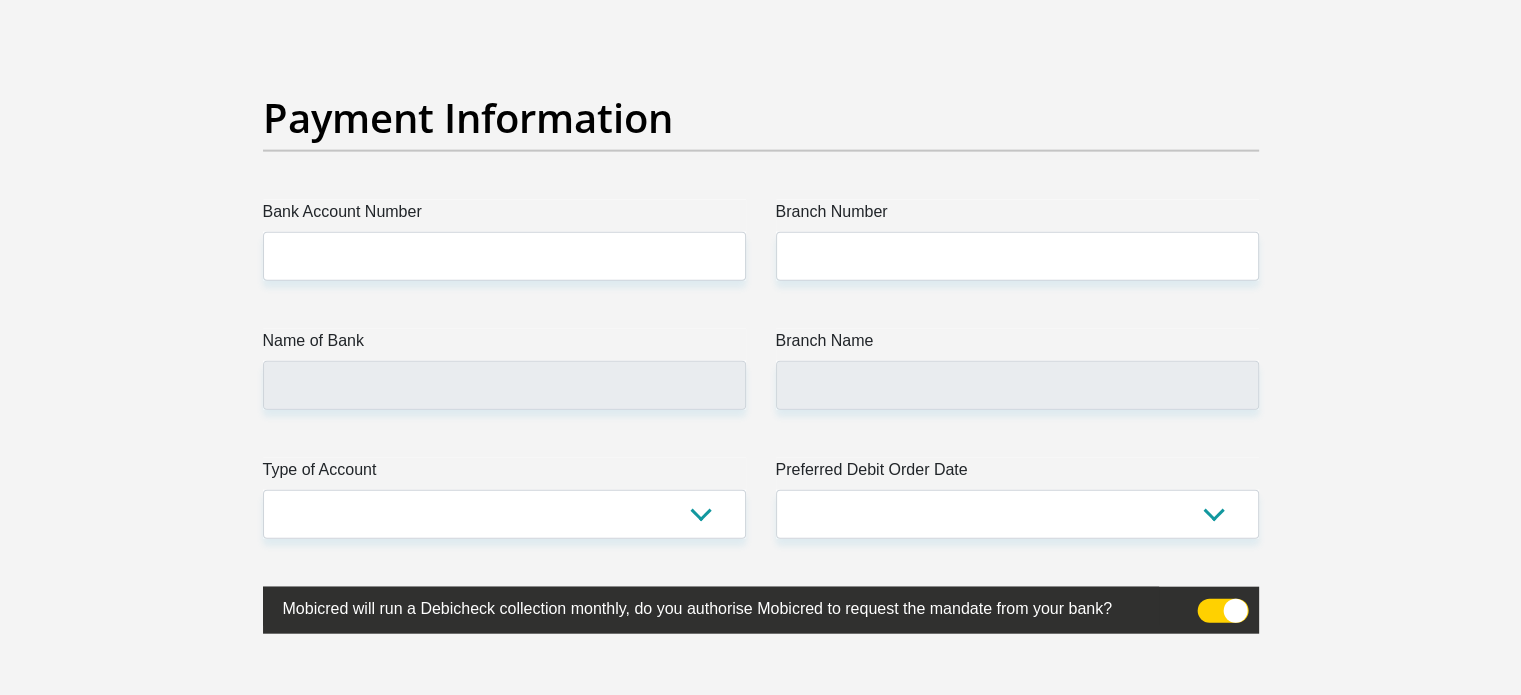 scroll, scrollTop: 4600, scrollLeft: 0, axis: vertical 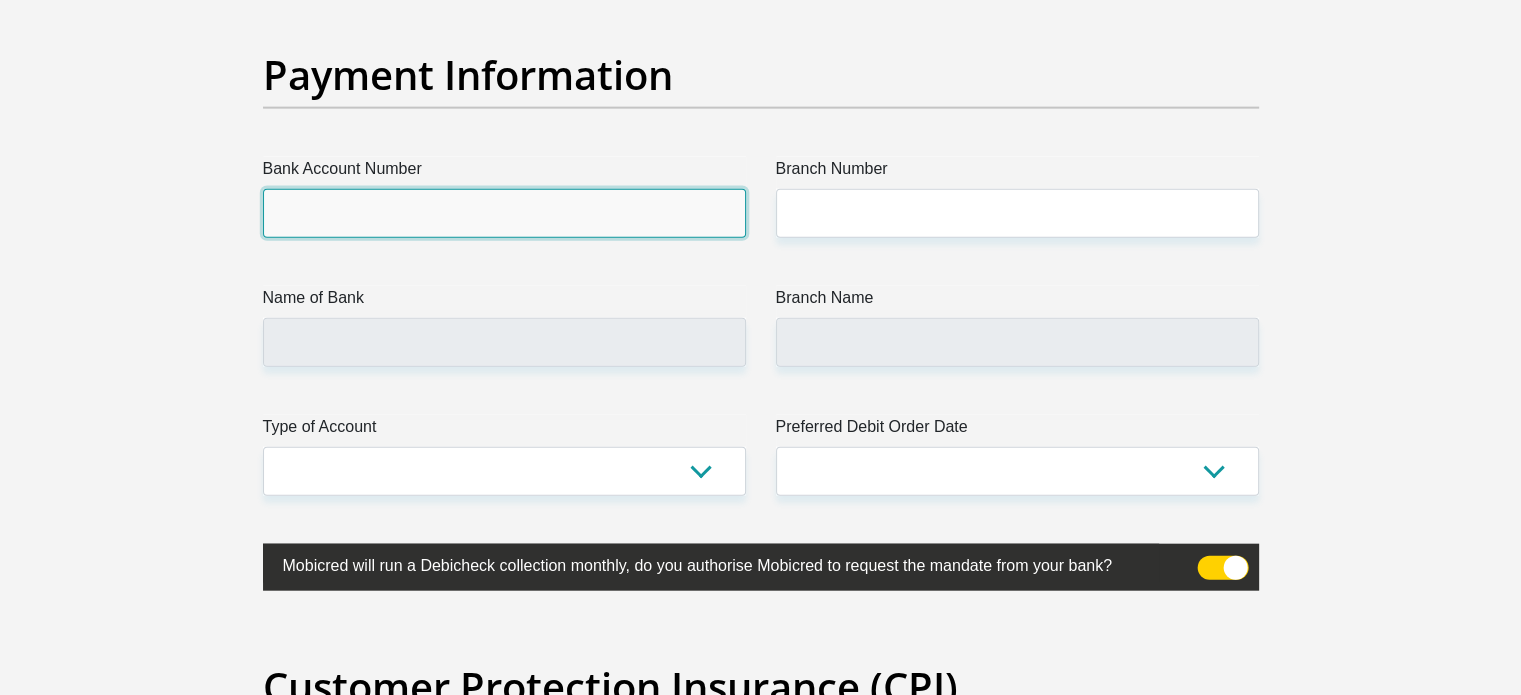 click on "Bank Account Number" at bounding box center [504, 213] 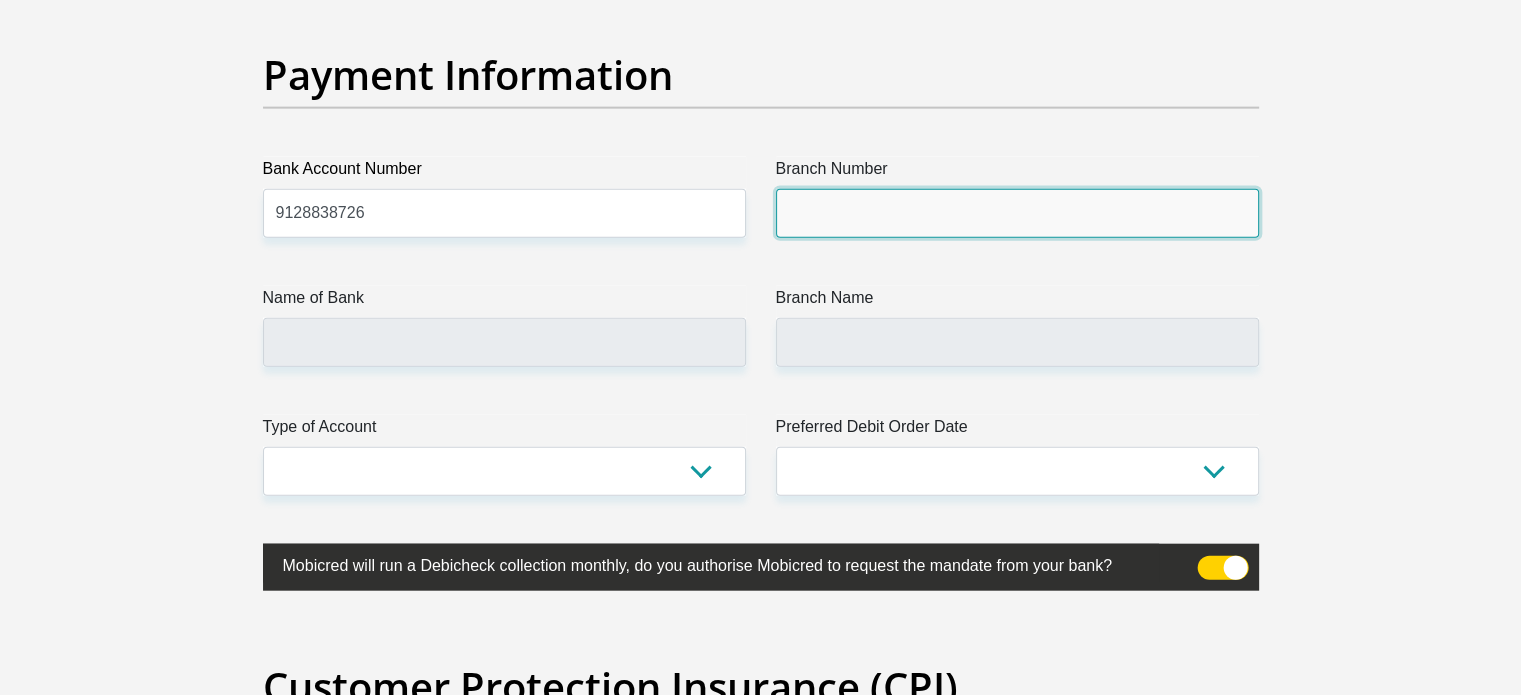 click on "Branch Number" at bounding box center (1017, 213) 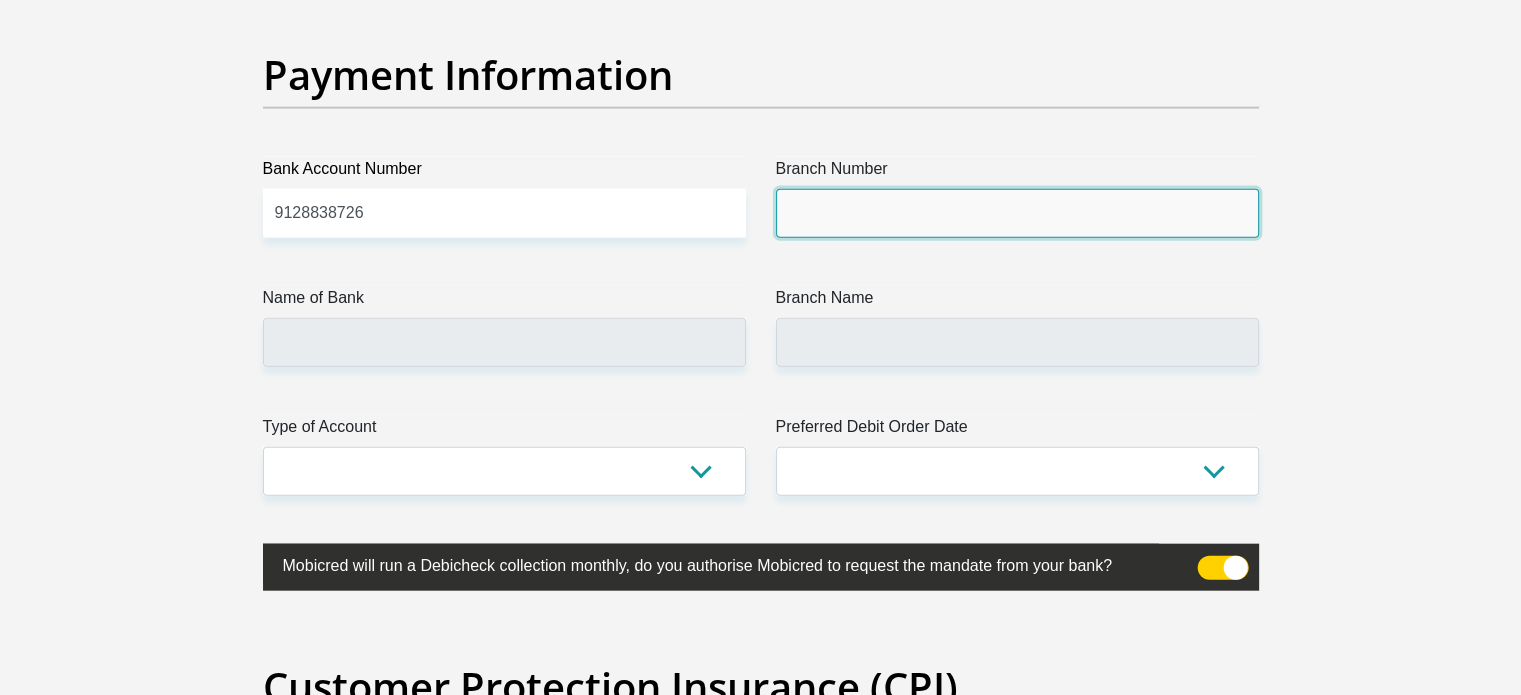type on "632005" 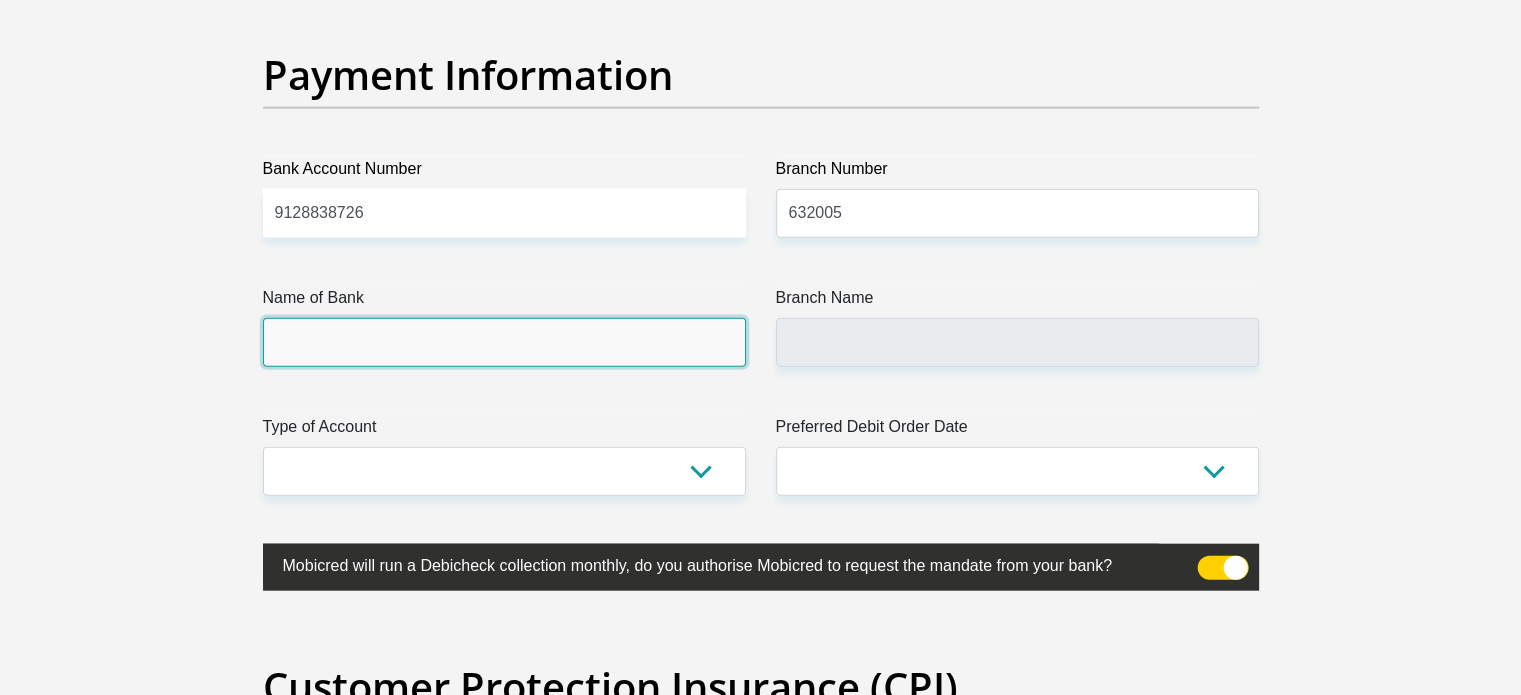 click on "Name of Bank" at bounding box center (504, 342) 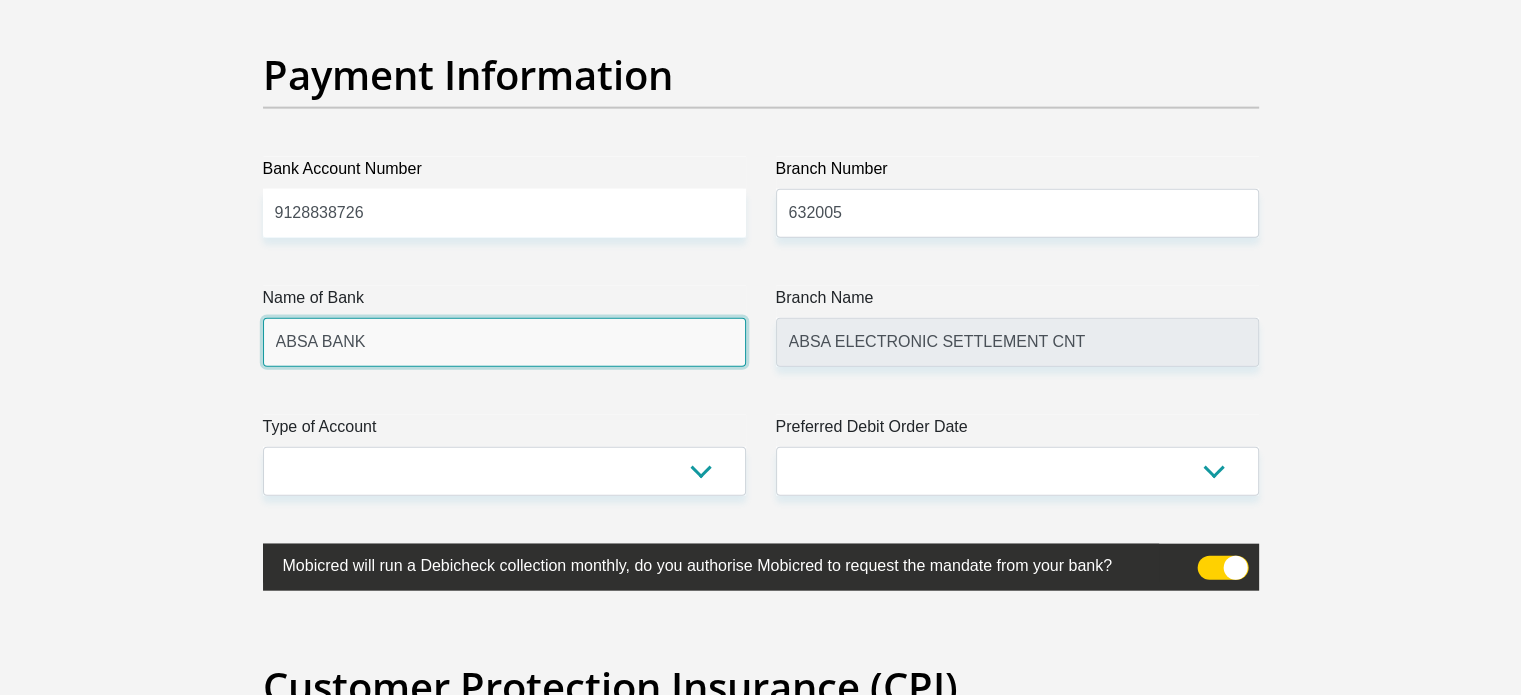 click on "ABSA BANK" at bounding box center [504, 342] 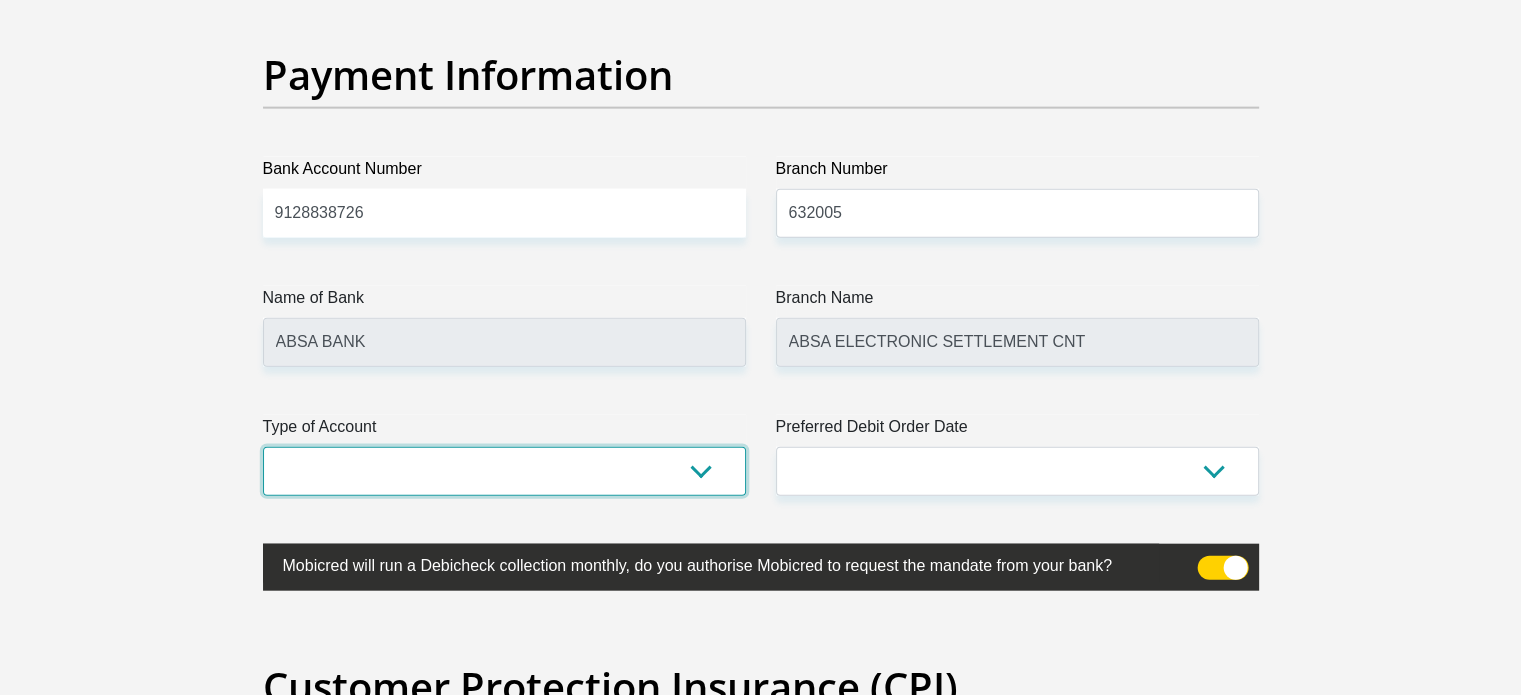 click on "Cheque
Savings" at bounding box center (504, 471) 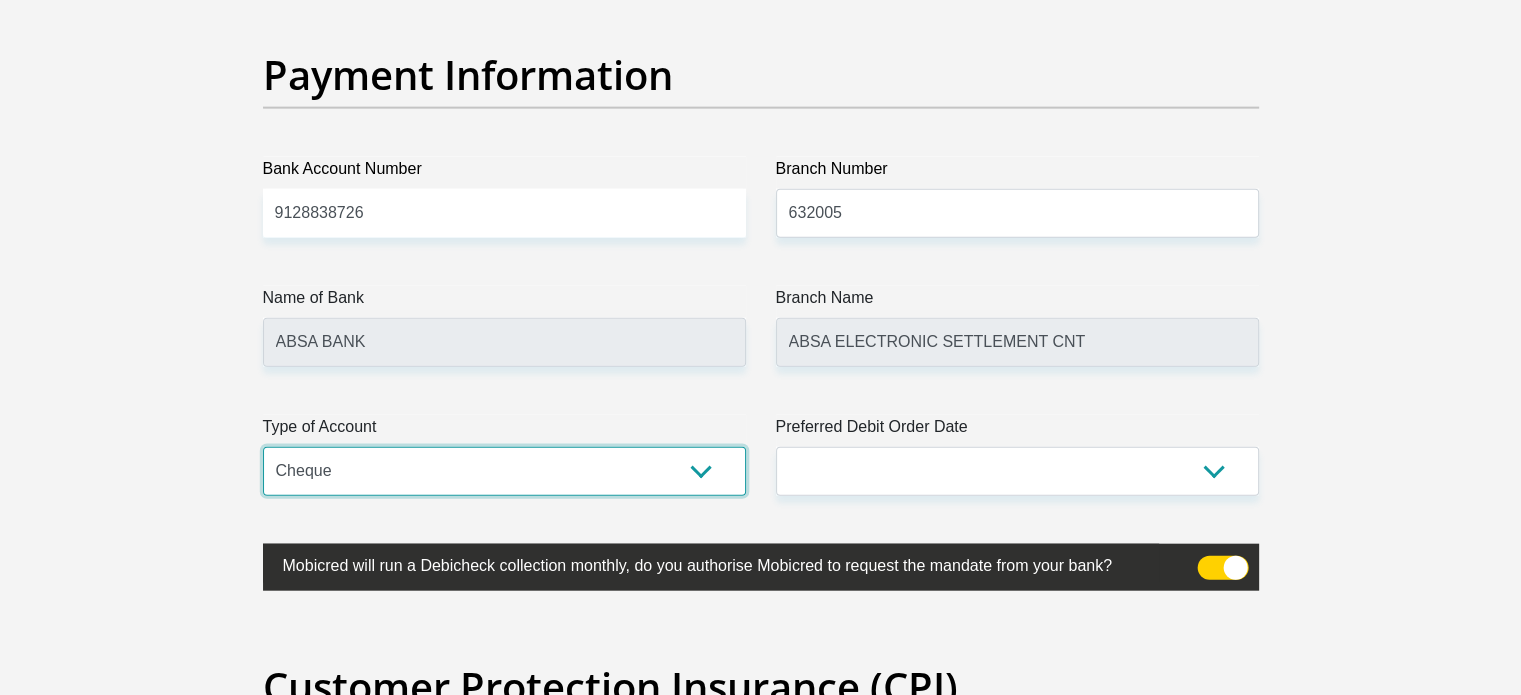 click on "Cheque
Savings" at bounding box center [504, 471] 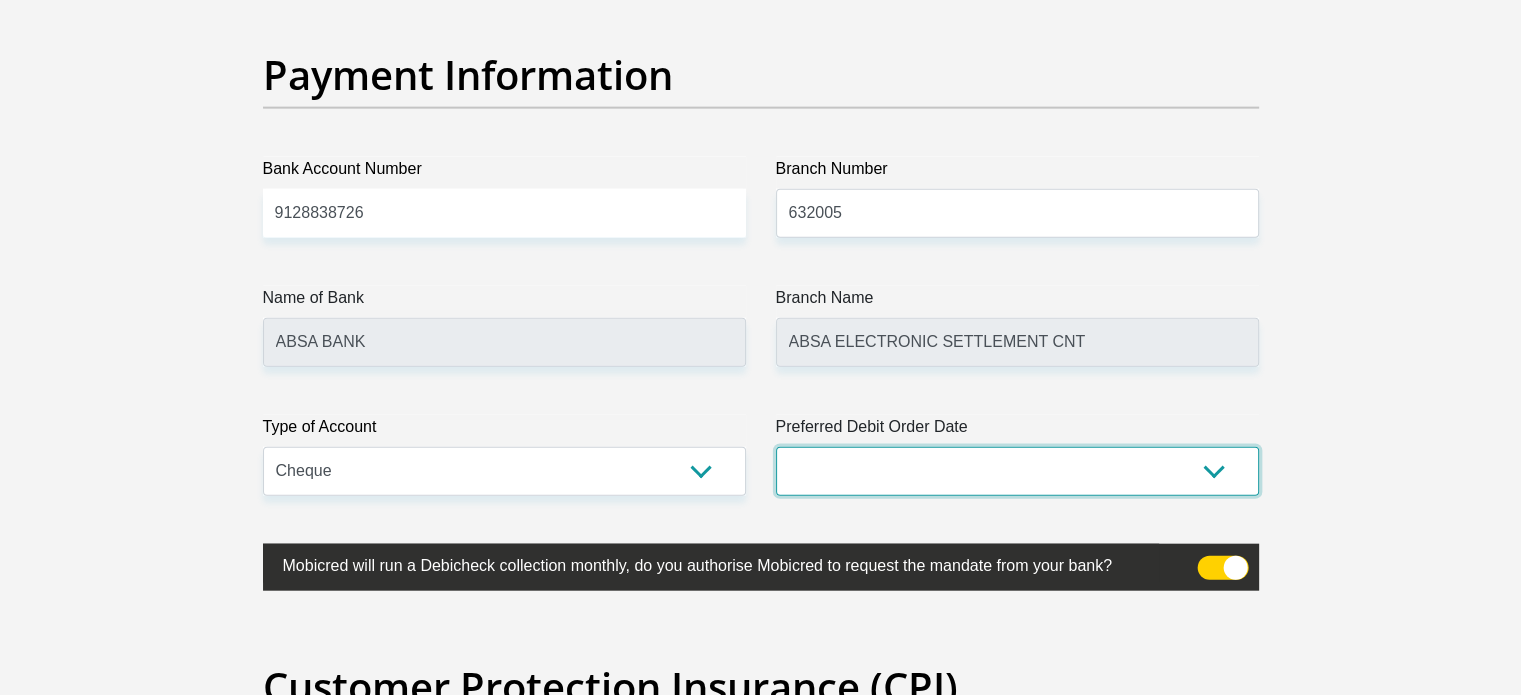 click on "1st
2nd
3rd
4th
5th
7th
18th
19th
20th
21st
22nd
23rd
24th
25th
26th
27th
28th
29th
30th" at bounding box center [1017, 471] 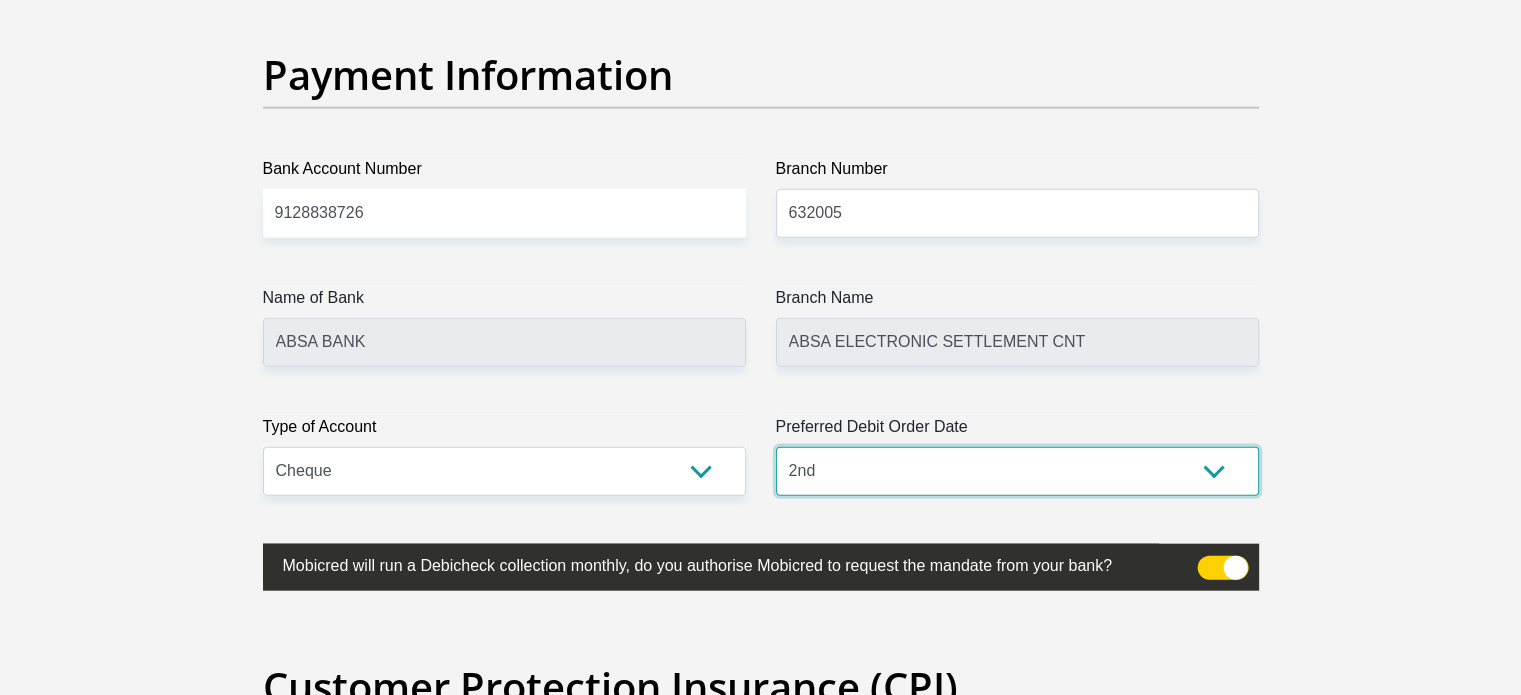 click on "1st
2nd
3rd
4th
5th
7th
18th
19th
20th
21st
22nd
23rd
24th
25th
26th
27th
28th
29th
30th" at bounding box center [1017, 471] 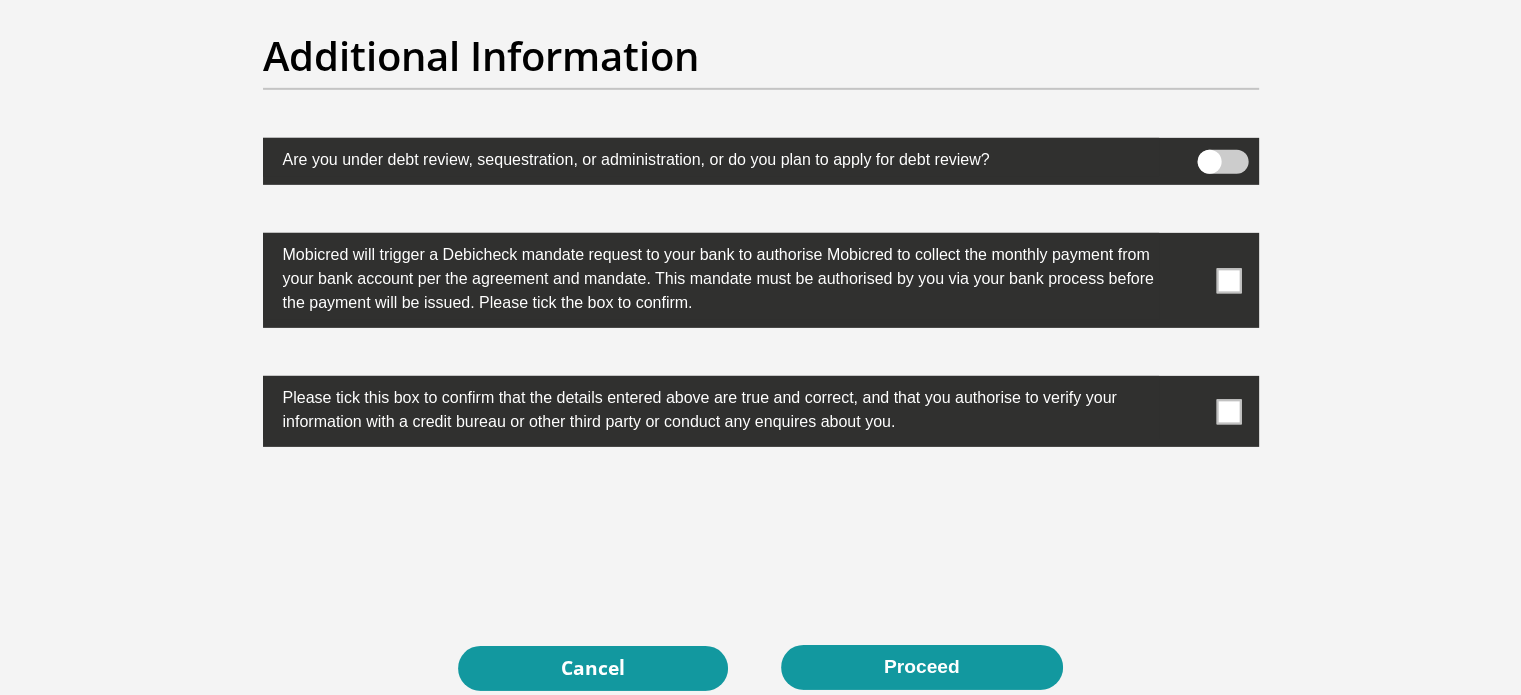 scroll, scrollTop: 6200, scrollLeft: 0, axis: vertical 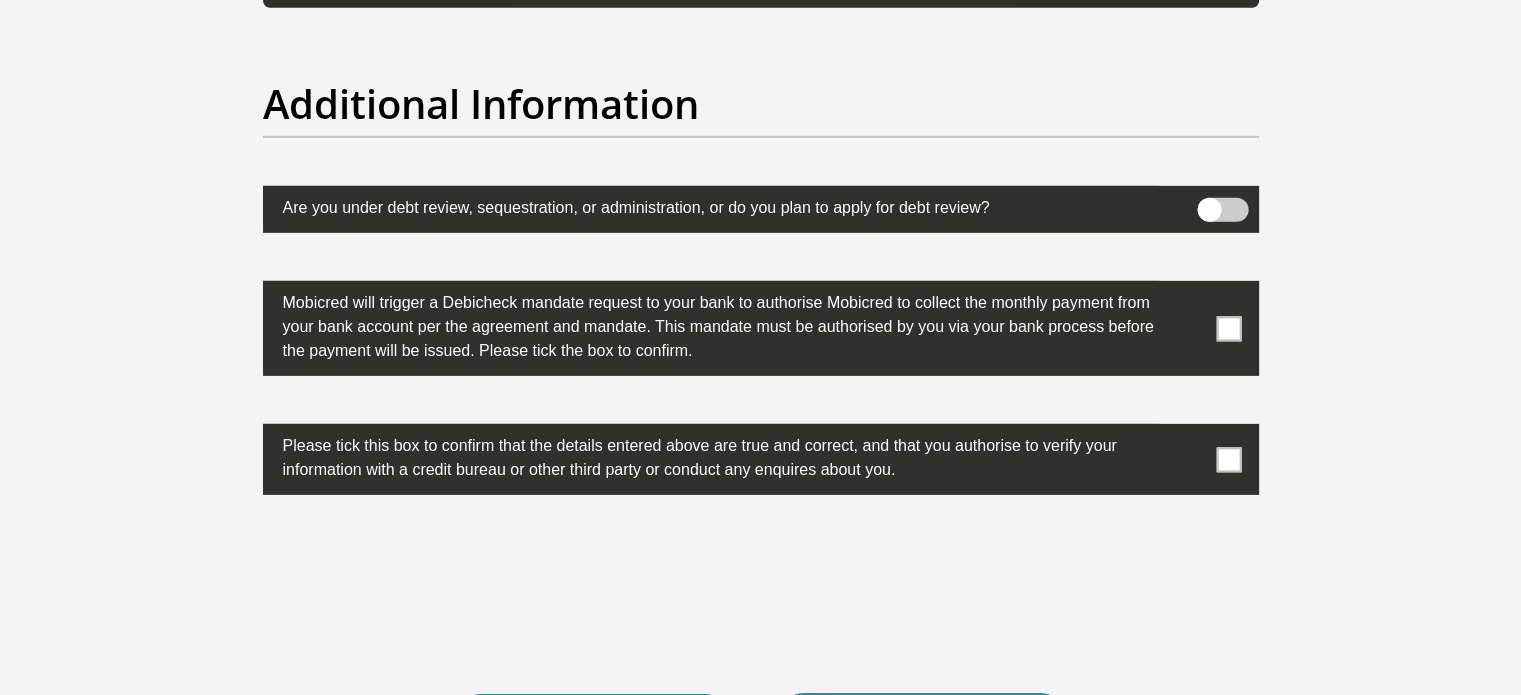 click at bounding box center [1228, 328] 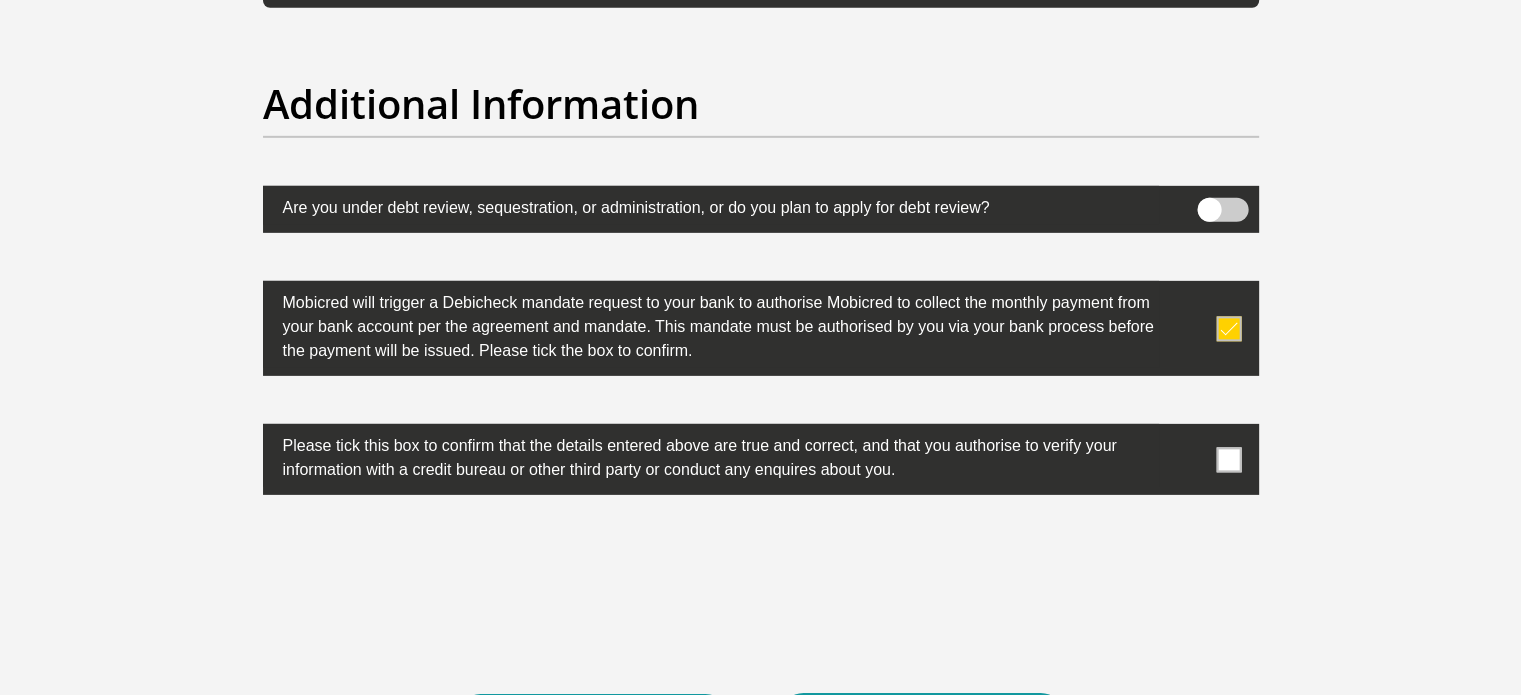 click at bounding box center (1228, 459) 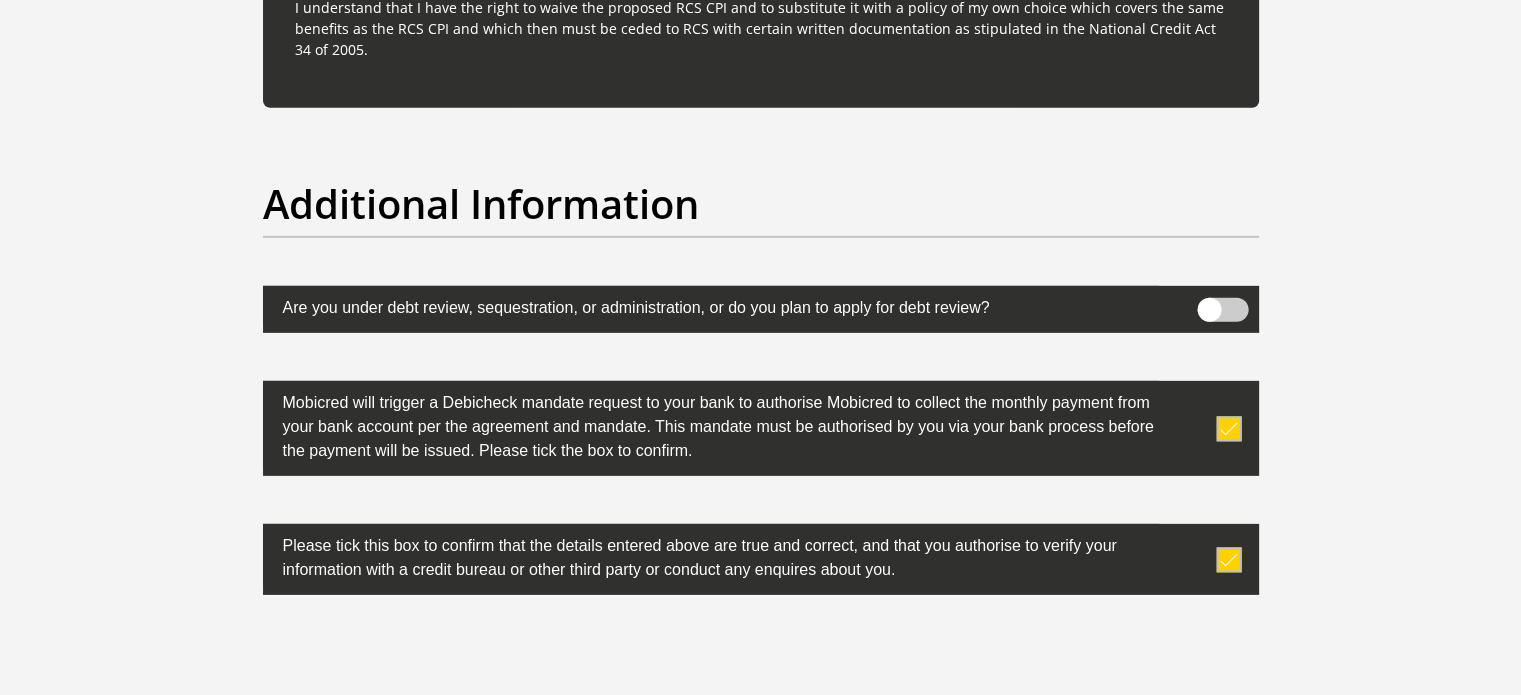 scroll, scrollTop: 6476, scrollLeft: 0, axis: vertical 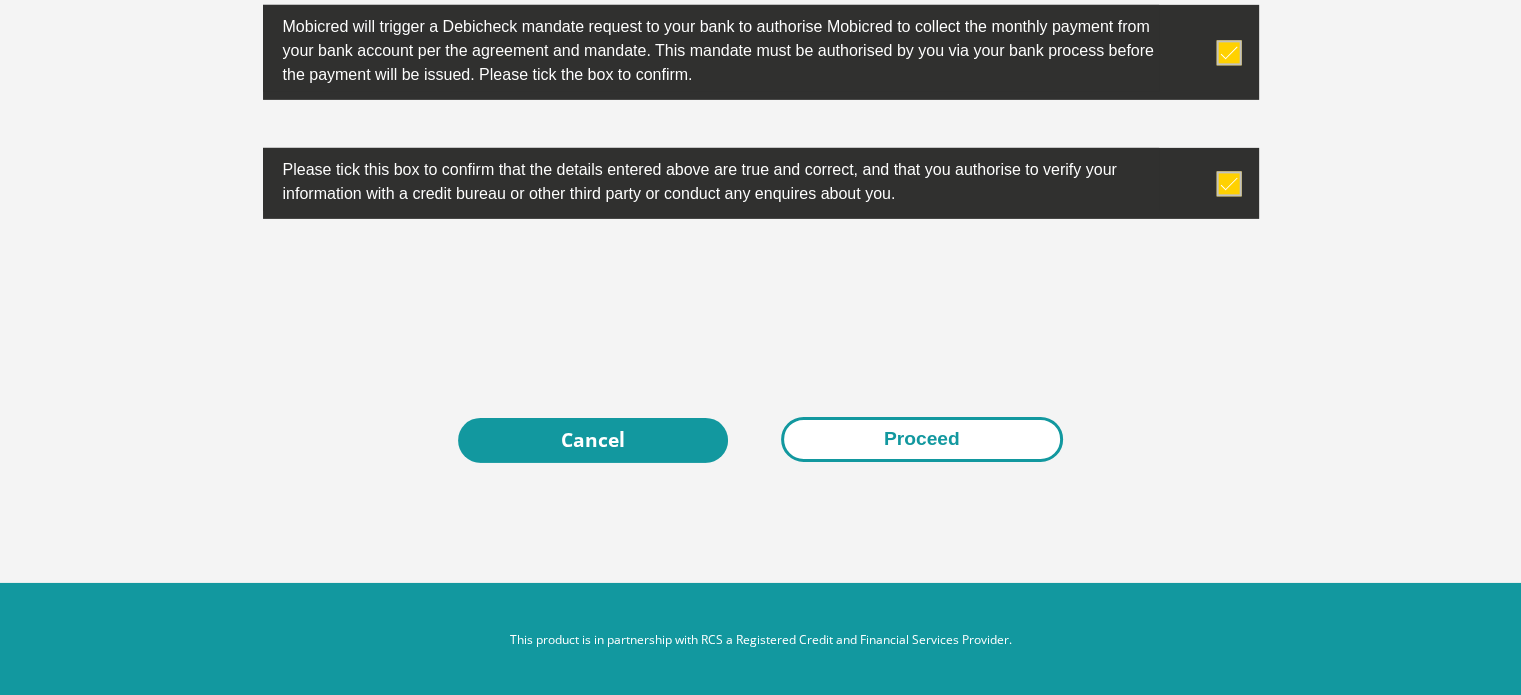 click on "Proceed" at bounding box center (922, 439) 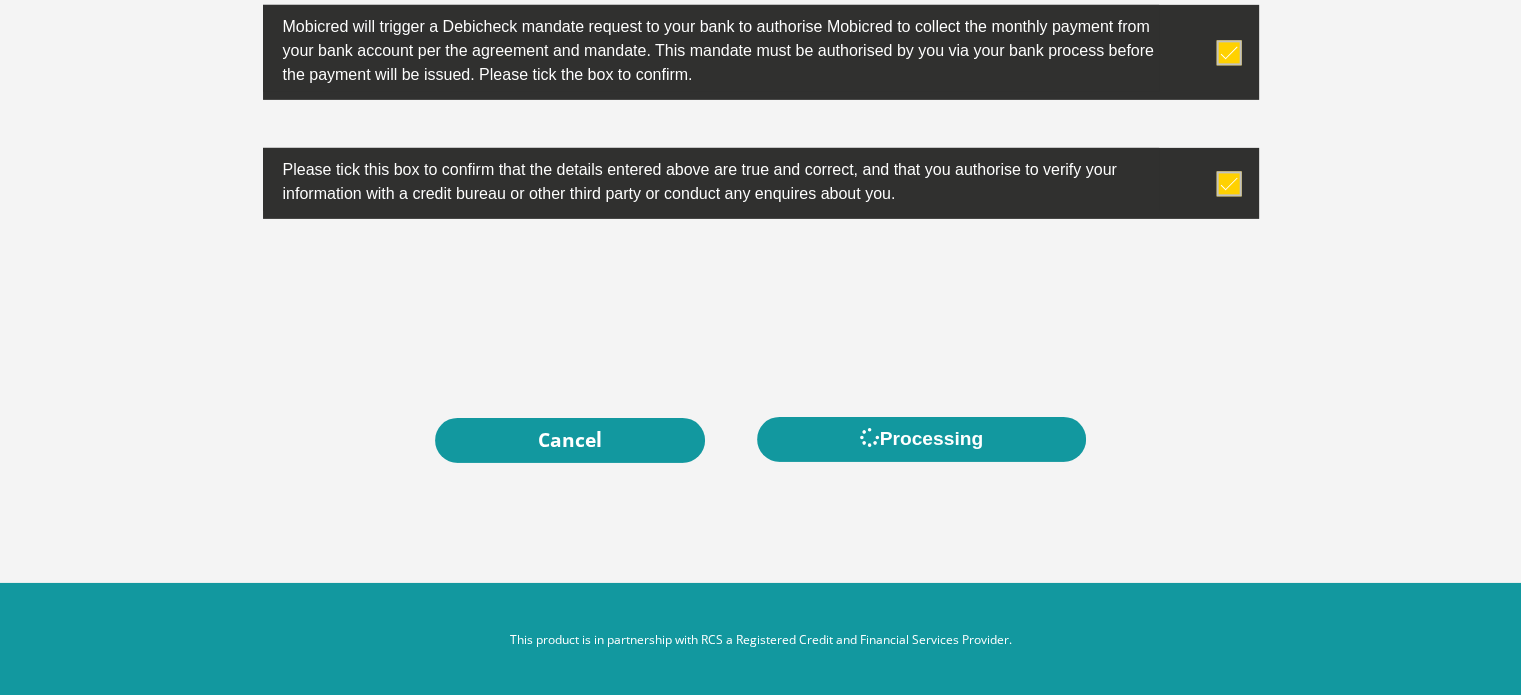 scroll, scrollTop: 0, scrollLeft: 0, axis: both 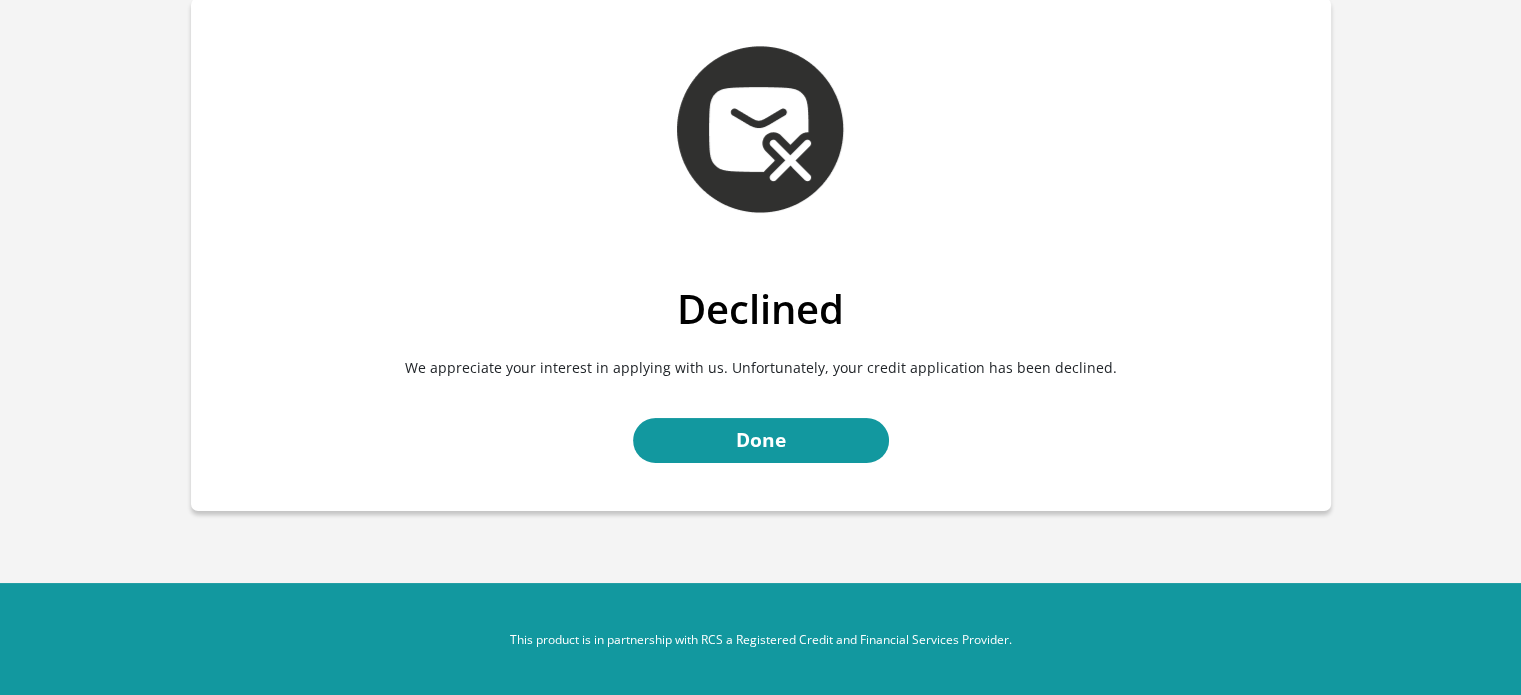 click on "Declined
We appreciate your interest in applying with us. Unfortunately, your credit application has been declined.
Done" at bounding box center (761, 398) 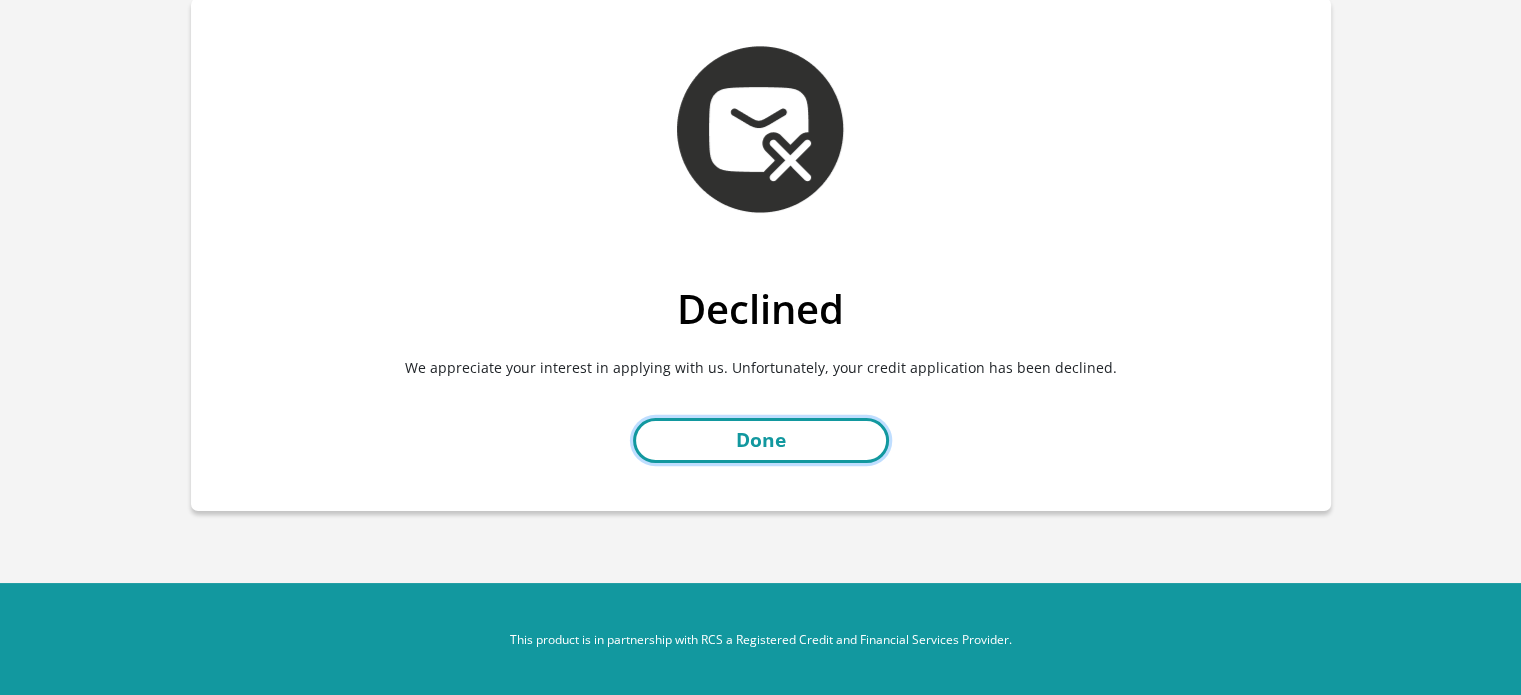 click on "Done" at bounding box center (761, 440) 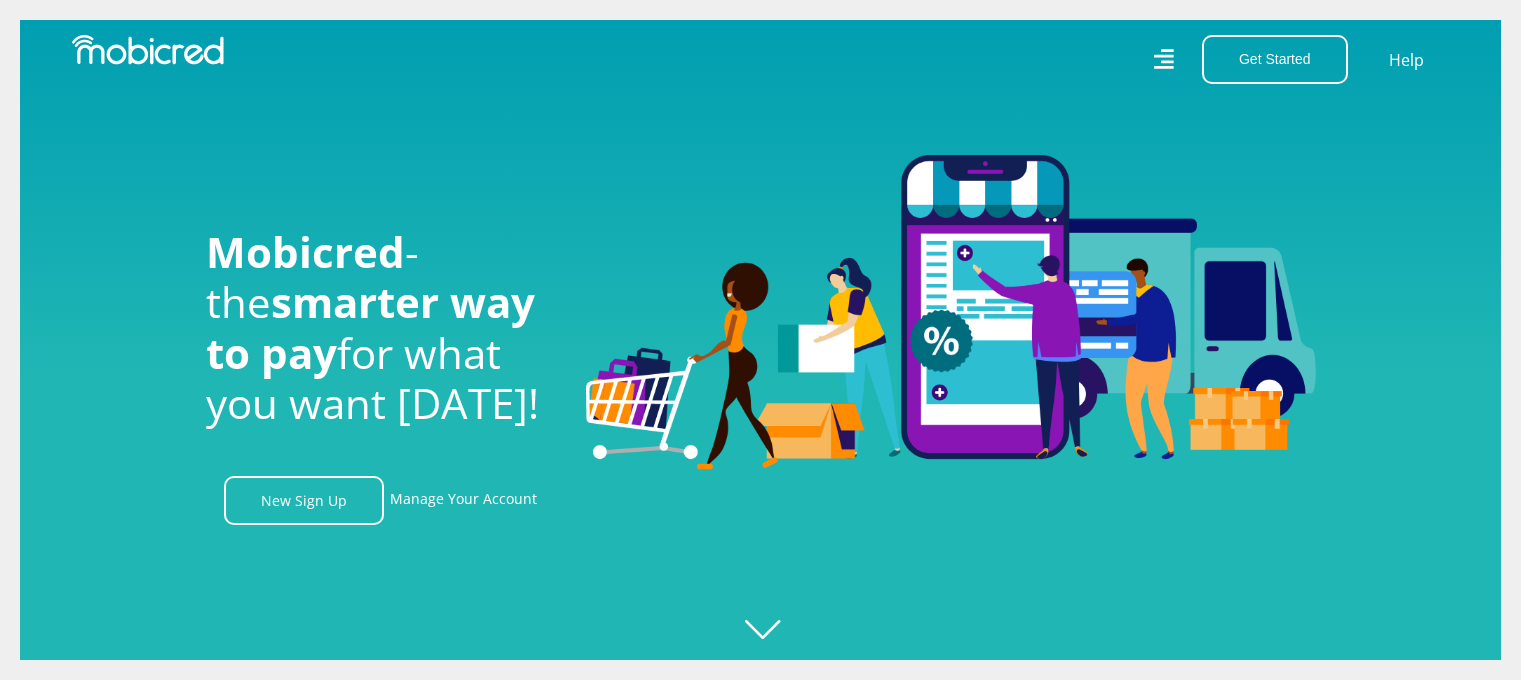 scroll, scrollTop: 0, scrollLeft: 0, axis: both 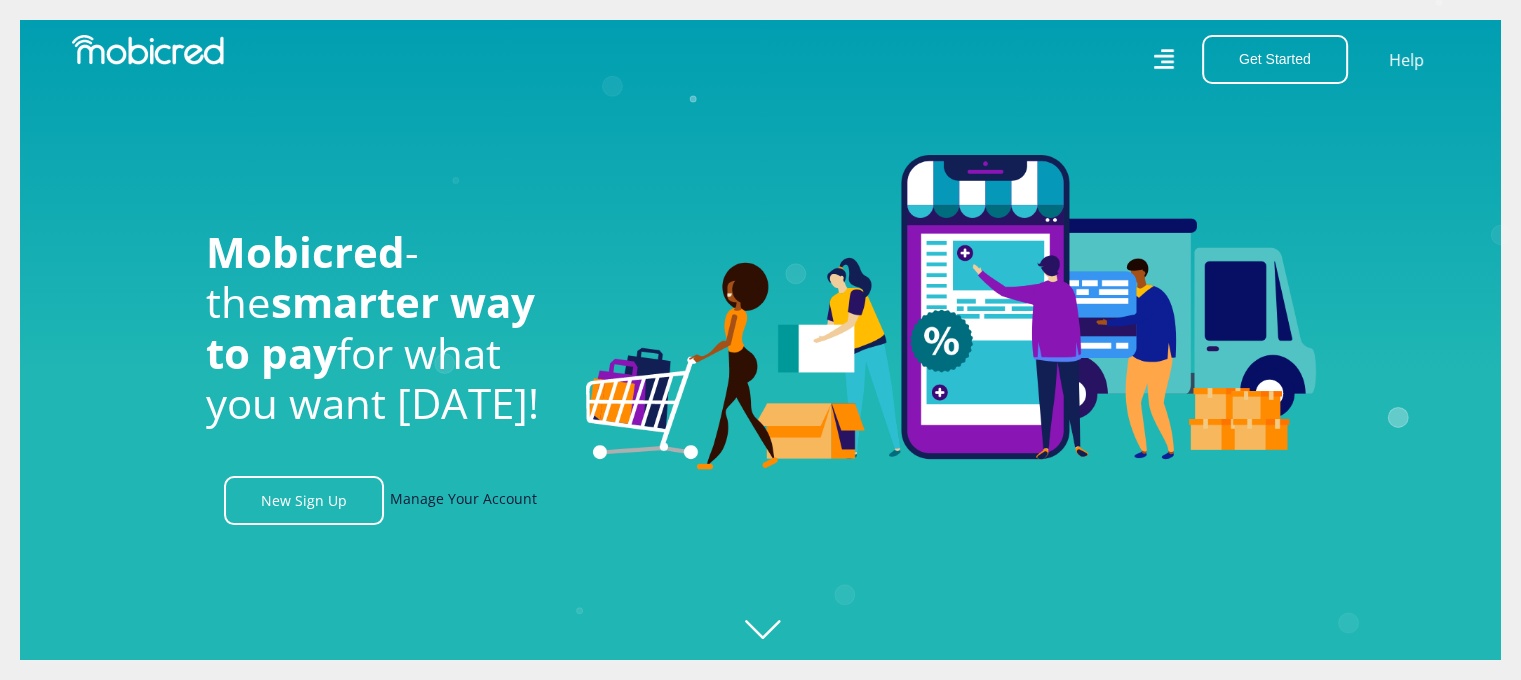 click on "Manage Your Account" at bounding box center [463, 500] 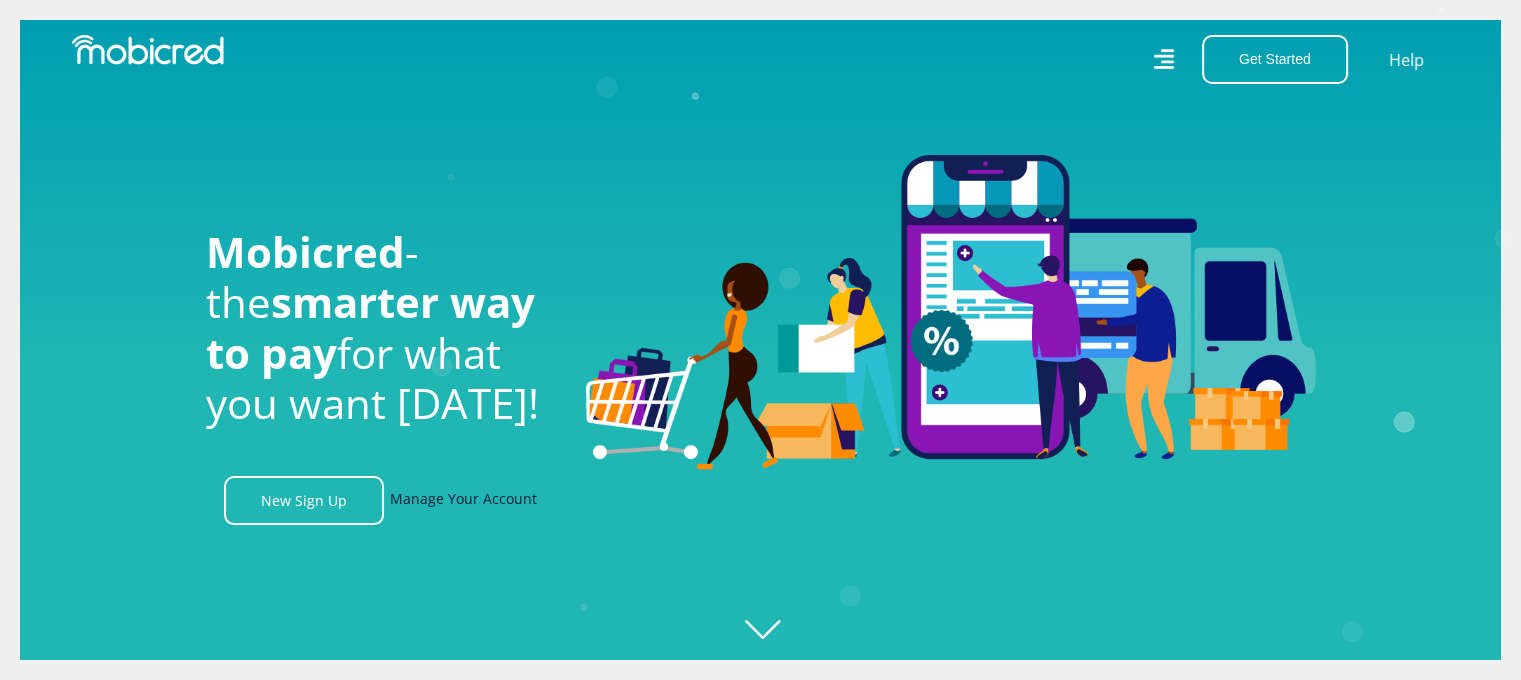 scroll, scrollTop: 0, scrollLeft: 749, axis: horizontal 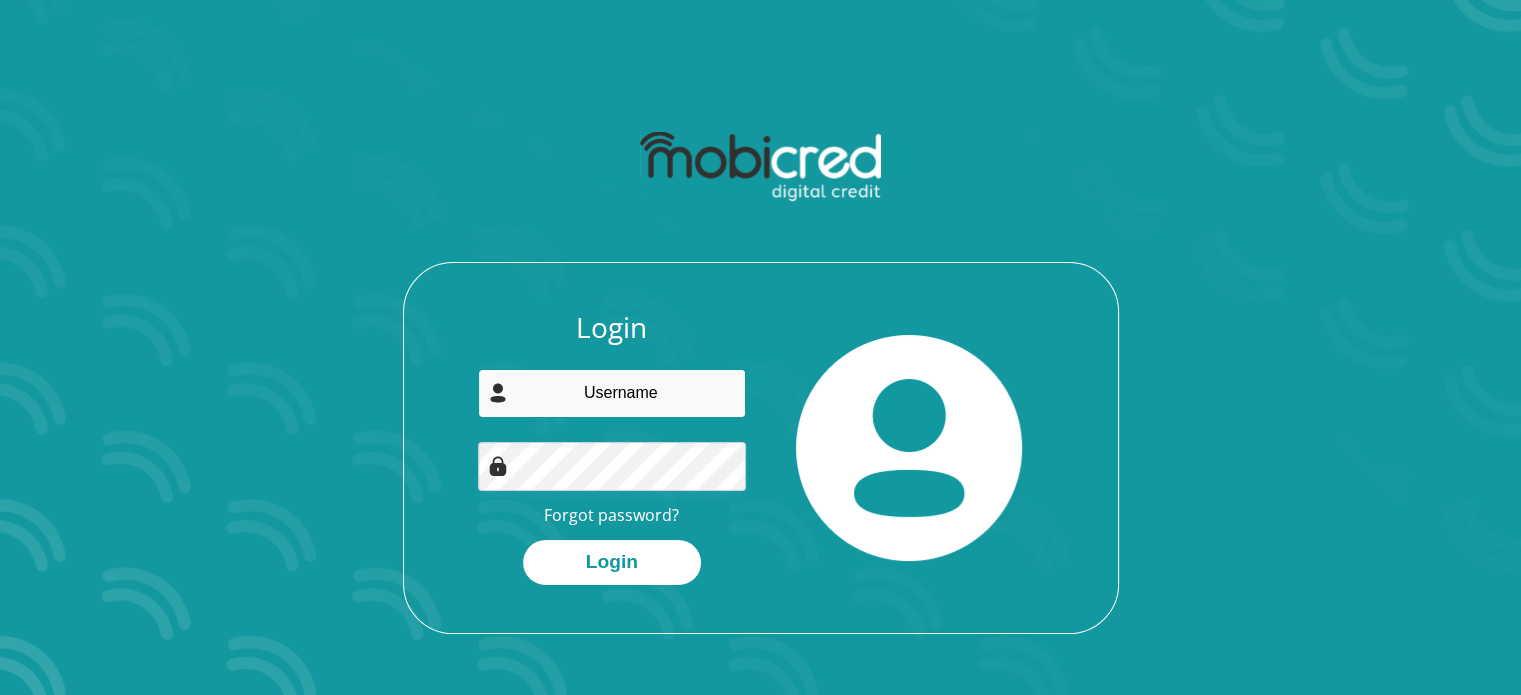 click at bounding box center [612, 393] 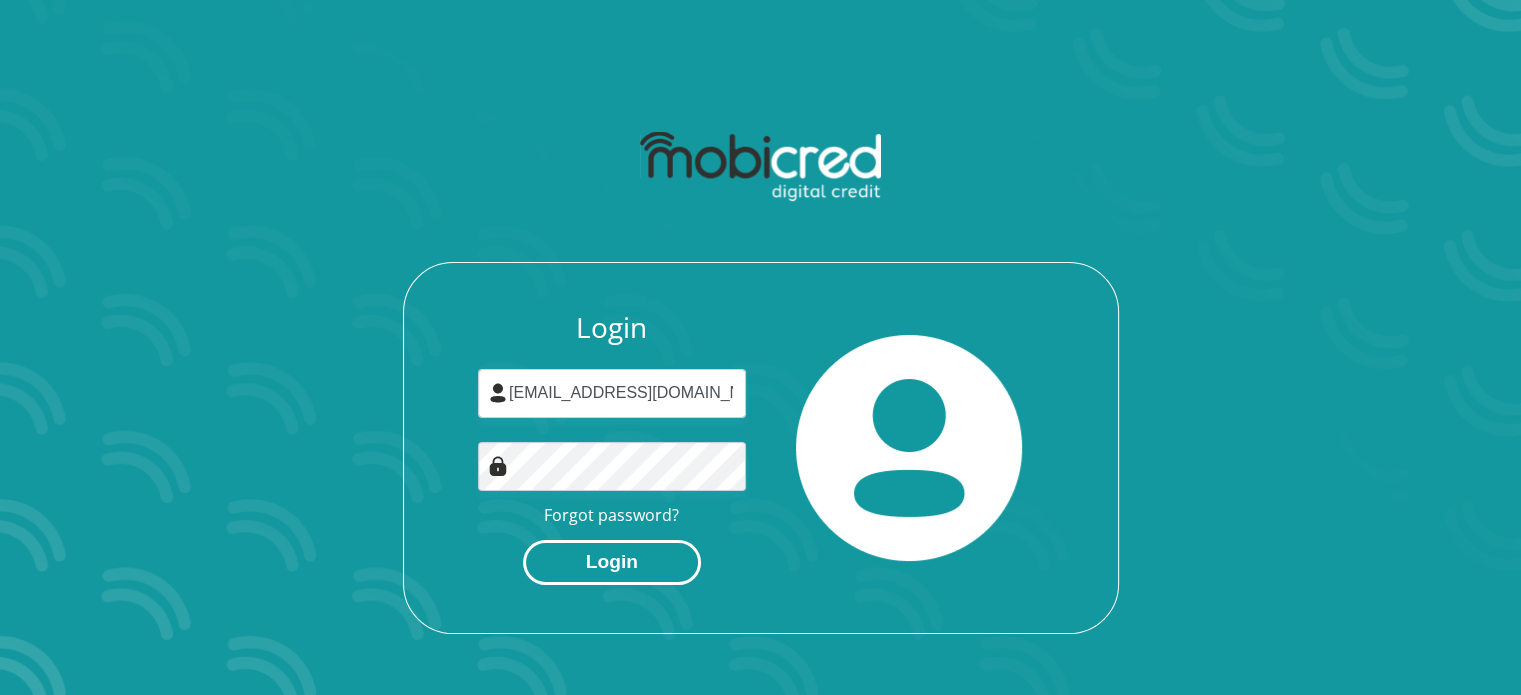 click on "Login" at bounding box center (612, 562) 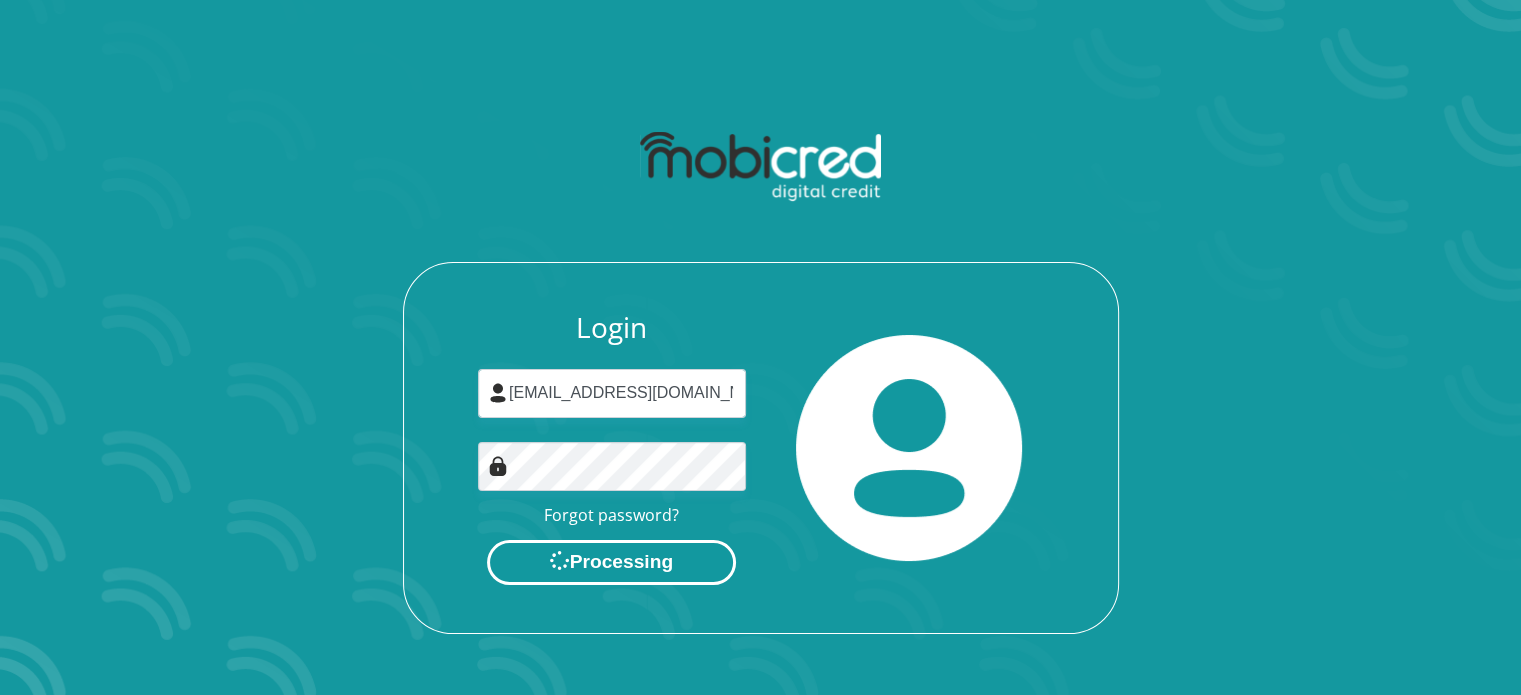 scroll, scrollTop: 0, scrollLeft: 0, axis: both 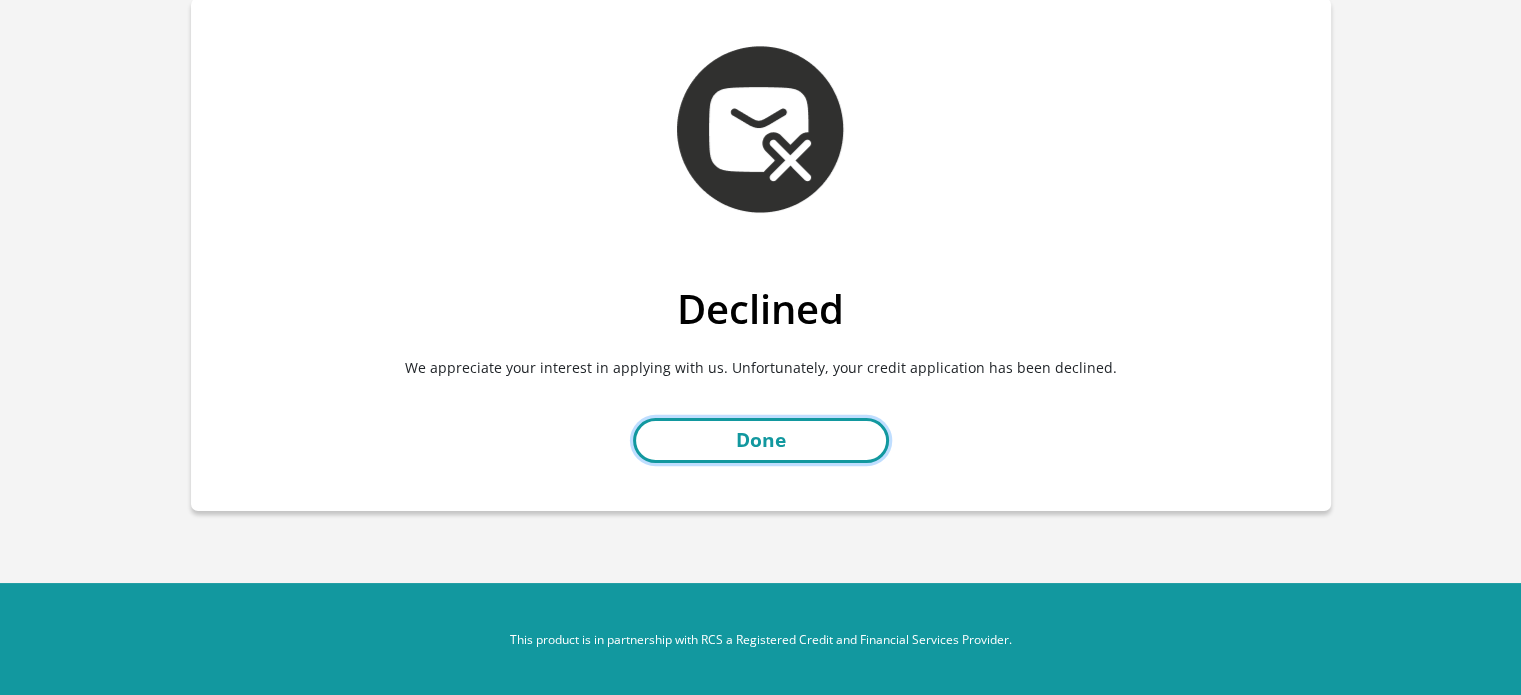 click on "Done" at bounding box center (761, 440) 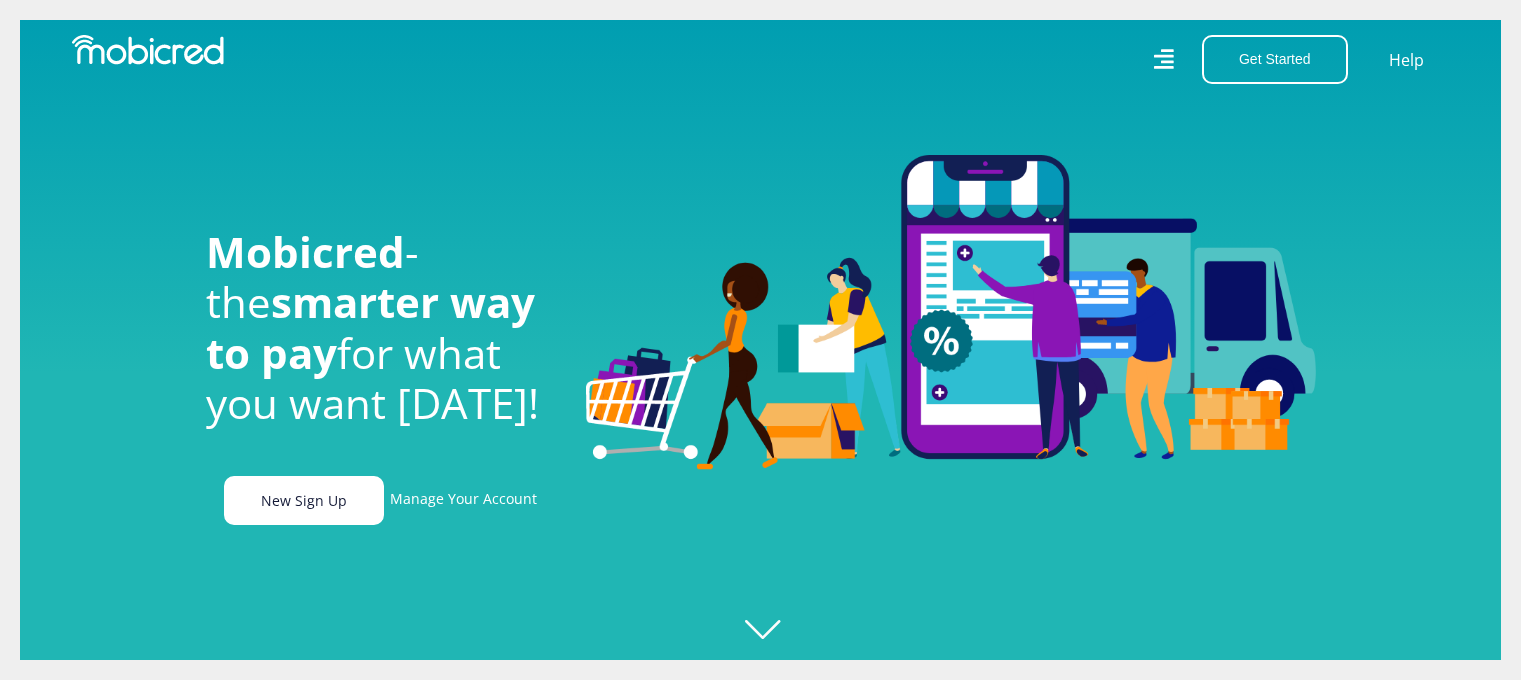 scroll, scrollTop: 0, scrollLeft: 0, axis: both 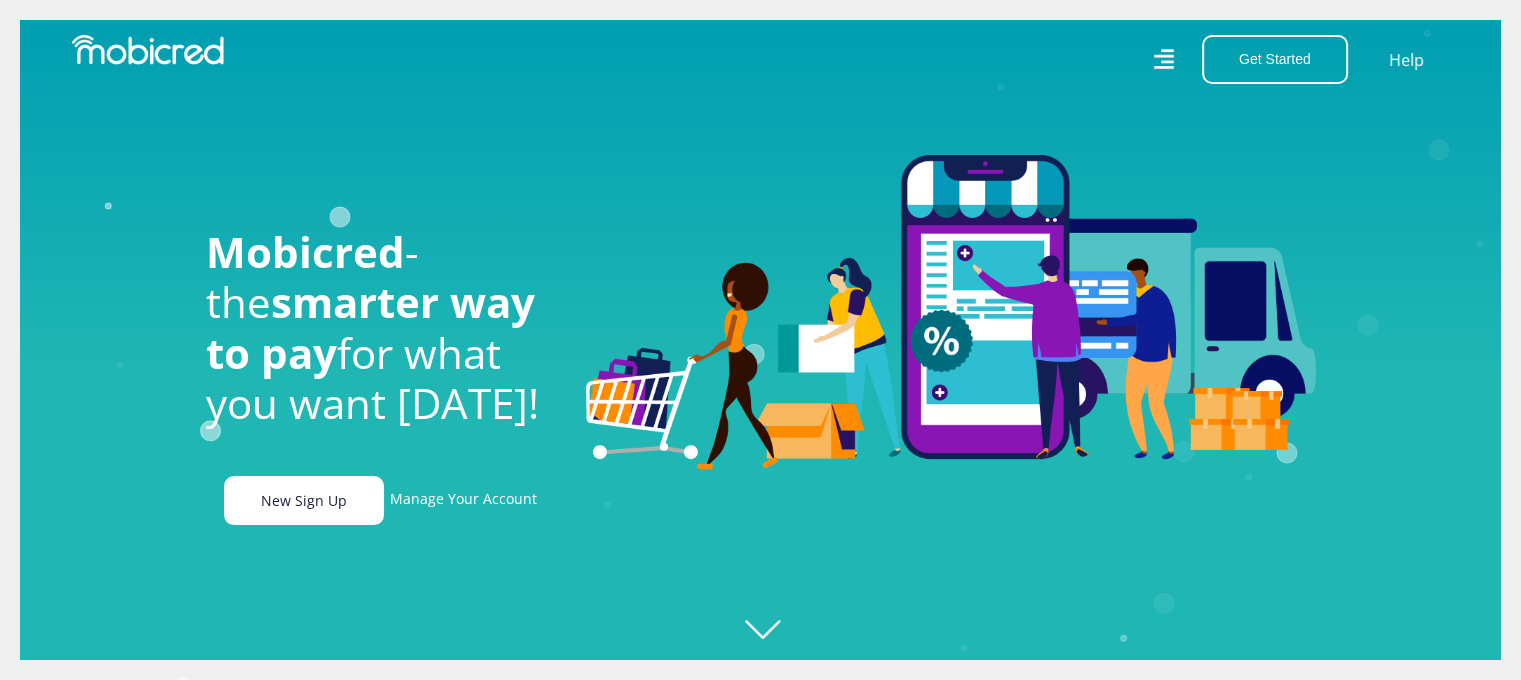 click on "New Sign Up" at bounding box center [304, 500] 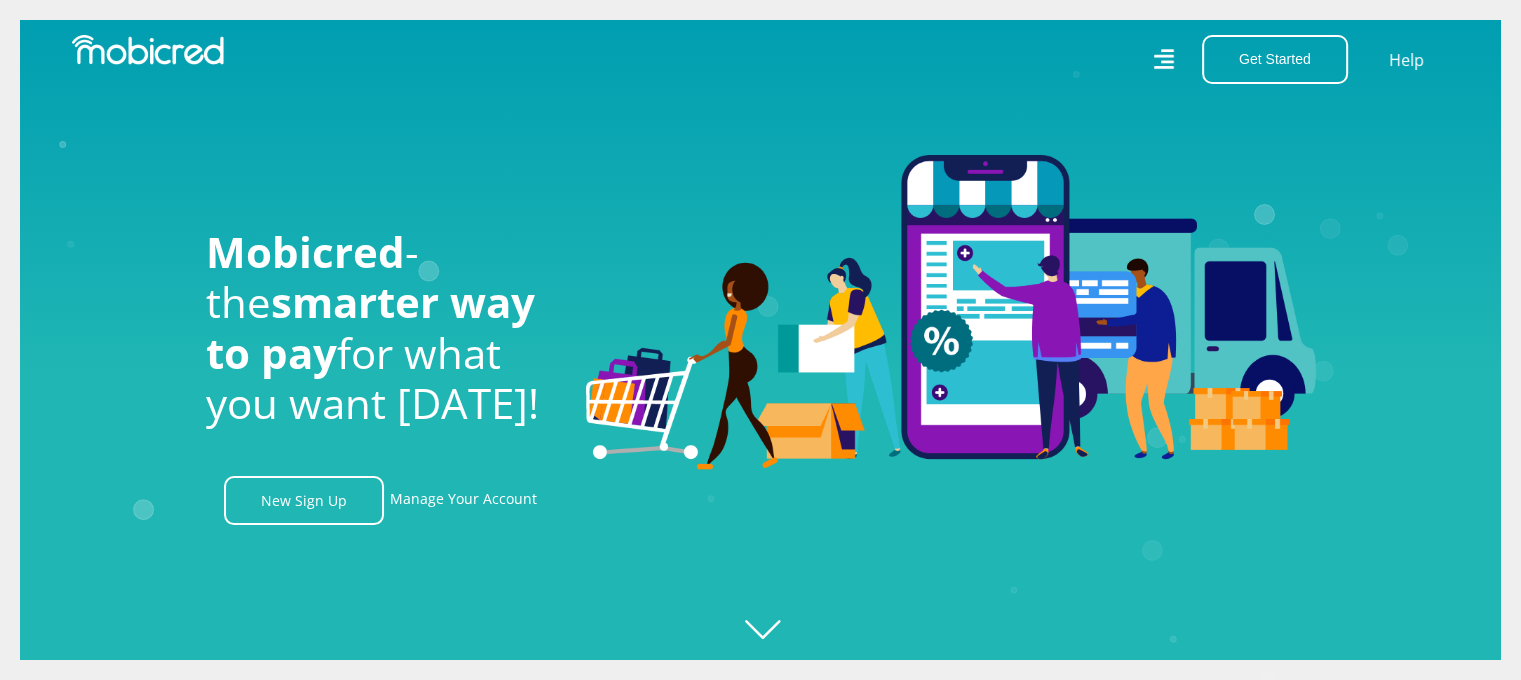 scroll, scrollTop: 0, scrollLeft: 1424, axis: horizontal 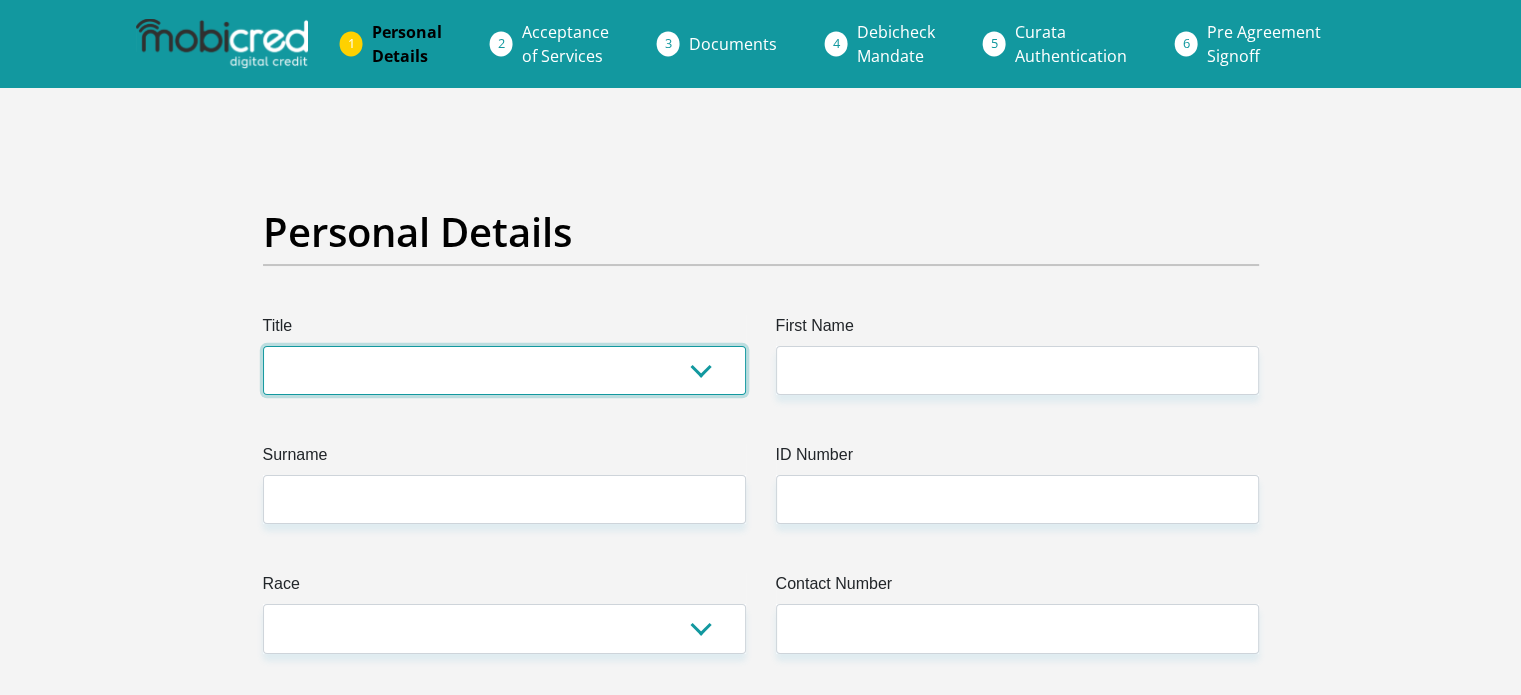 click on "Mr
Ms
Mrs
Dr
Other" at bounding box center (504, 370) 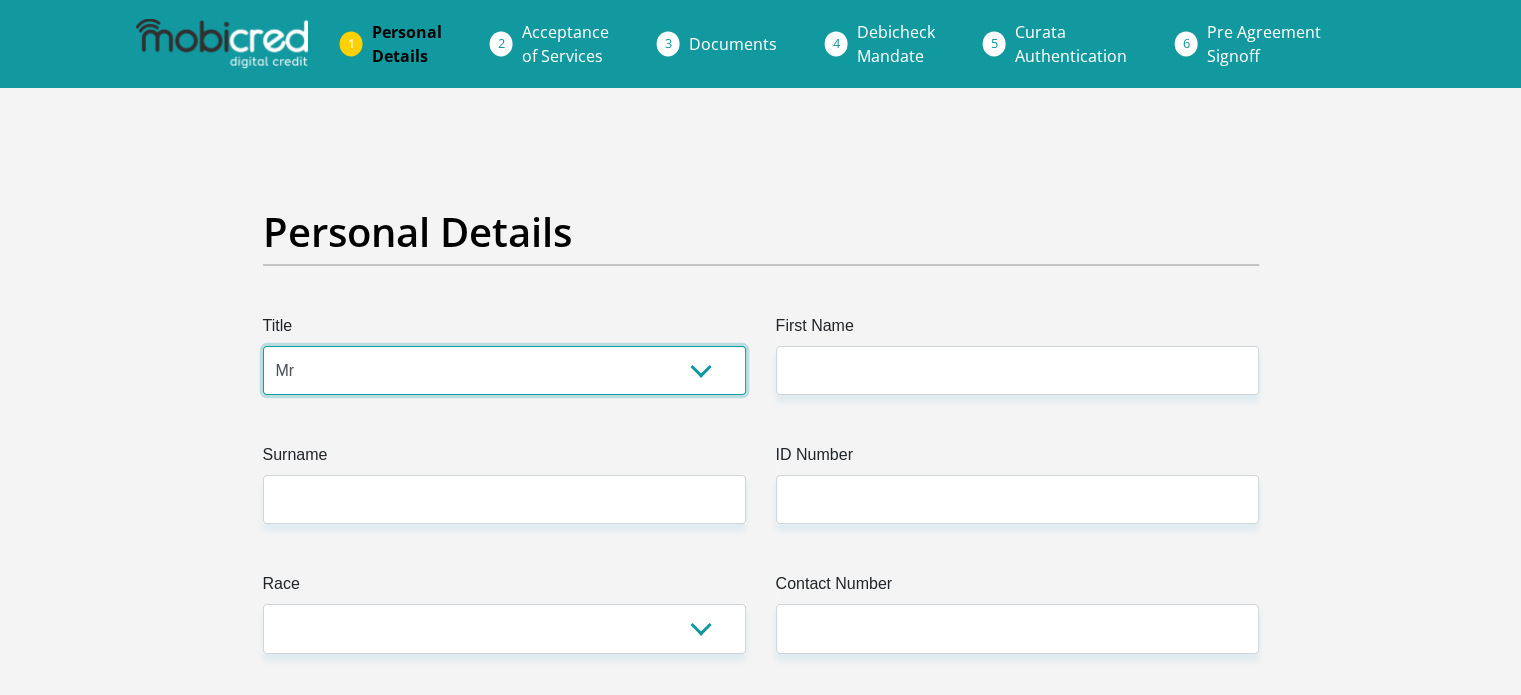click on "Mr
Ms
Mrs
Dr
Other" at bounding box center (504, 370) 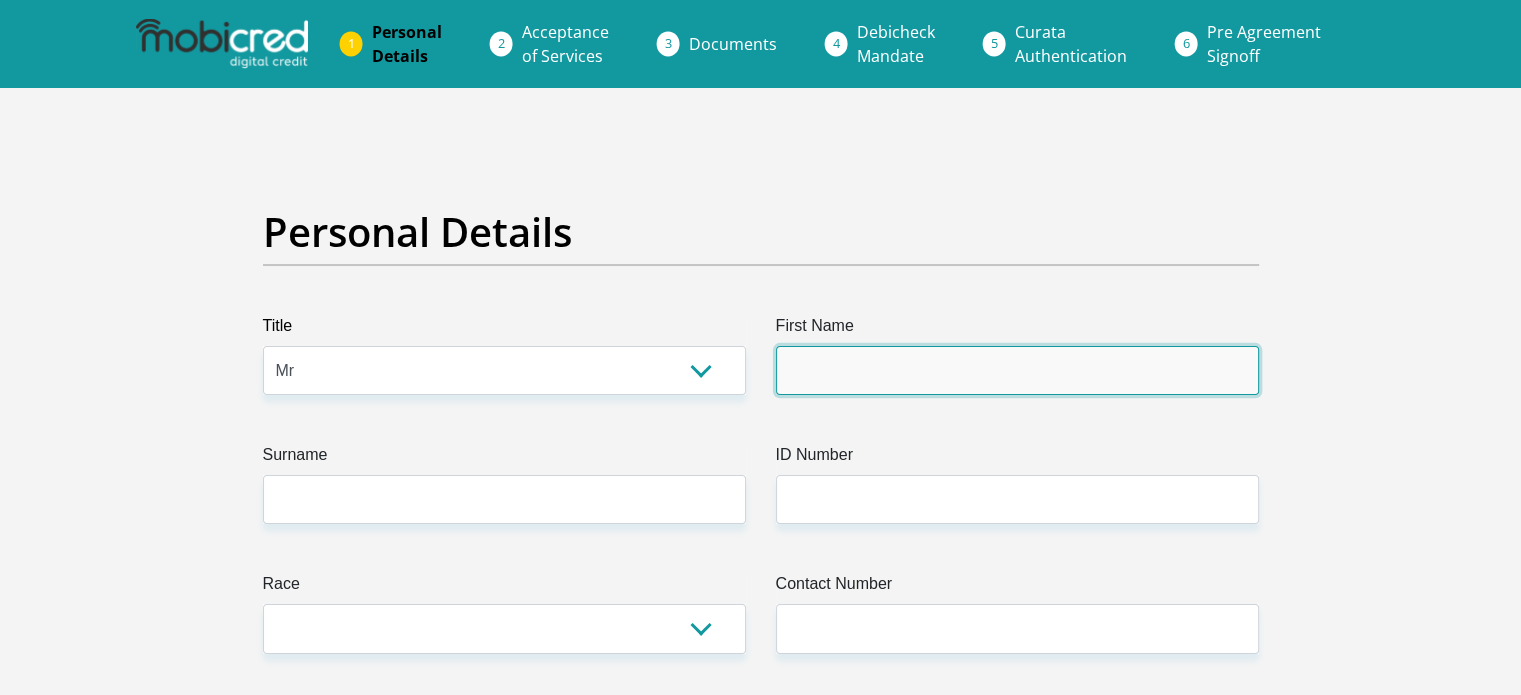 click on "First Name" at bounding box center (1017, 370) 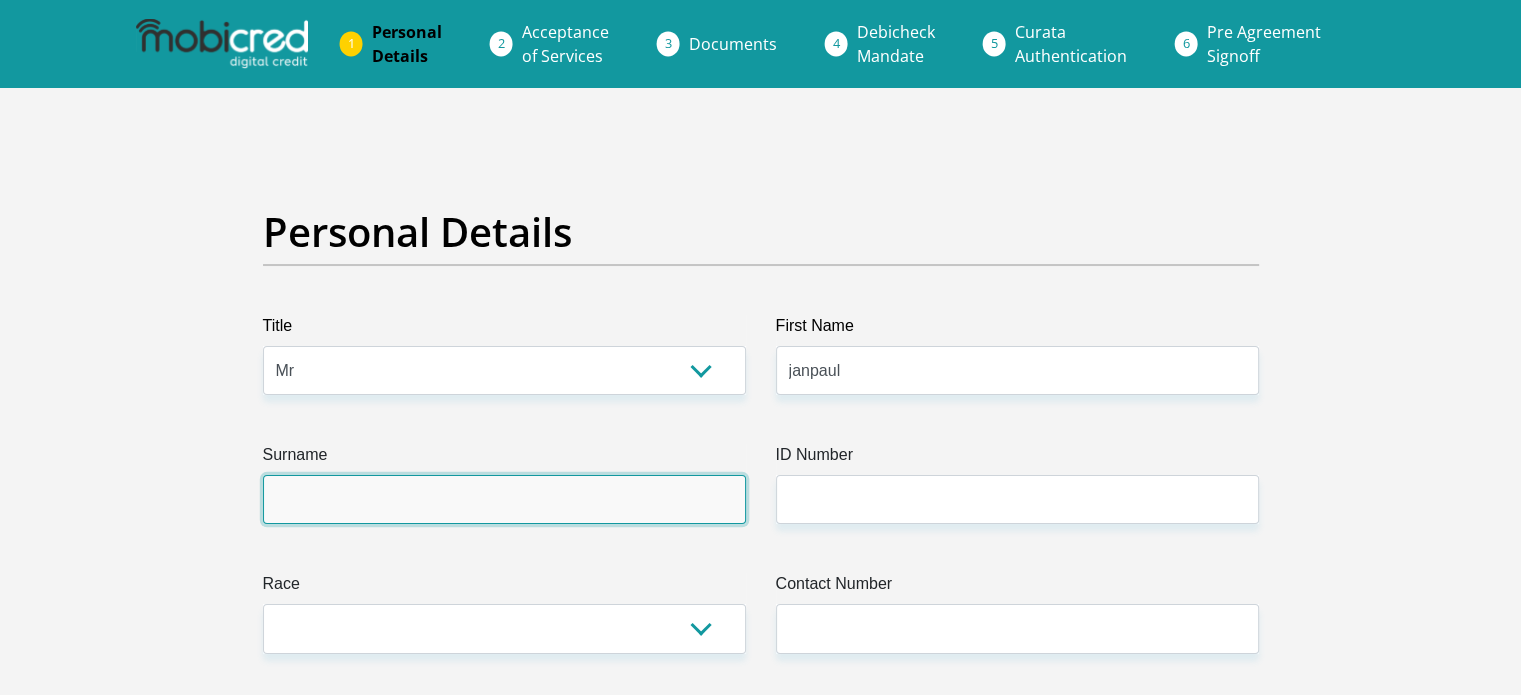 click on "Surname" at bounding box center (504, 499) 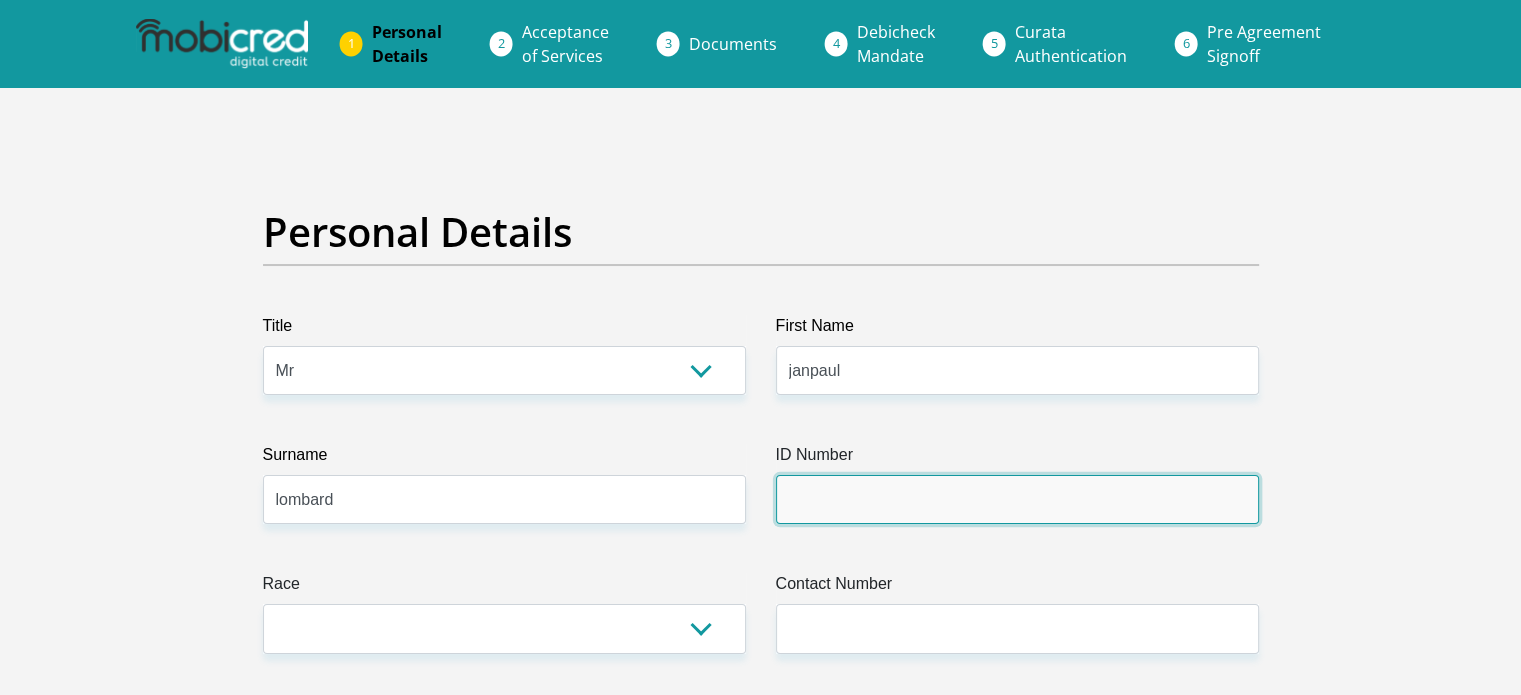 click on "ID Number" at bounding box center [1017, 499] 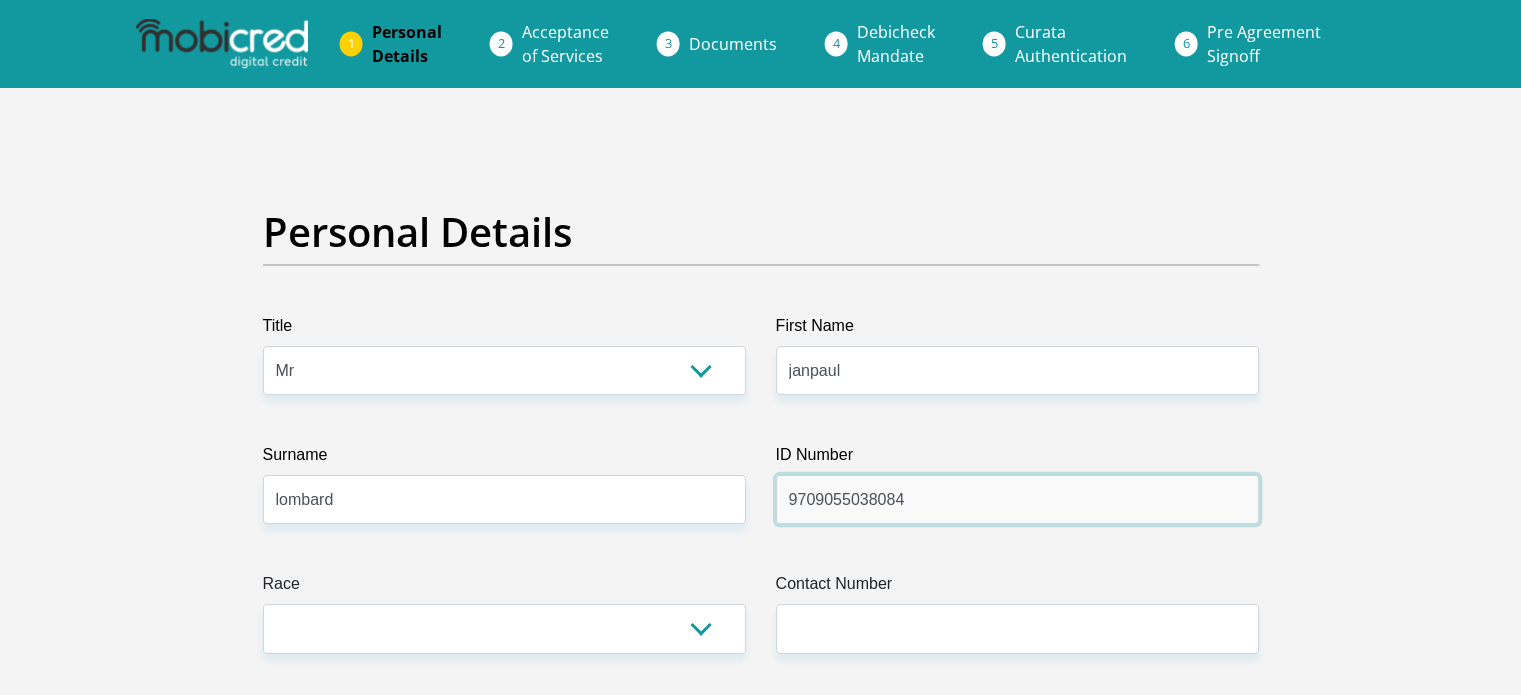 type on "9709055038084" 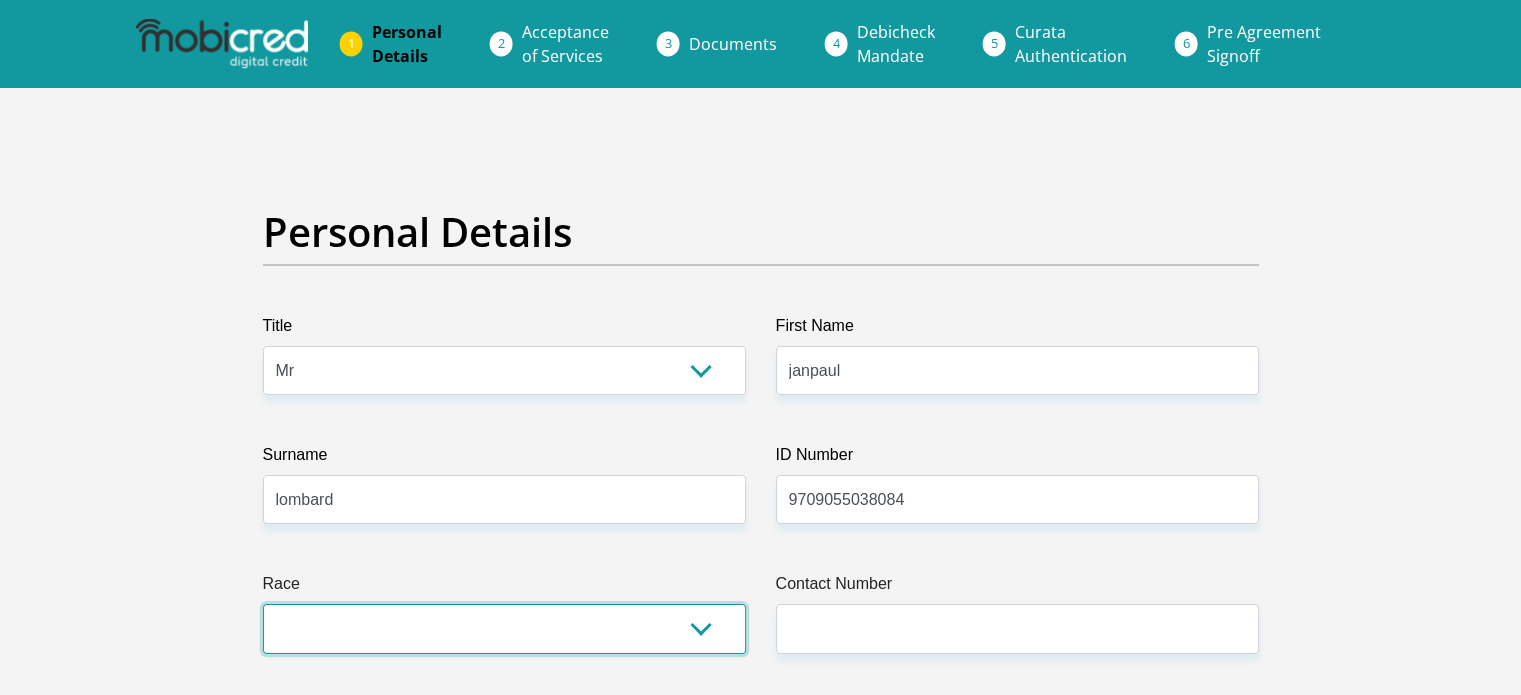 click on "Black
Coloured
Indian
White
Other" at bounding box center [504, 628] 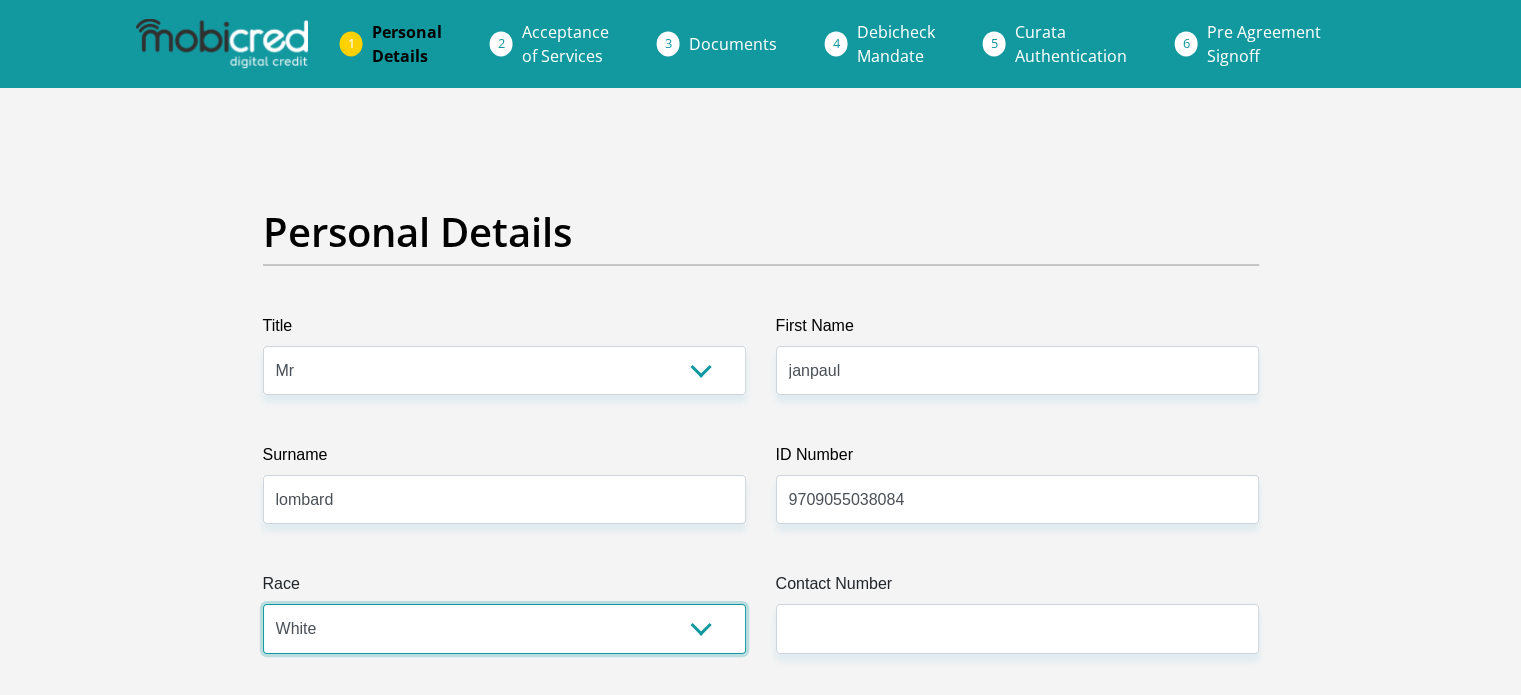 click on "Black
Coloured
Indian
White
Other" at bounding box center (504, 628) 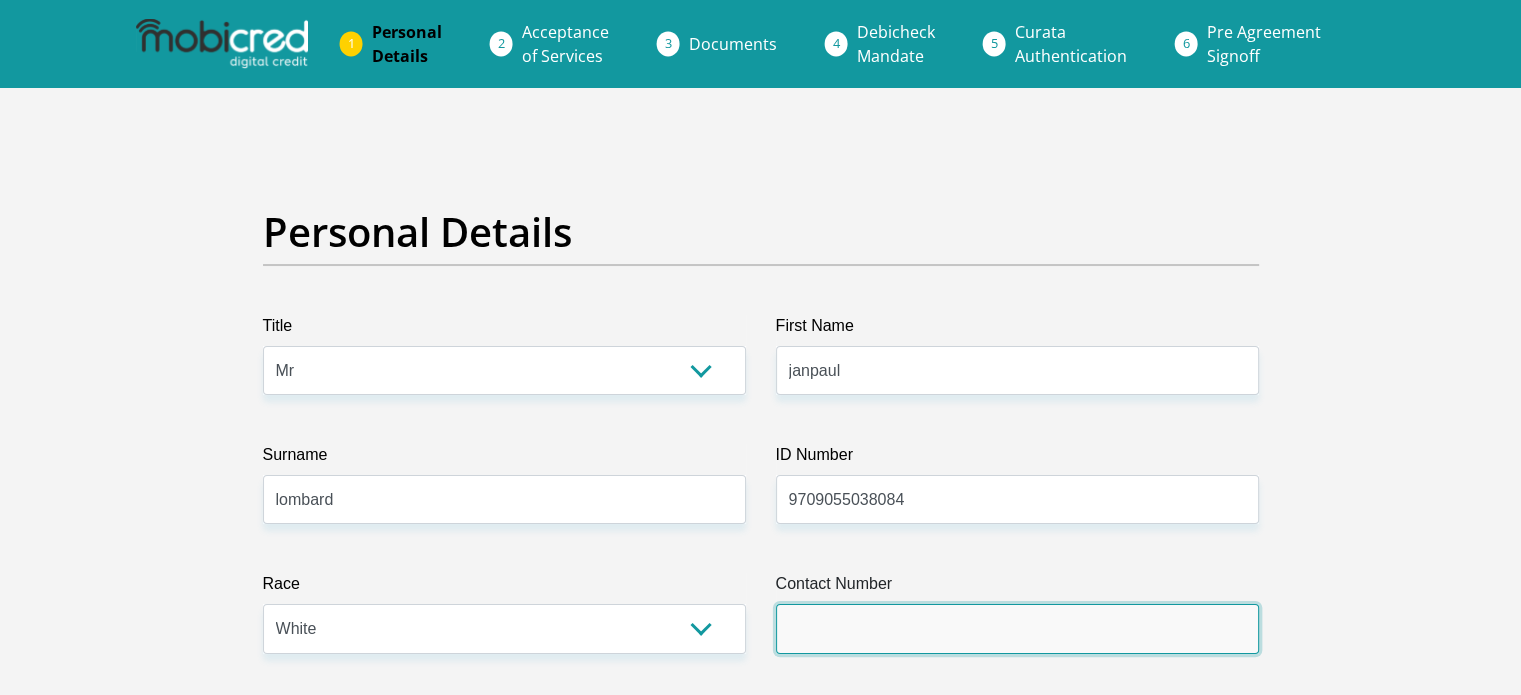 click on "Contact Number" at bounding box center [1017, 628] 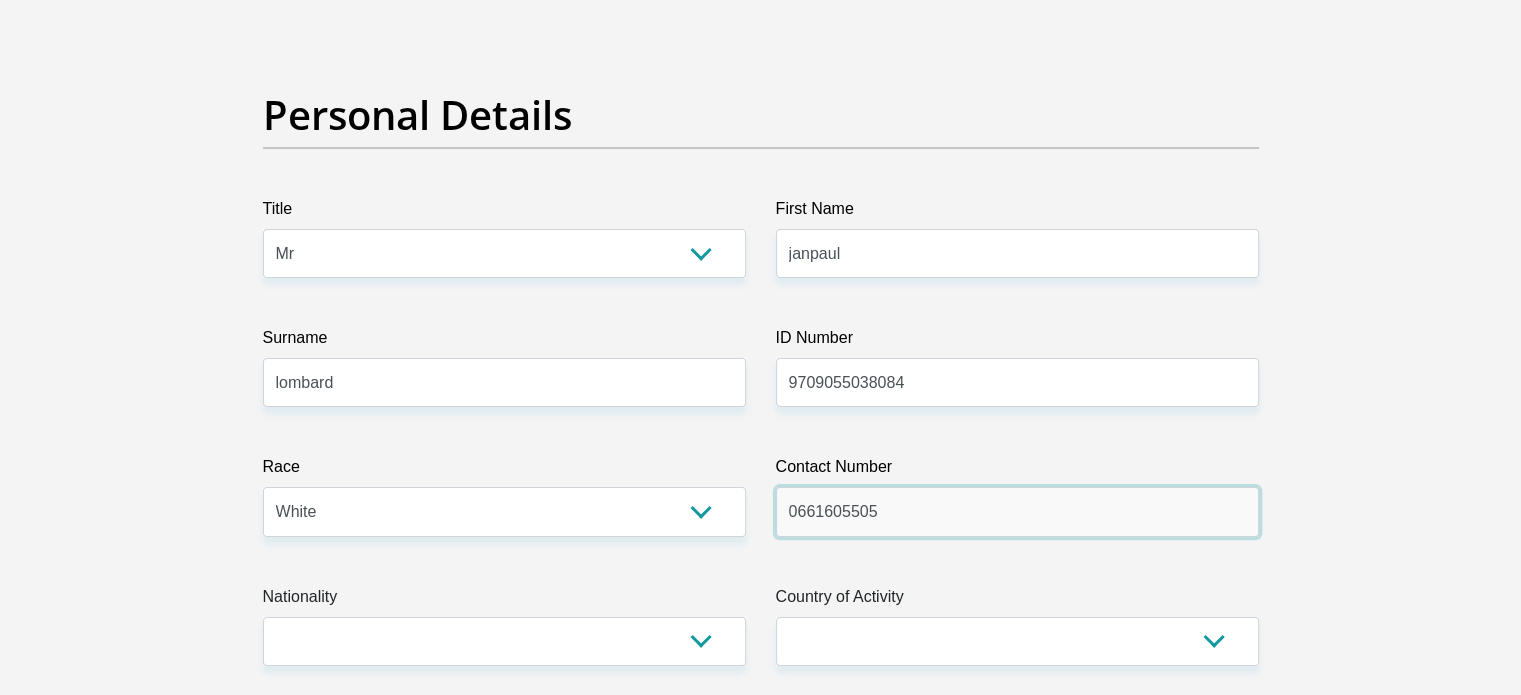 scroll, scrollTop: 300, scrollLeft: 0, axis: vertical 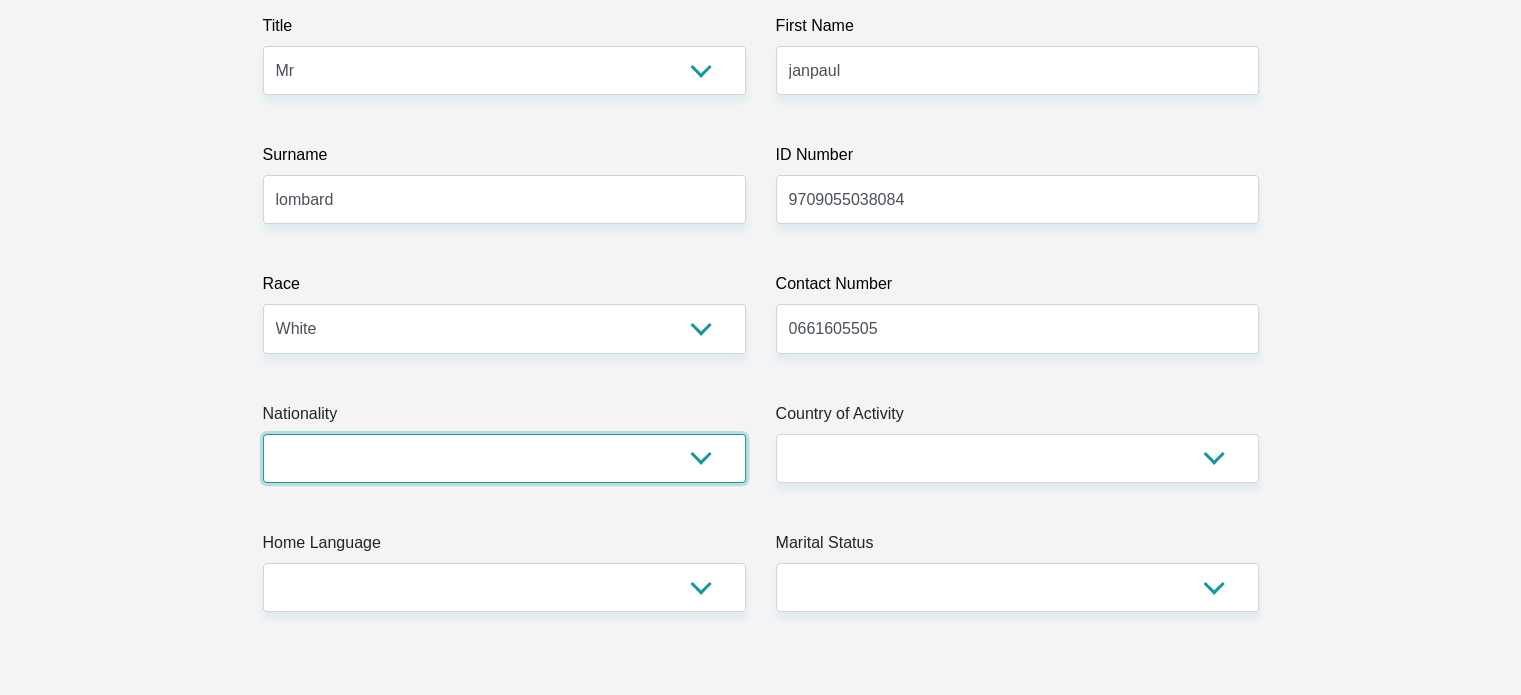 click on "South Africa
Afghanistan
Aland Islands
Albania
Algeria
America Samoa
American Virgin Islands
Andorra
Angola
Anguilla
Antarctica
Antigua and Barbuda
Argentina
Armenia
Aruba
Ascension Island
Australia
Austria
Azerbaijan
Bahamas
Bahrain
Bangladesh
Barbados
Chad" at bounding box center [504, 458] 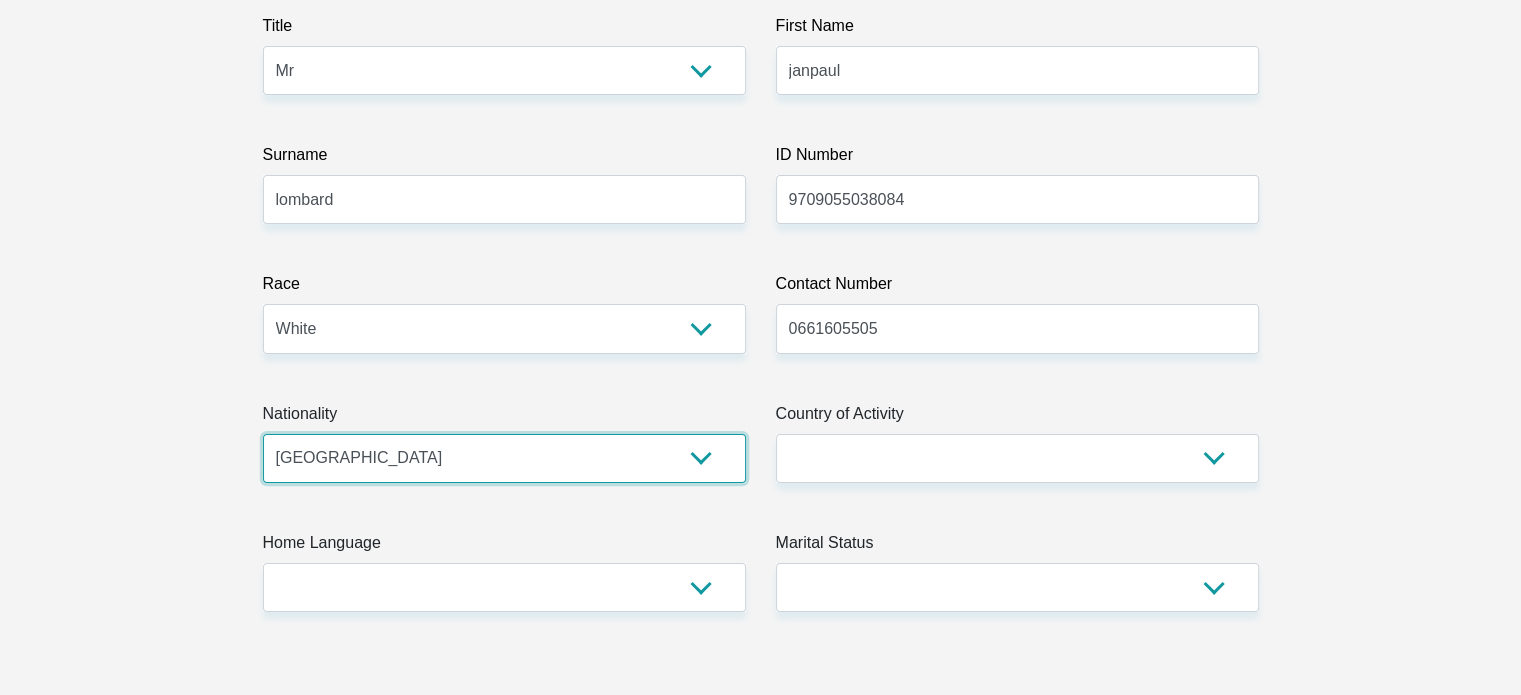click on "South Africa
Afghanistan
Aland Islands
Albania
Algeria
America Samoa
American Virgin Islands
Andorra
Angola
Anguilla
Antarctica
Antigua and Barbuda
Argentina
Armenia
Aruba
Ascension Island
Australia
Austria
Azerbaijan
Bahamas
Bahrain
Bangladesh
Barbados
Chad" at bounding box center (504, 458) 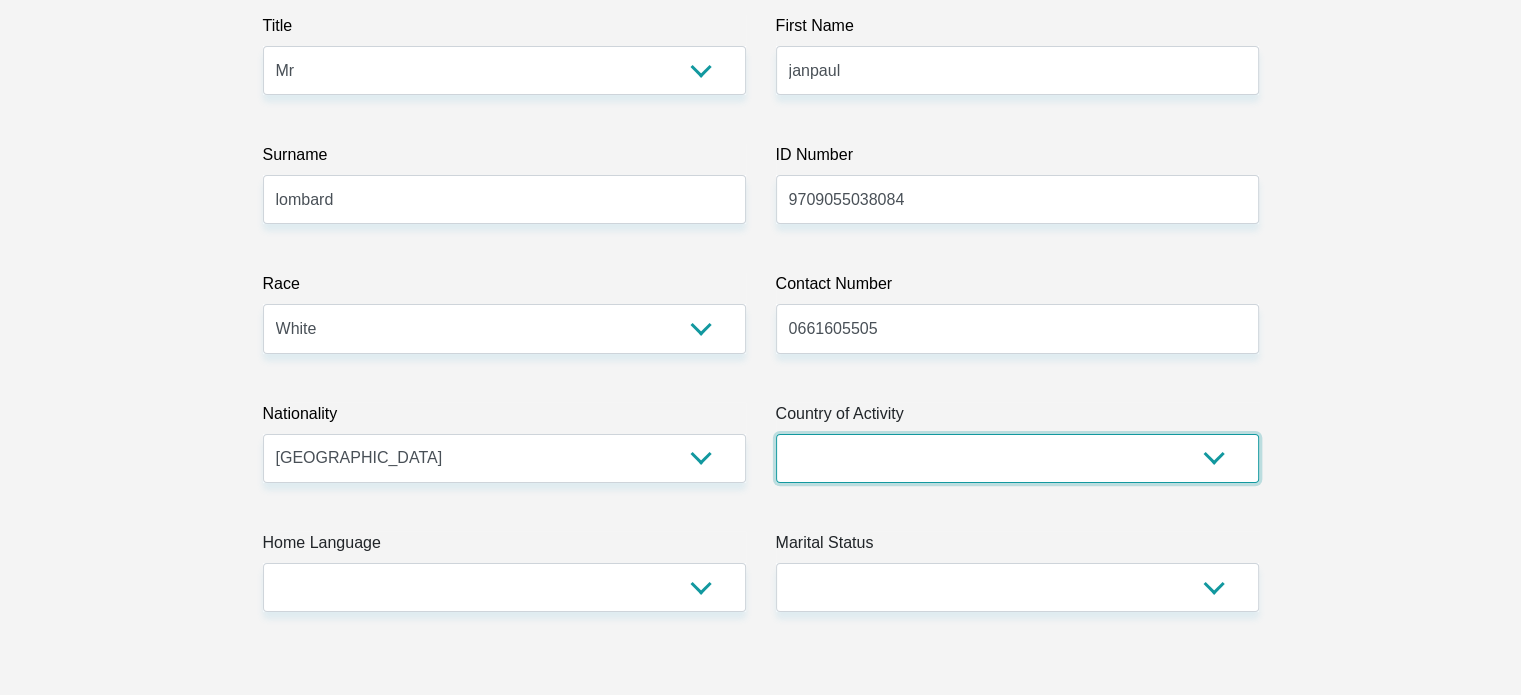 click on "South Africa
Afghanistan
Aland Islands
Albania
Algeria
America Samoa
American Virgin Islands
Andorra
Angola
Anguilla
Antarctica
Antigua and Barbuda
Argentina
Armenia
Aruba
Ascension Island
Australia
Austria
Azerbaijan
Chad" at bounding box center [1017, 458] 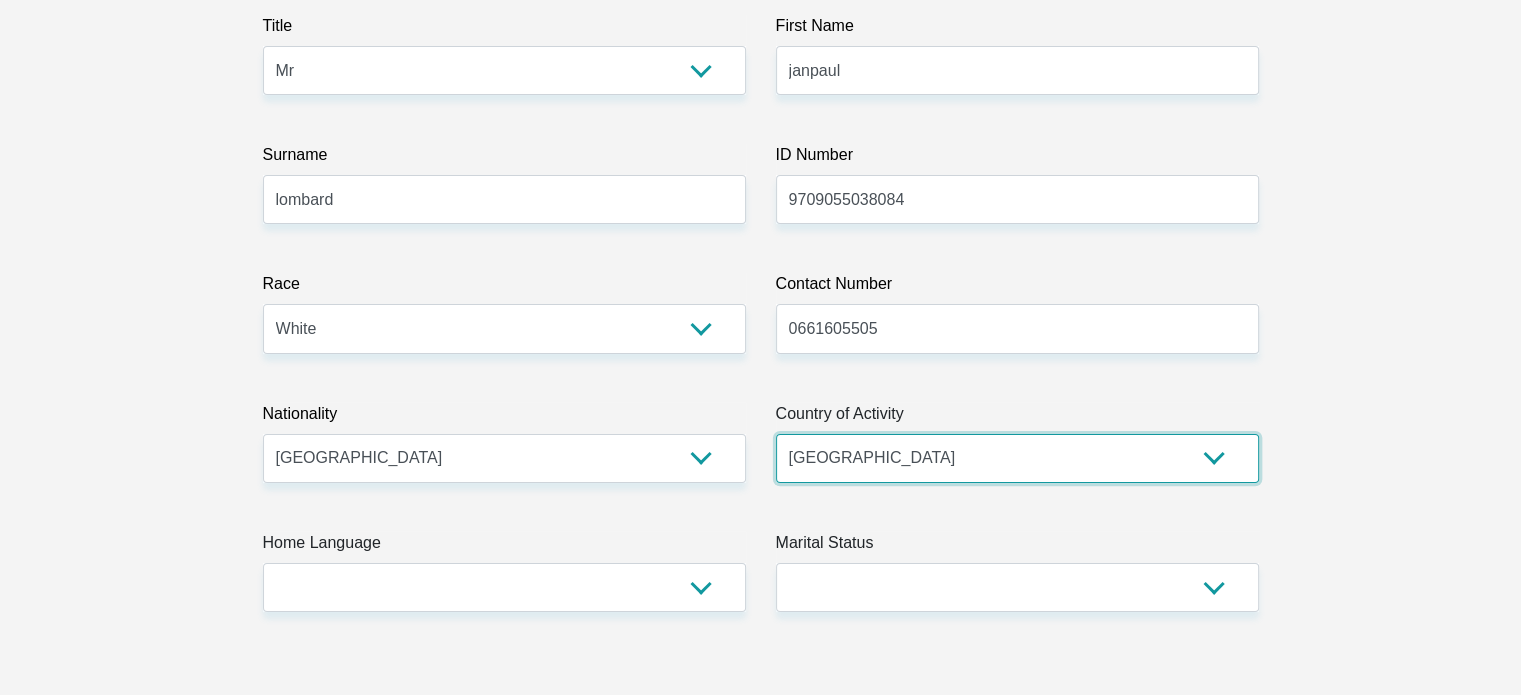 click on "South Africa
Afghanistan
Aland Islands
Albania
Algeria
America Samoa
American Virgin Islands
Andorra
Angola
Anguilla
Antarctica
Antigua and Barbuda
Argentina
Armenia
Aruba
Ascension Island
Australia
Austria
Azerbaijan
Chad" at bounding box center (1017, 458) 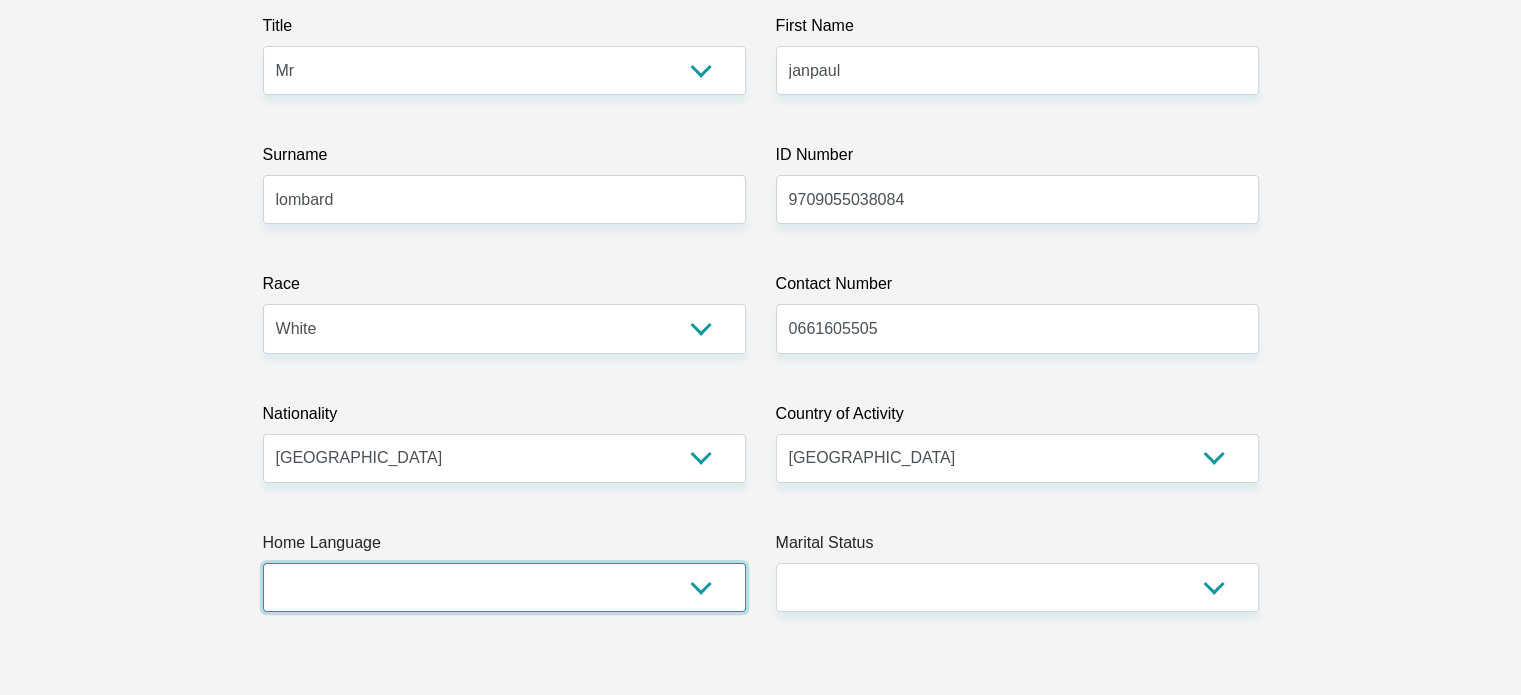 click on "Afrikaans
English
Sepedi
South Ndebele
Southern Sotho
Swati
Tsonga
Tswana
Venda
Xhosa
Zulu
Other" at bounding box center [504, 587] 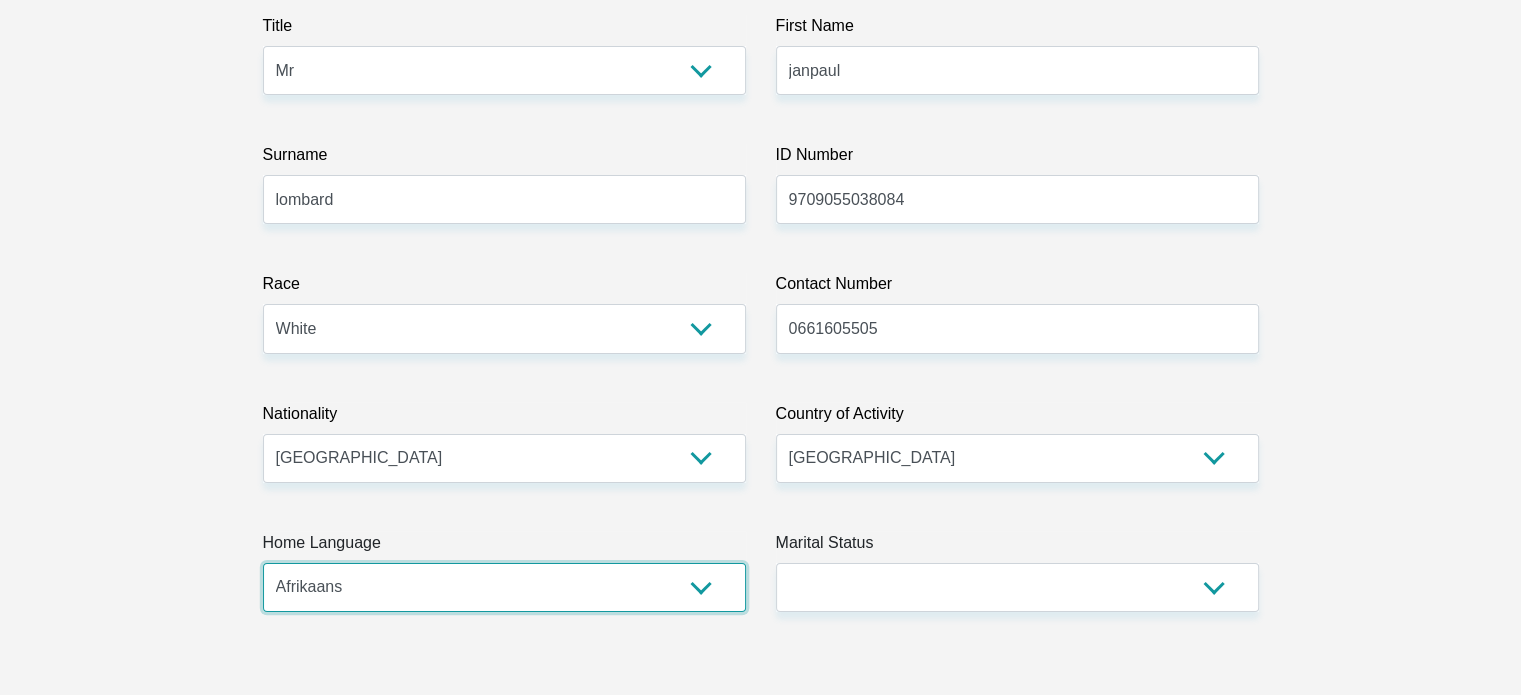 click on "Afrikaans
English
Sepedi
South Ndebele
Southern Sotho
Swati
Tsonga
Tswana
Venda
Xhosa
Zulu
Other" at bounding box center (504, 587) 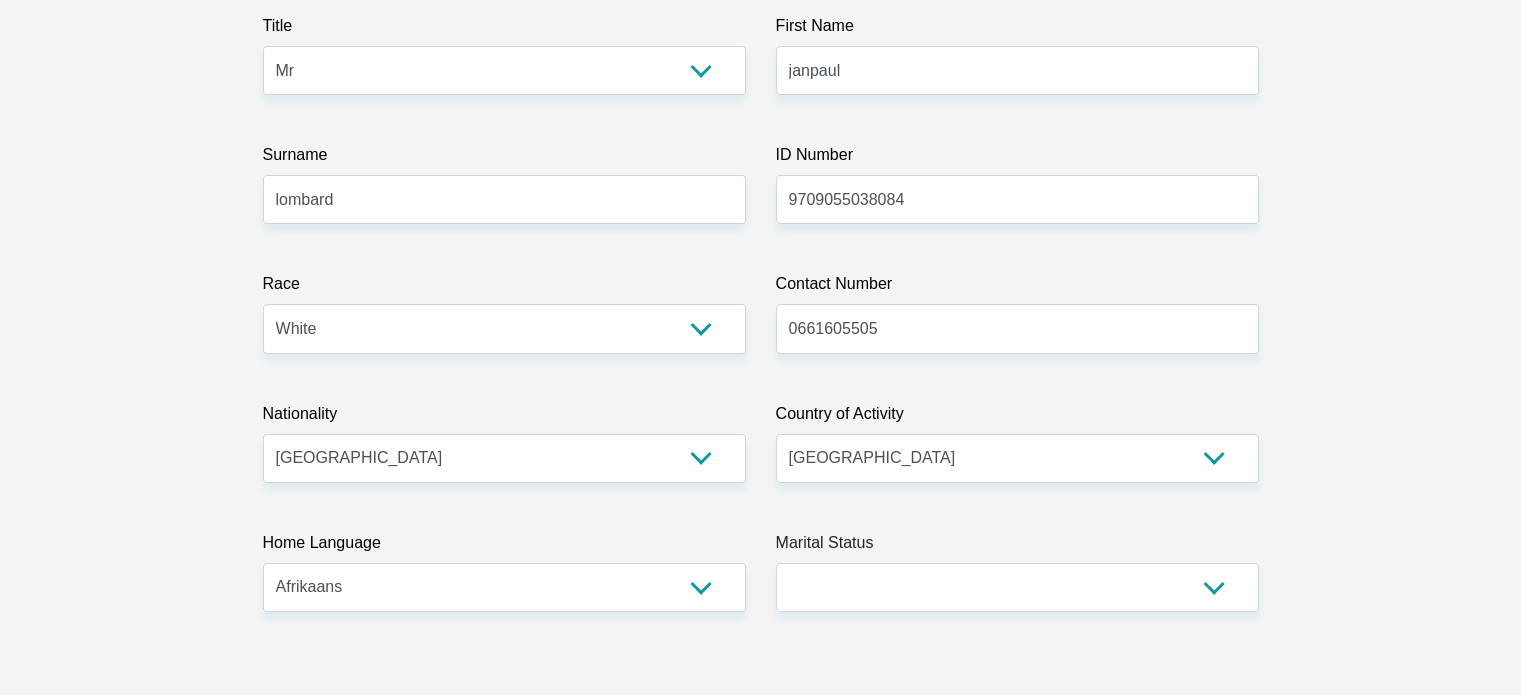 click on "Marital Status" at bounding box center [1017, 547] 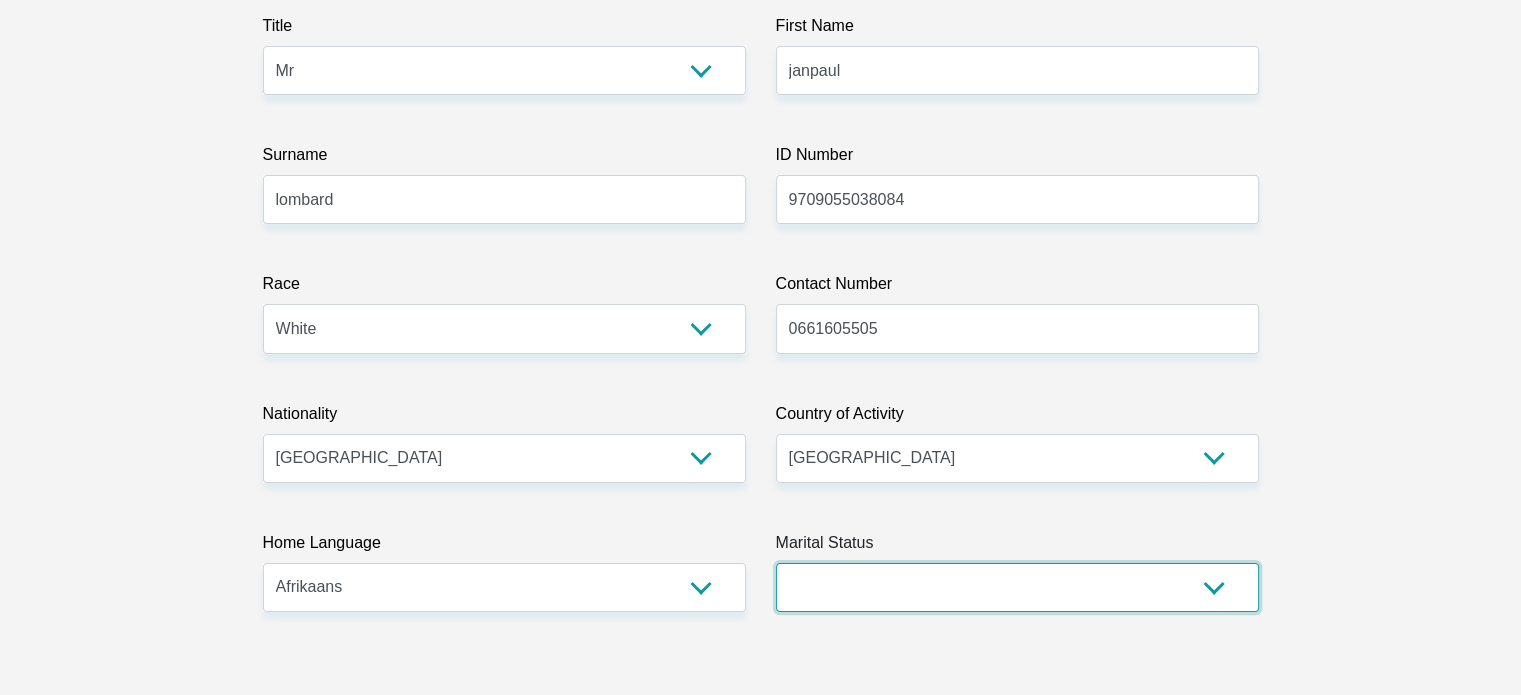 click on "Married ANC
Single
Divorced
Widowed
Married COP or Customary Law" at bounding box center (1017, 587) 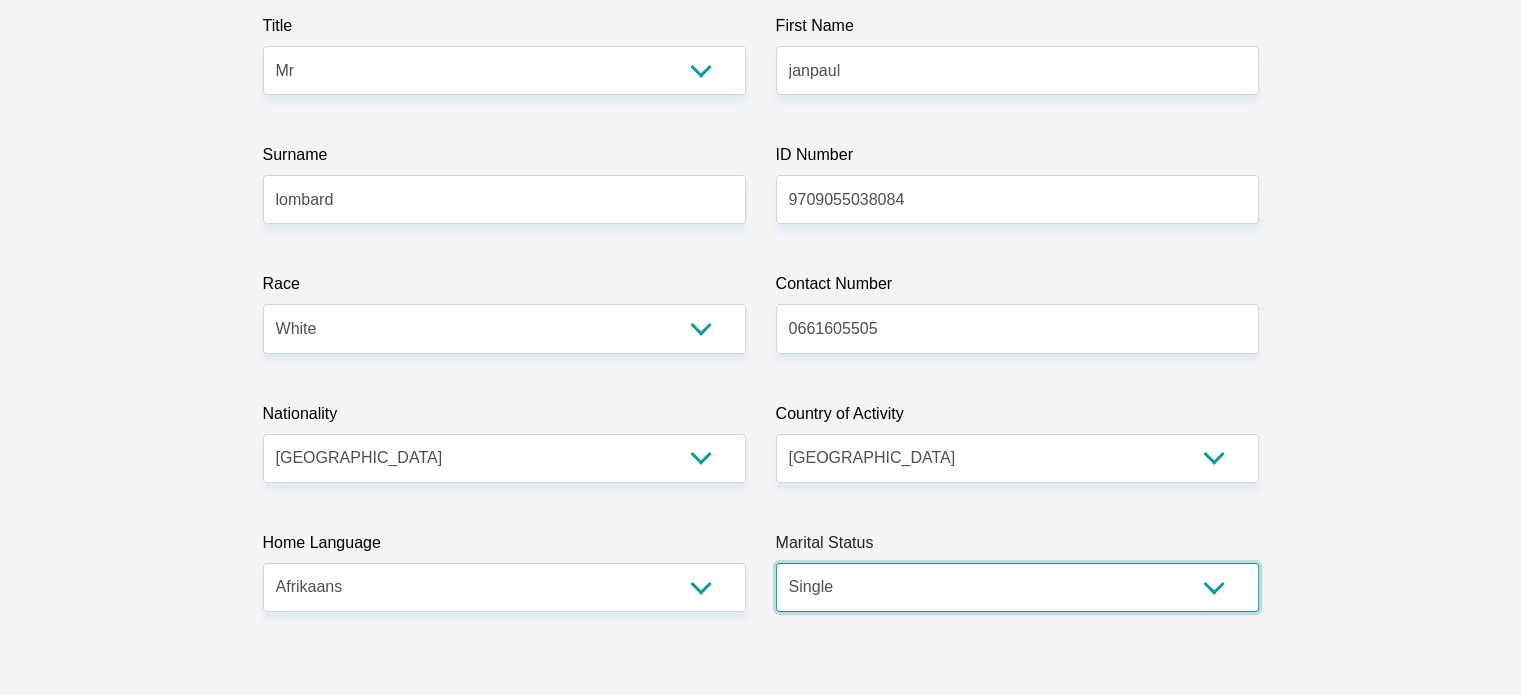 click on "Married ANC
Single
Divorced
Widowed
Married COP or Customary Law" at bounding box center (1017, 587) 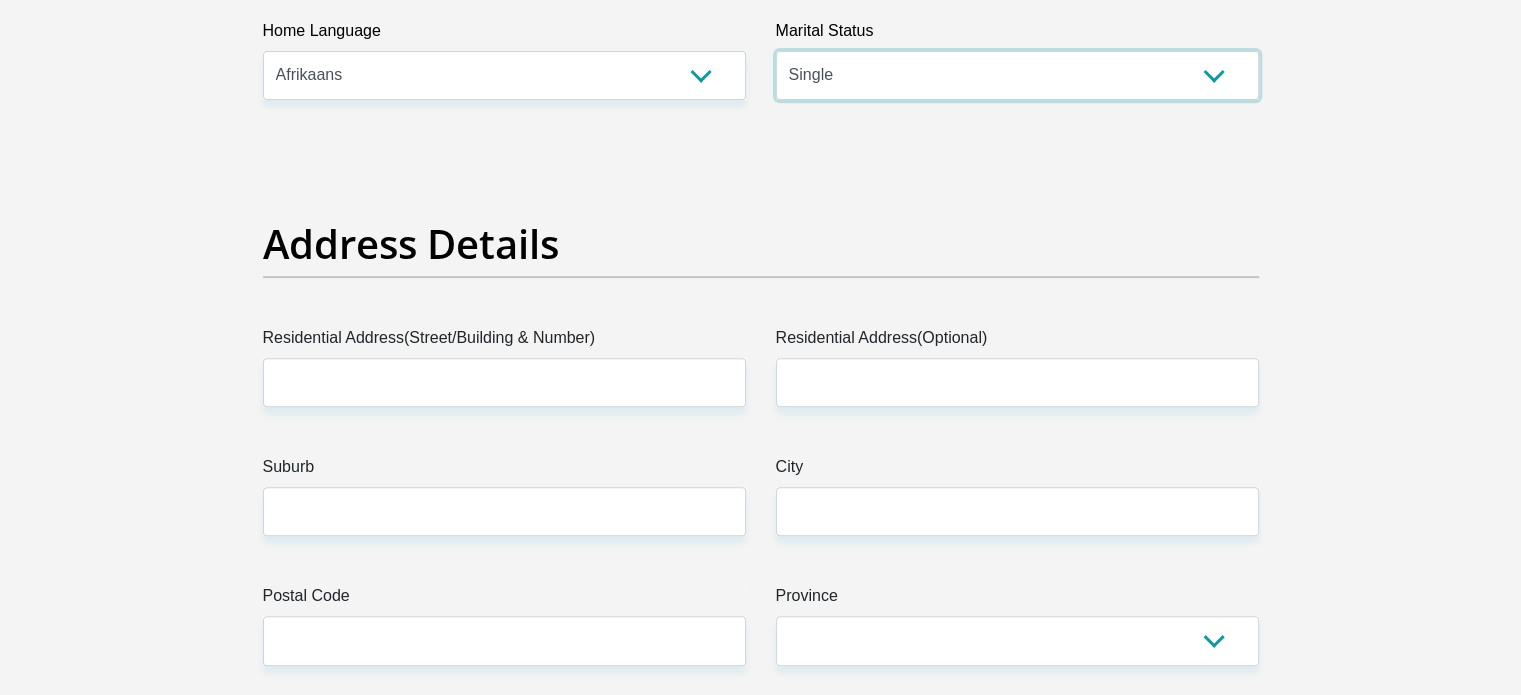 scroll, scrollTop: 1000, scrollLeft: 0, axis: vertical 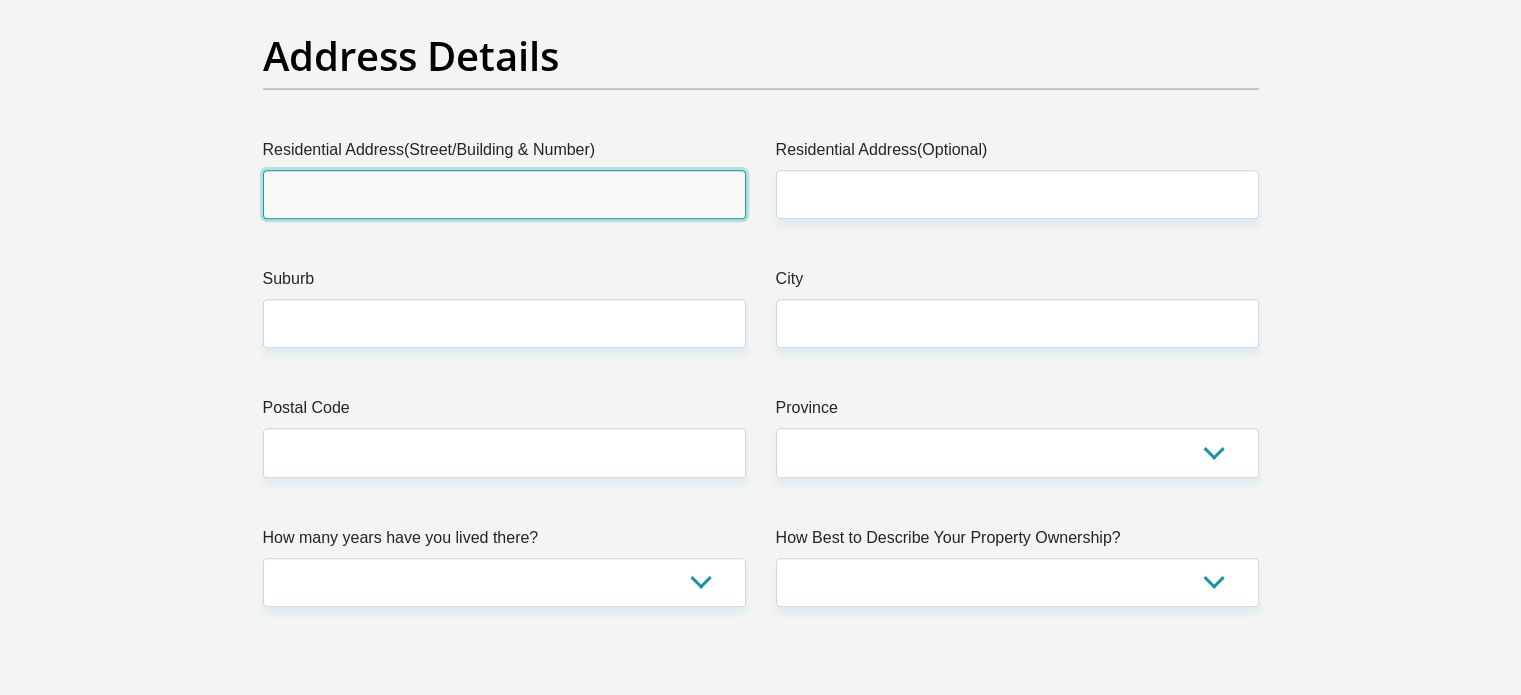 click on "Residential Address(Street/Building & Number)" at bounding box center (504, 194) 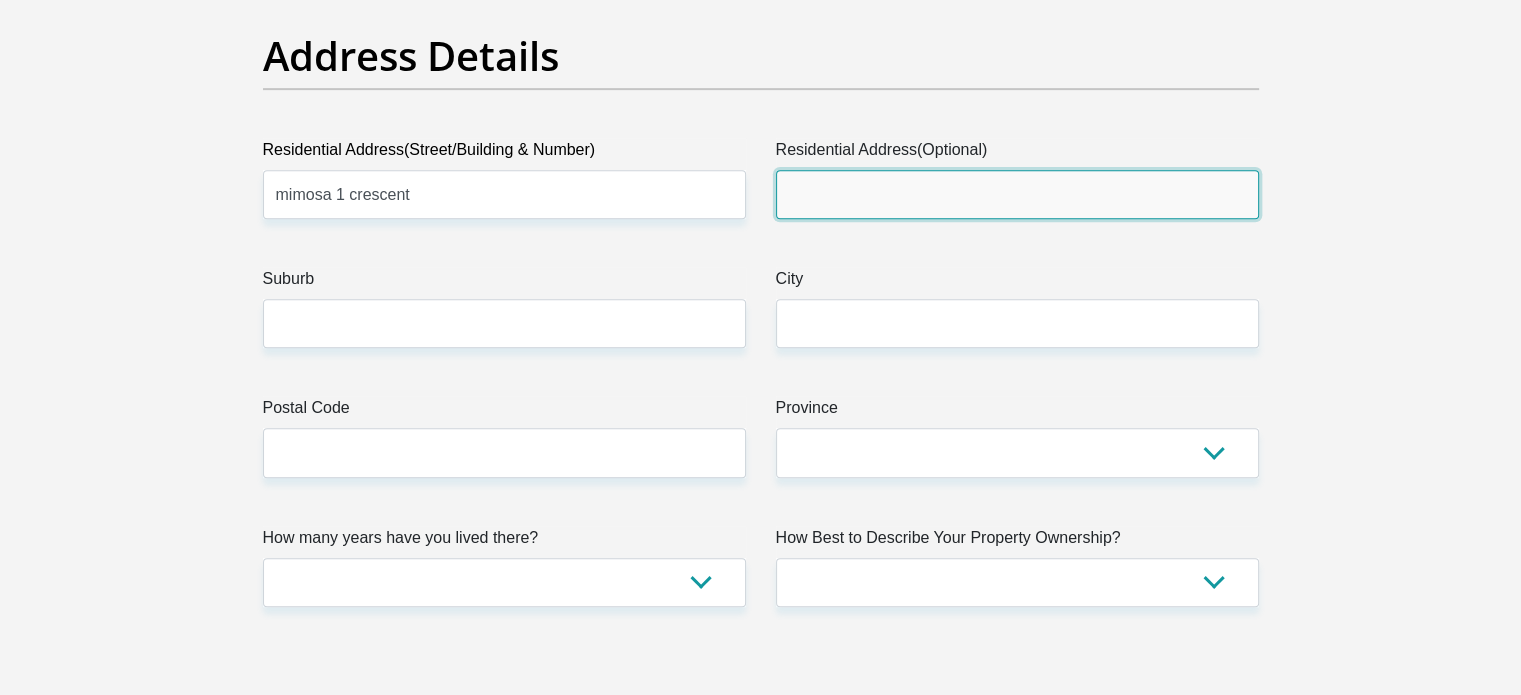 click on "Residential Address(Optional)" at bounding box center [1017, 194] 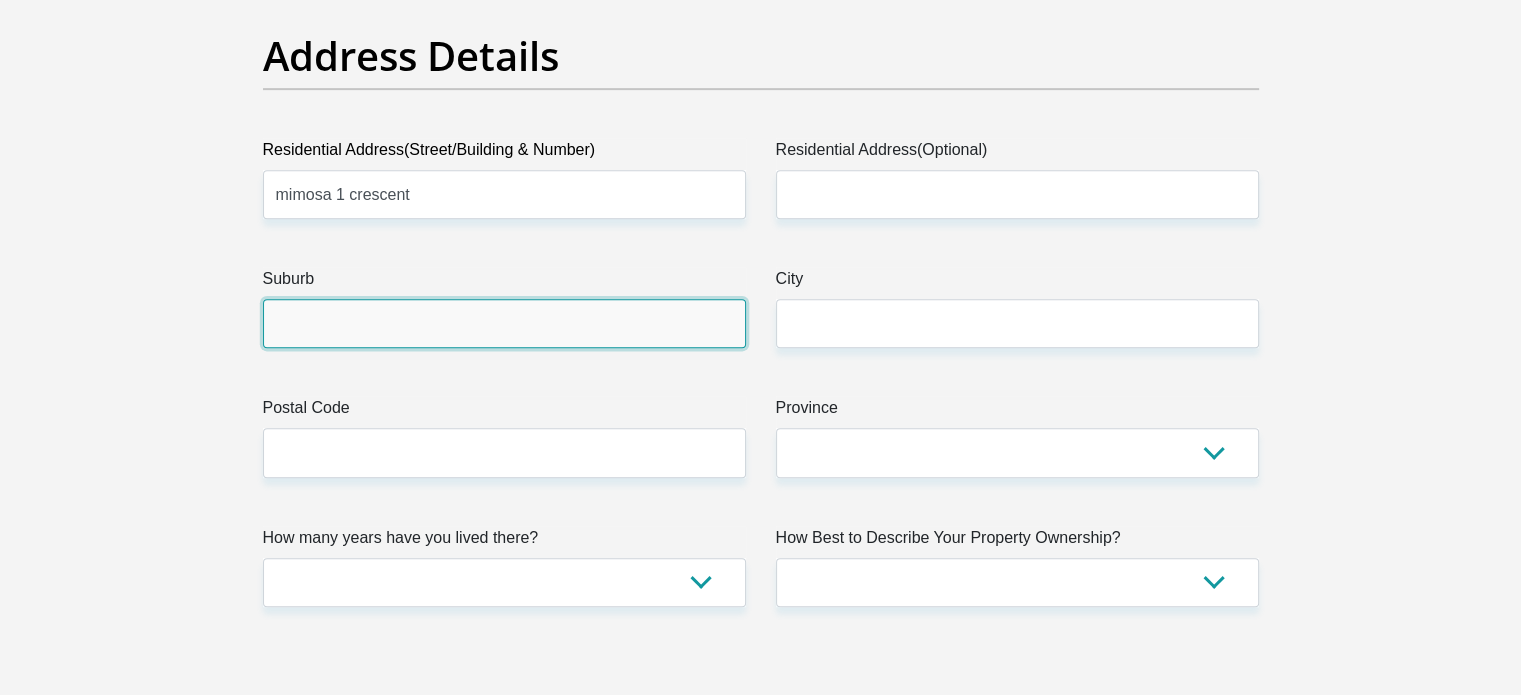 click on "Suburb" at bounding box center (504, 323) 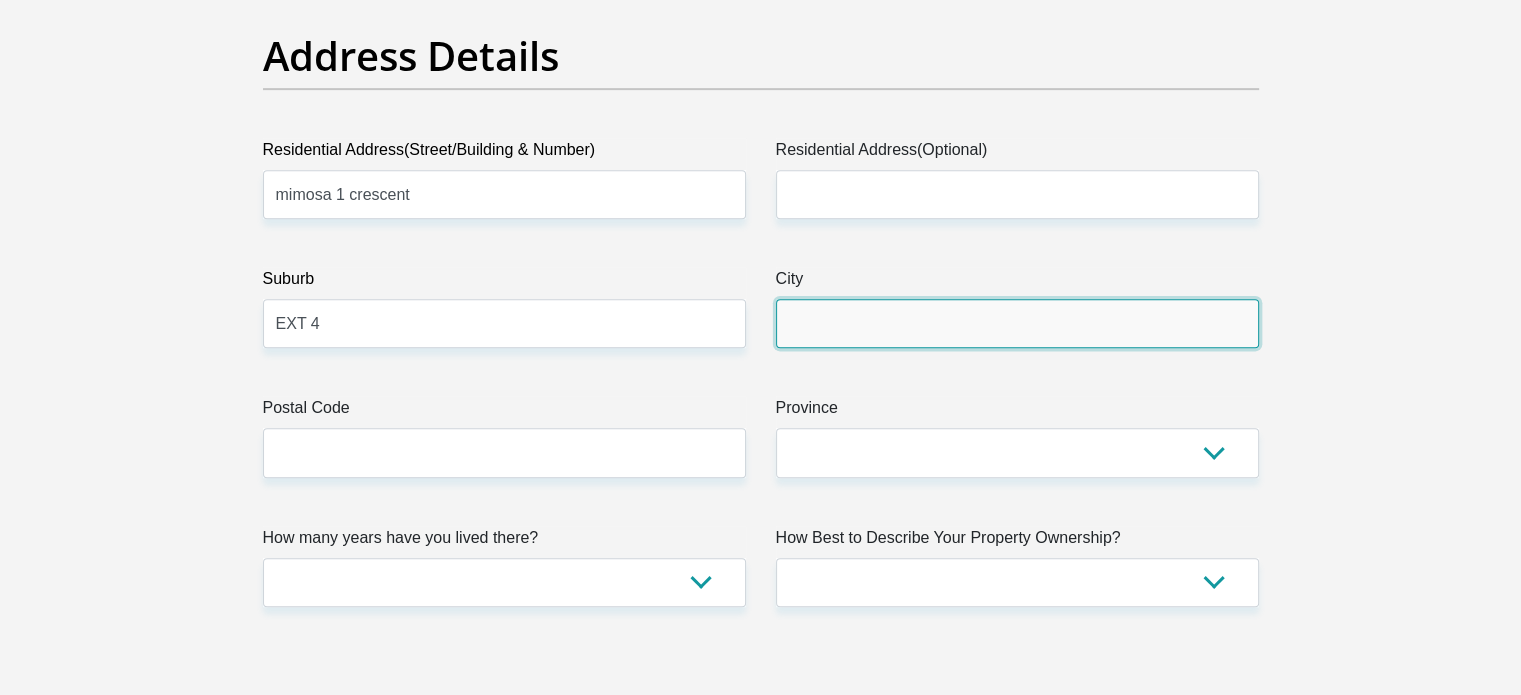 click on "City" at bounding box center [1017, 323] 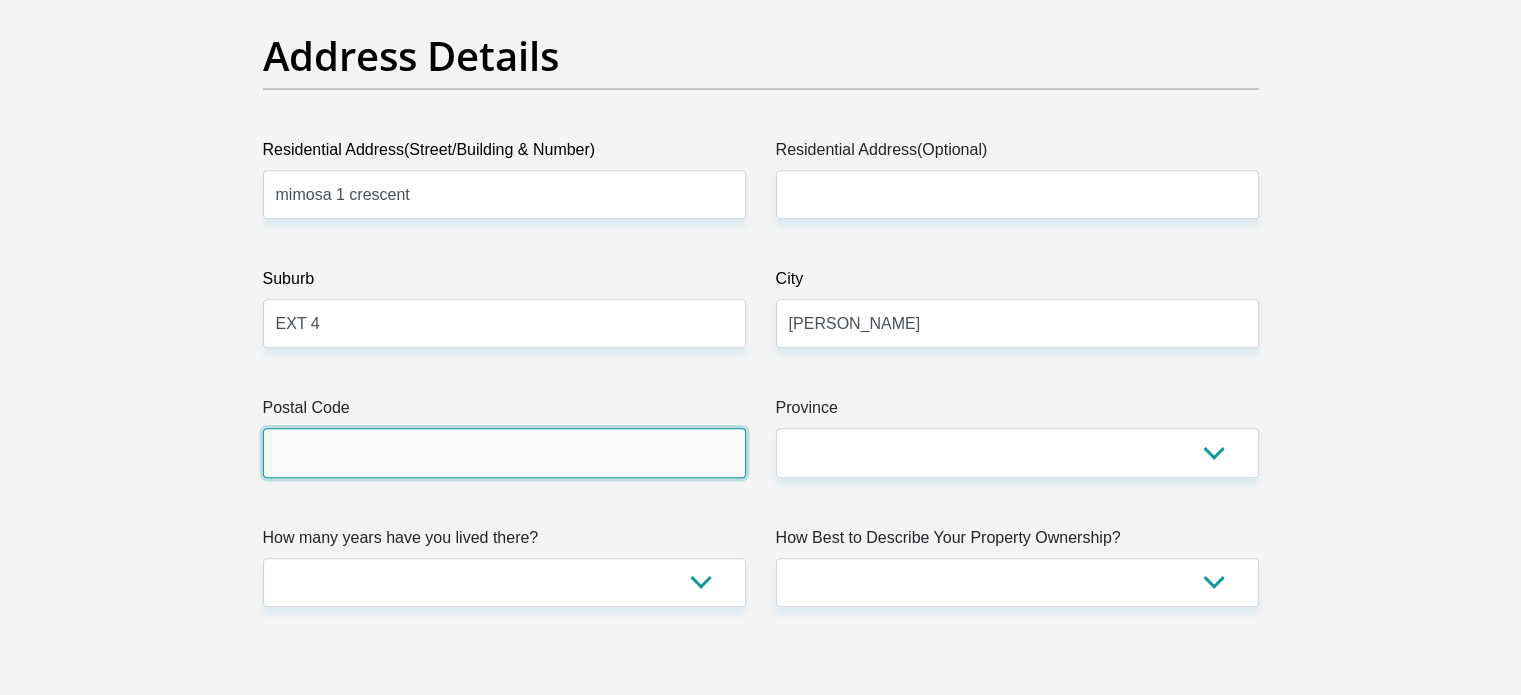click on "Postal Code" at bounding box center [504, 452] 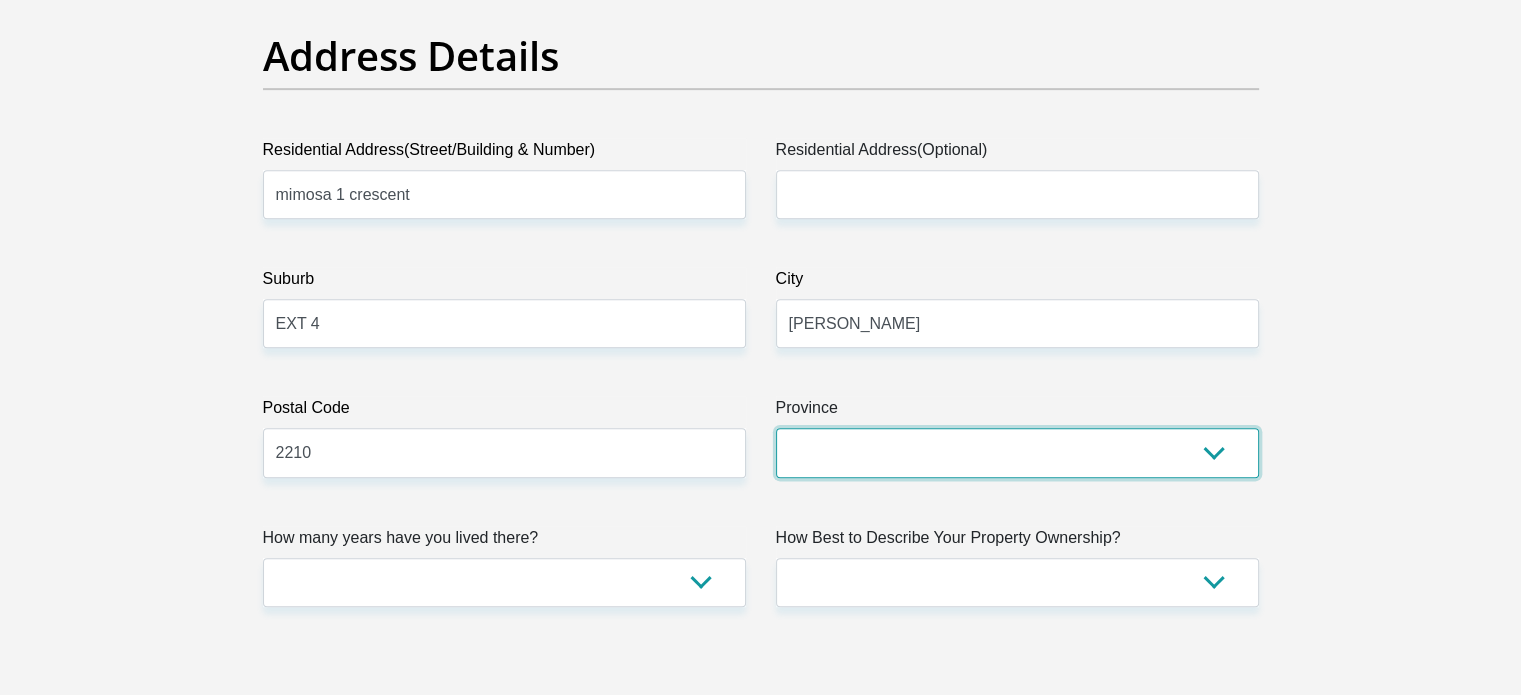 click on "Eastern Cape
Free State
Gauteng
KwaZulu-Natal
Limpopo
Mpumalanga
Northern Cape
North West
Western Cape" at bounding box center (1017, 452) 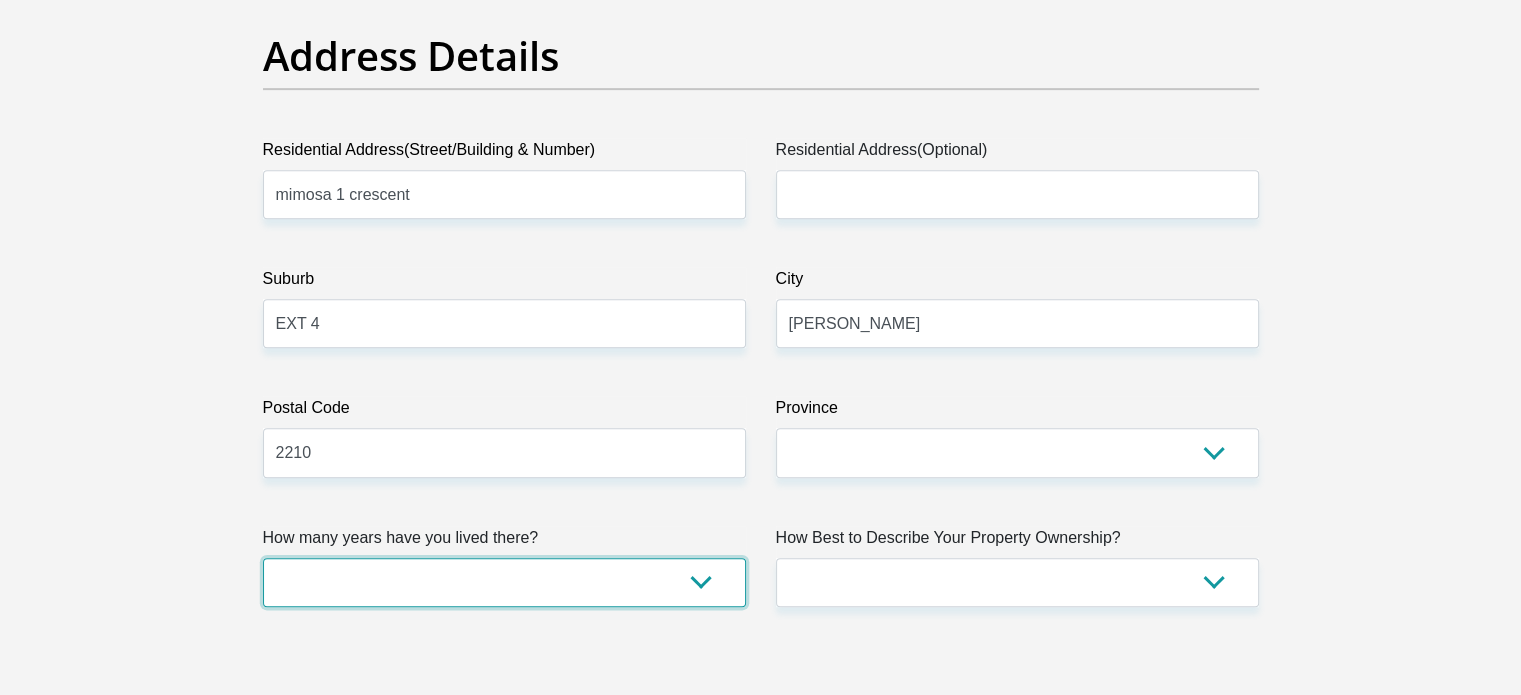 click on "less than 1 year
1-3 years
3-5 years
5+ years" at bounding box center [504, 582] 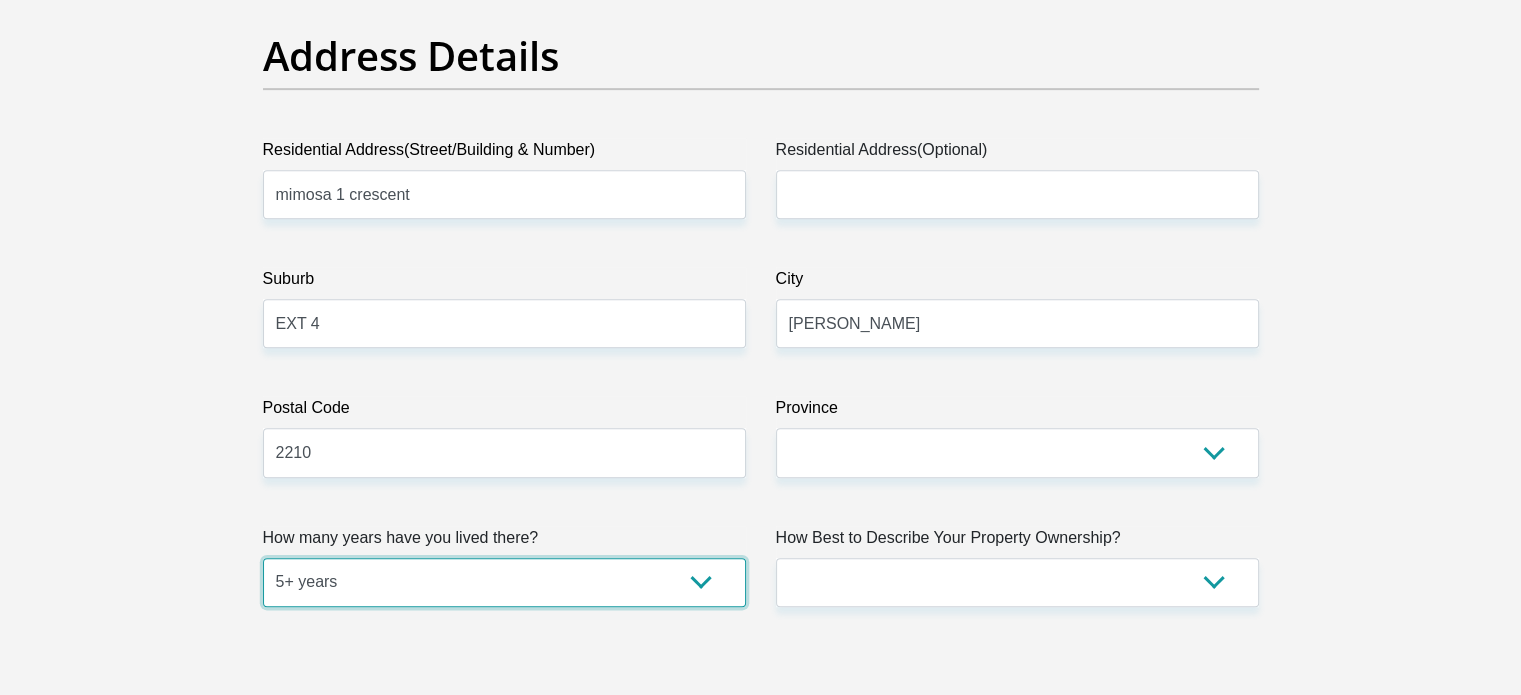 click on "less than 1 year
1-3 years
3-5 years
5+ years" at bounding box center (504, 582) 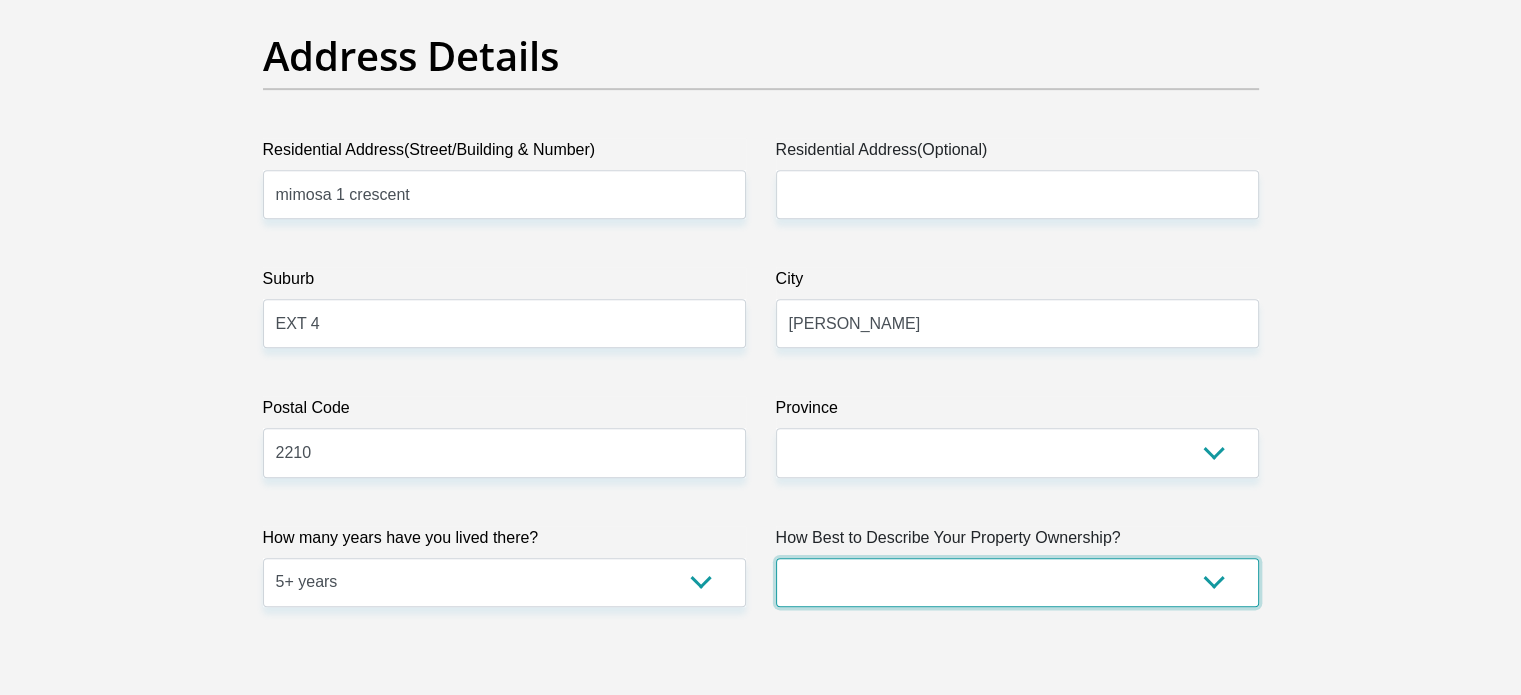 click on "Owned
Rented
Family Owned
Company Dwelling" at bounding box center (1017, 582) 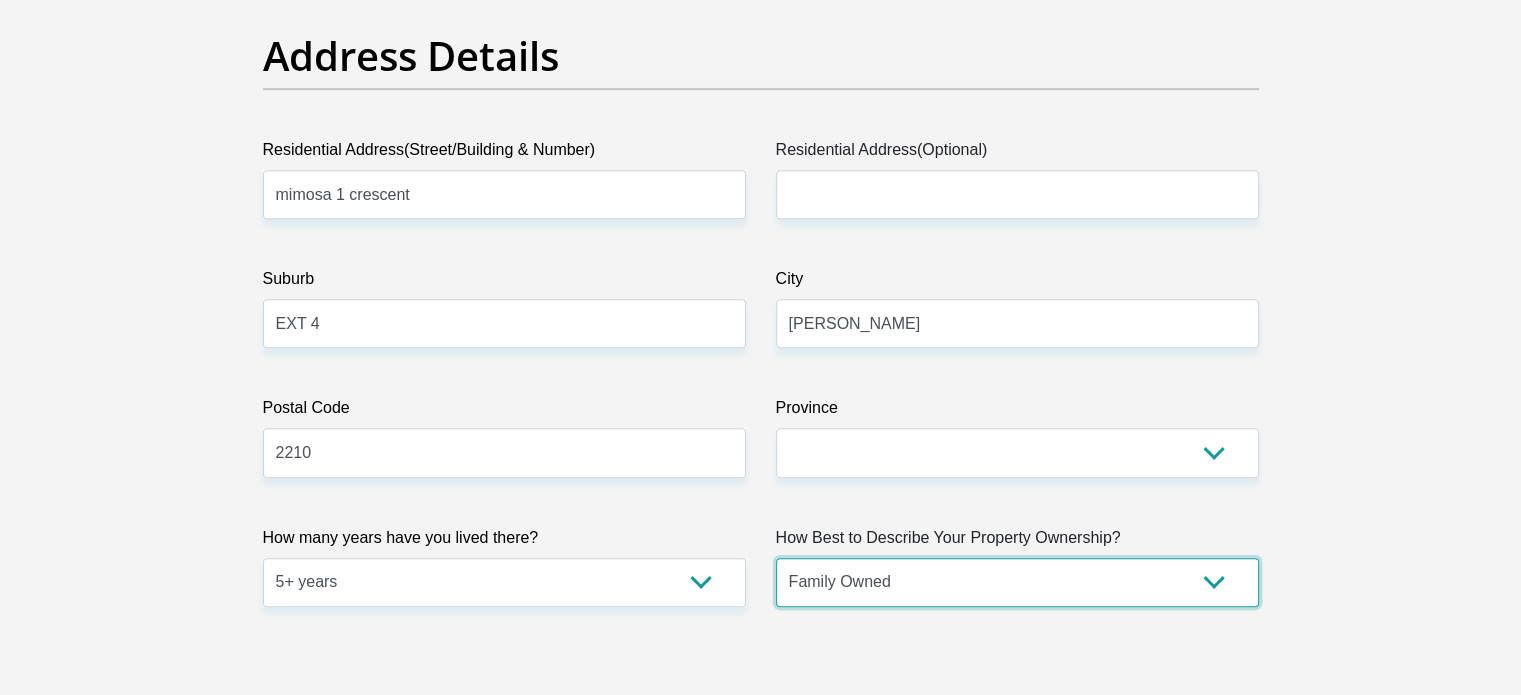 click on "Owned
Rented
Family Owned
Company Dwelling" at bounding box center [1017, 582] 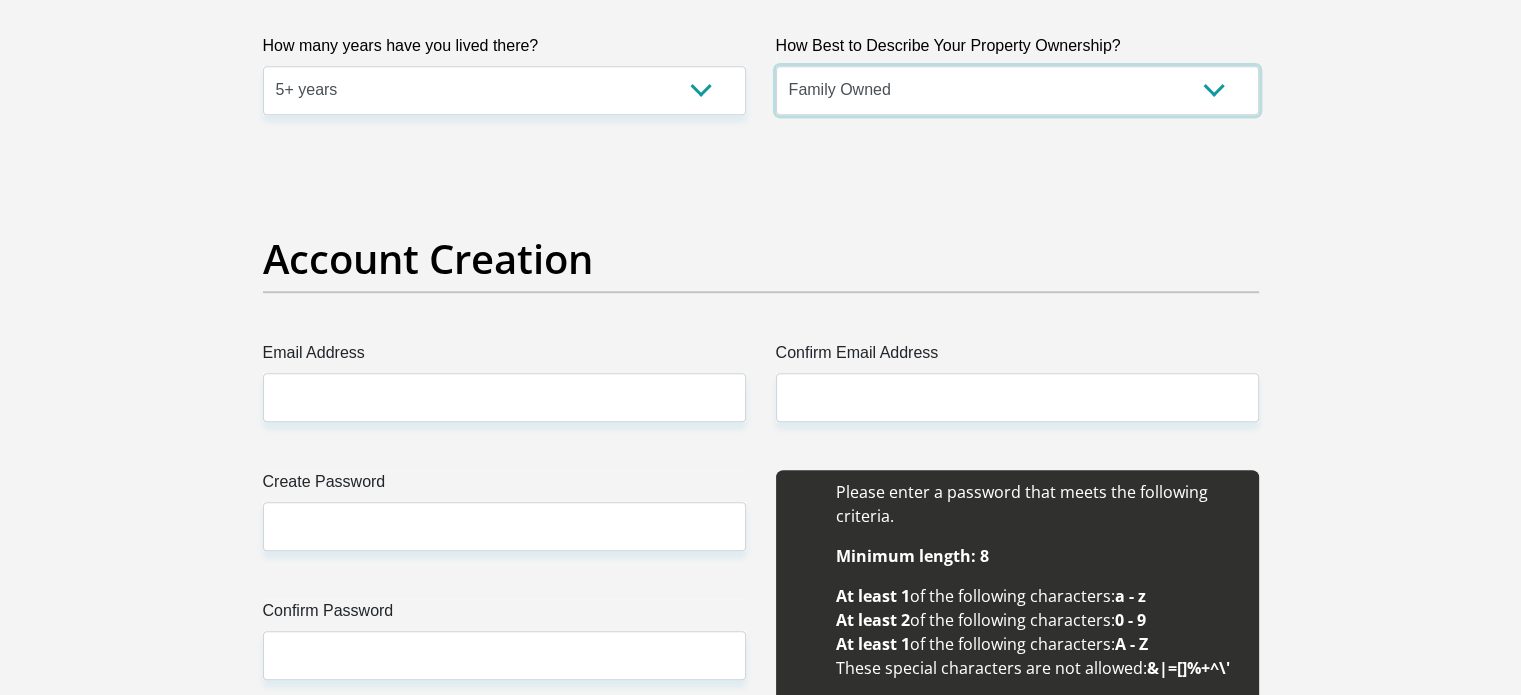 scroll, scrollTop: 1600, scrollLeft: 0, axis: vertical 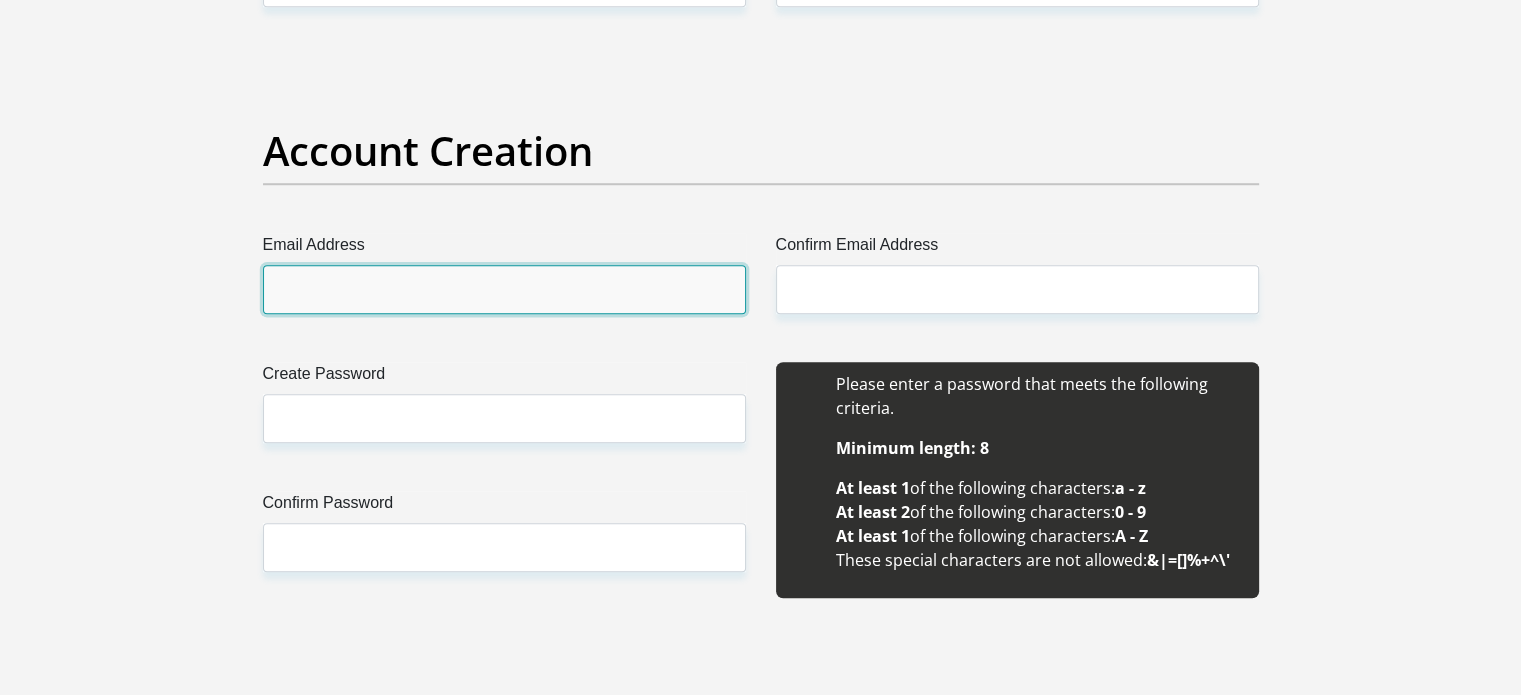 click on "Email Address" at bounding box center (504, 289) 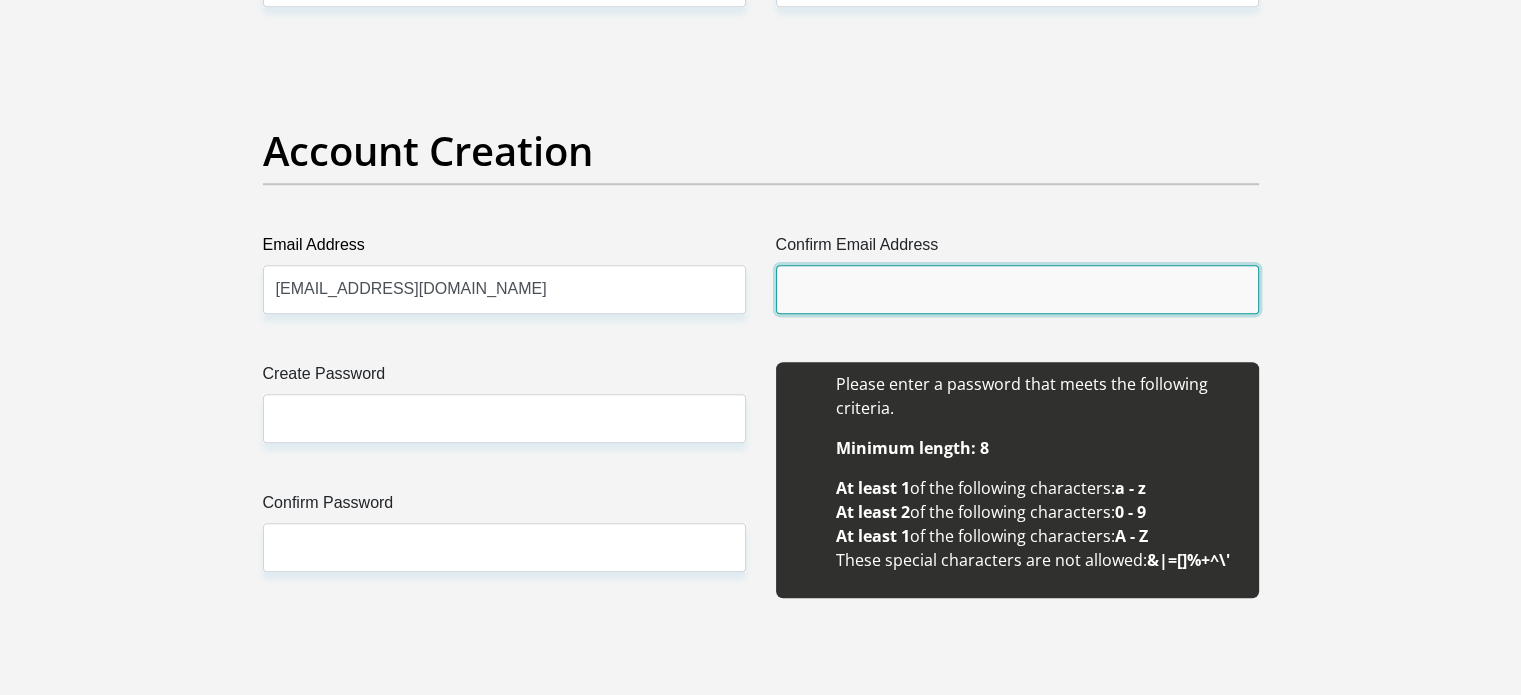 click on "Confirm Email Address" at bounding box center (1017, 289) 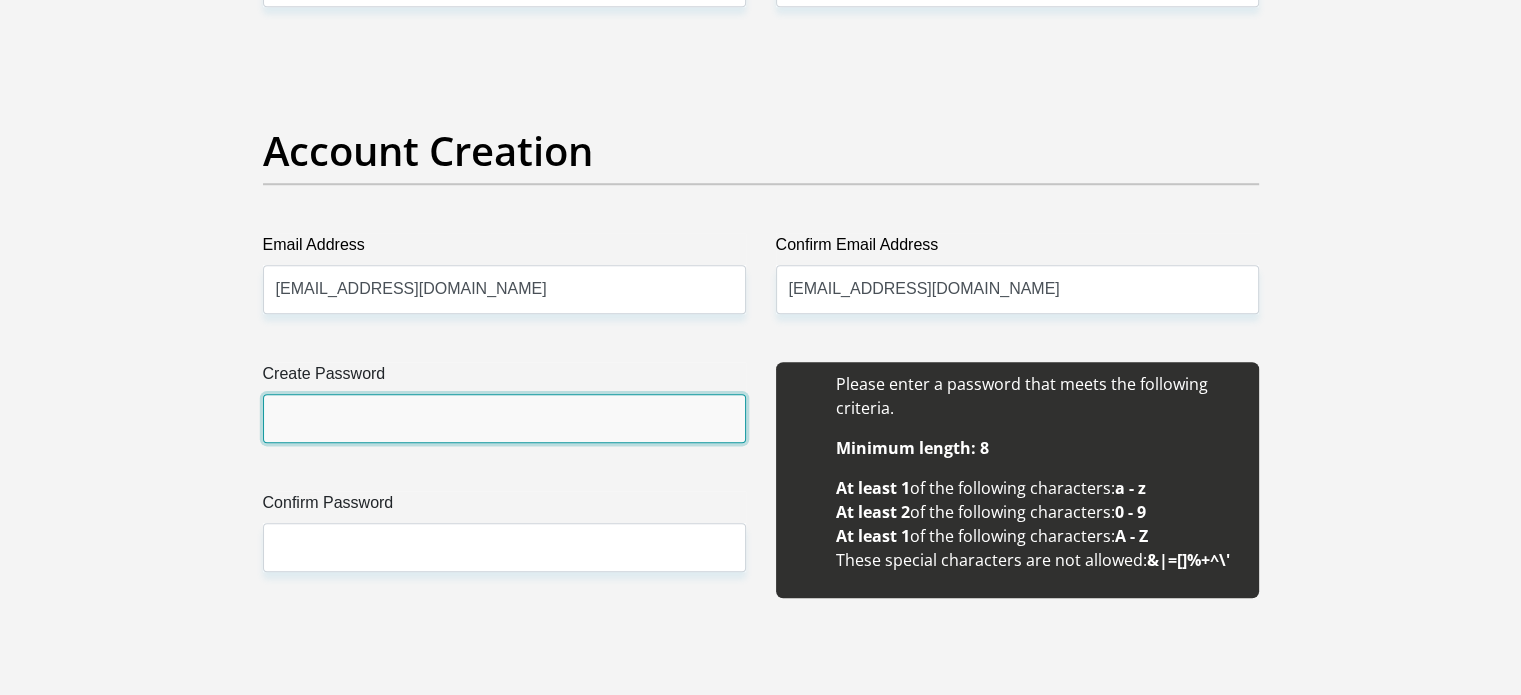 click on "Create Password" at bounding box center (504, 418) 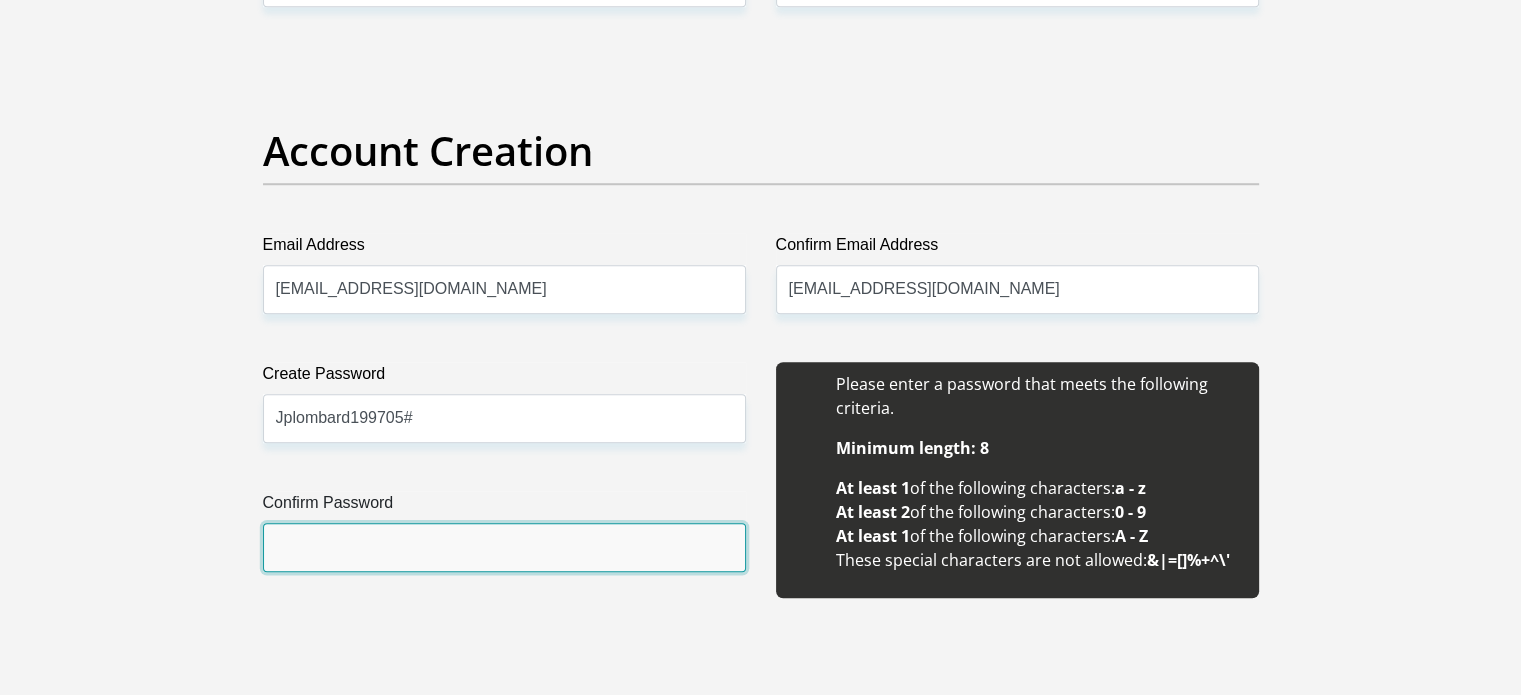 click on "Confirm Password" at bounding box center (504, 547) 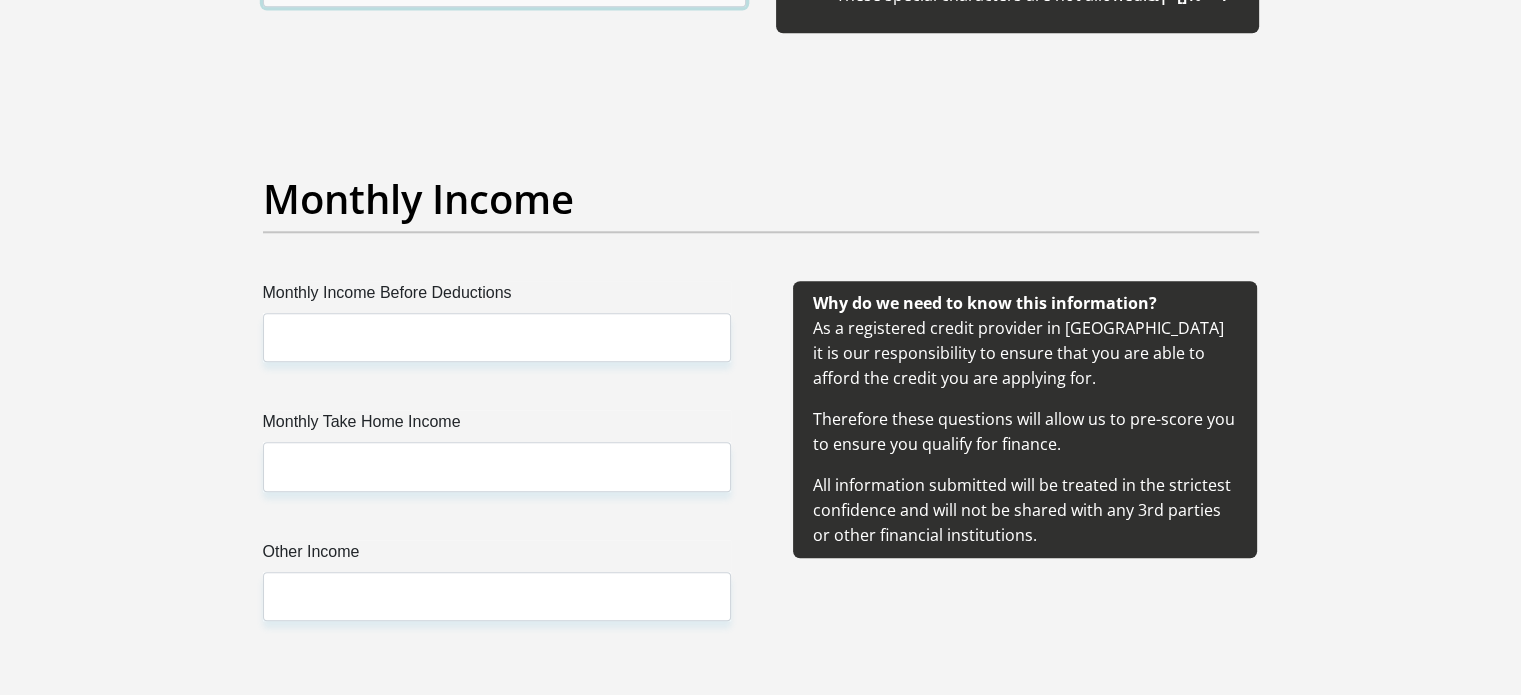 scroll, scrollTop: 2200, scrollLeft: 0, axis: vertical 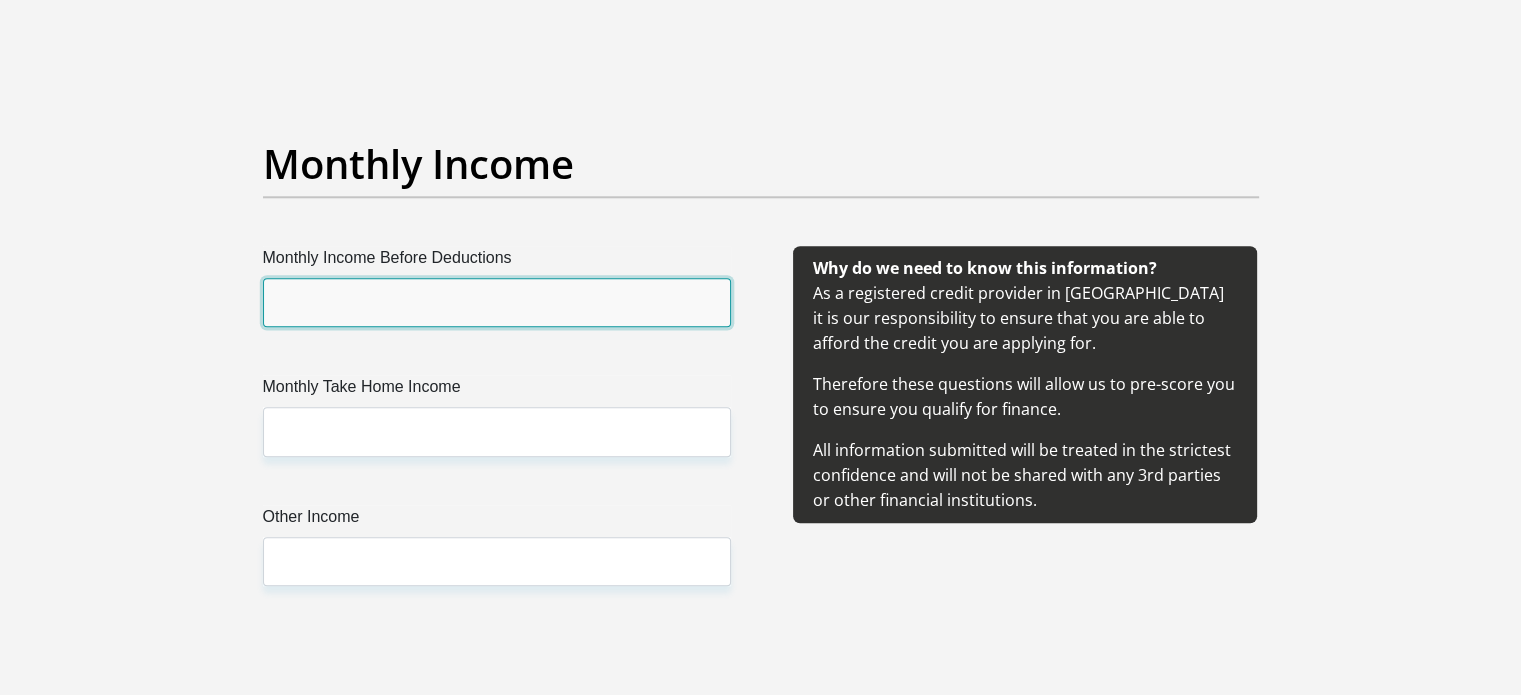 click on "Monthly Income Before Deductions" at bounding box center [497, 302] 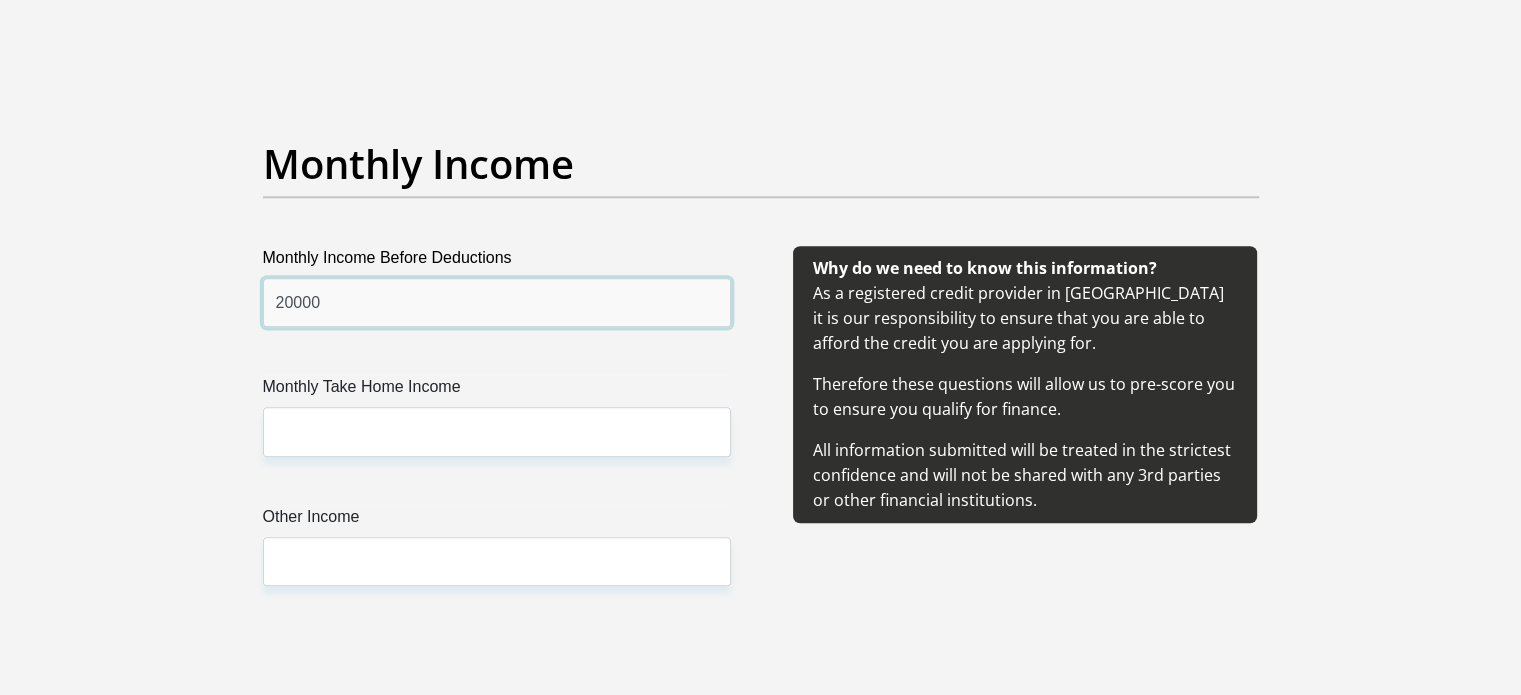 type on "20000" 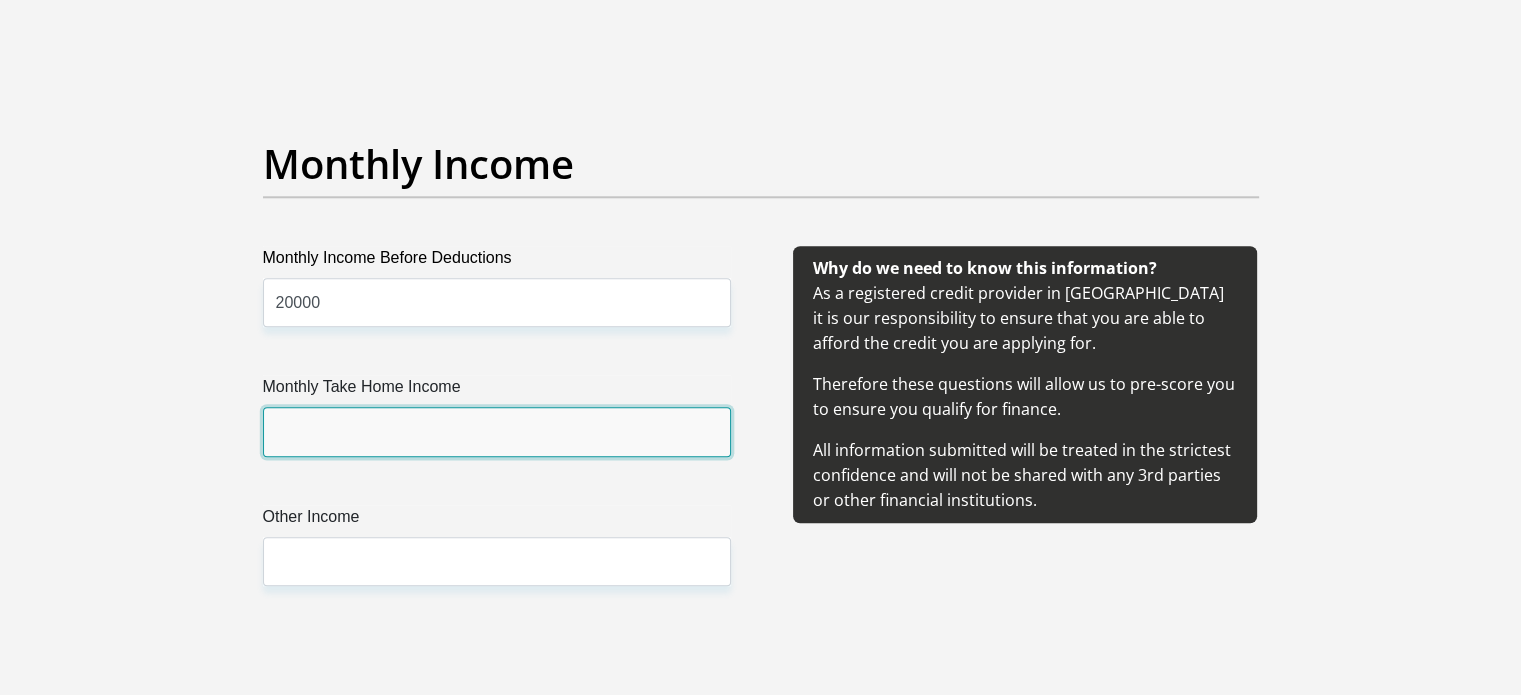 click on "Monthly Take Home Income" at bounding box center [497, 431] 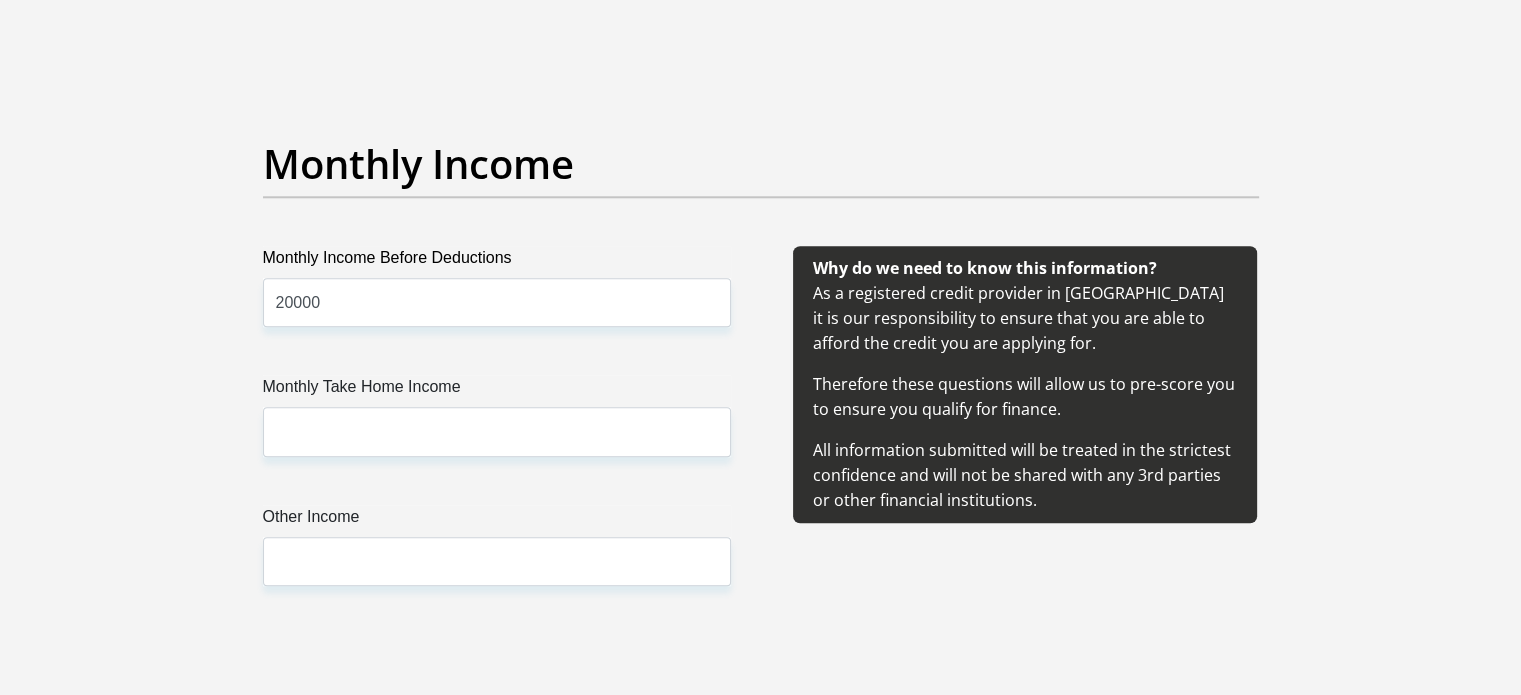click on "Monthly Income Before Deductions
20000
Monthly Take Home Income
Other Income" at bounding box center (497, 440) 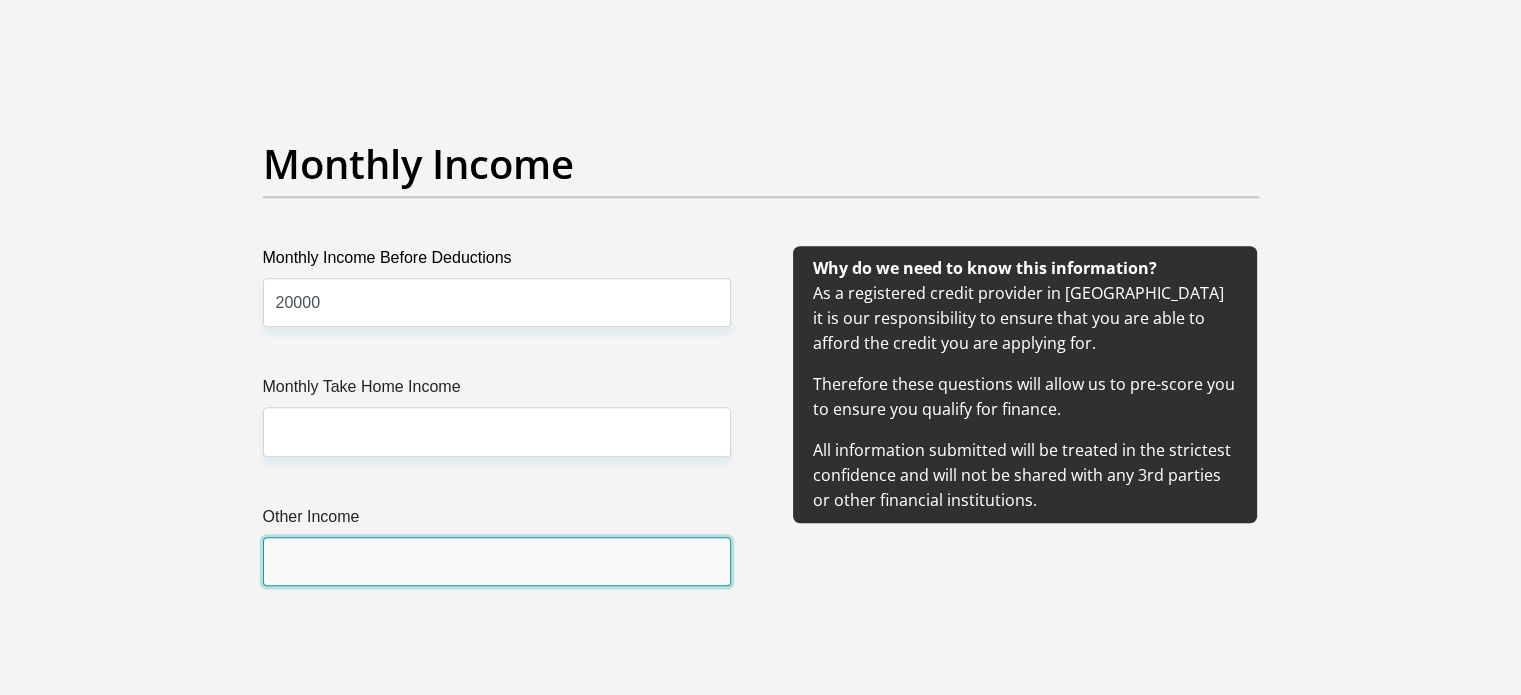 click on "Other Income" at bounding box center (497, 561) 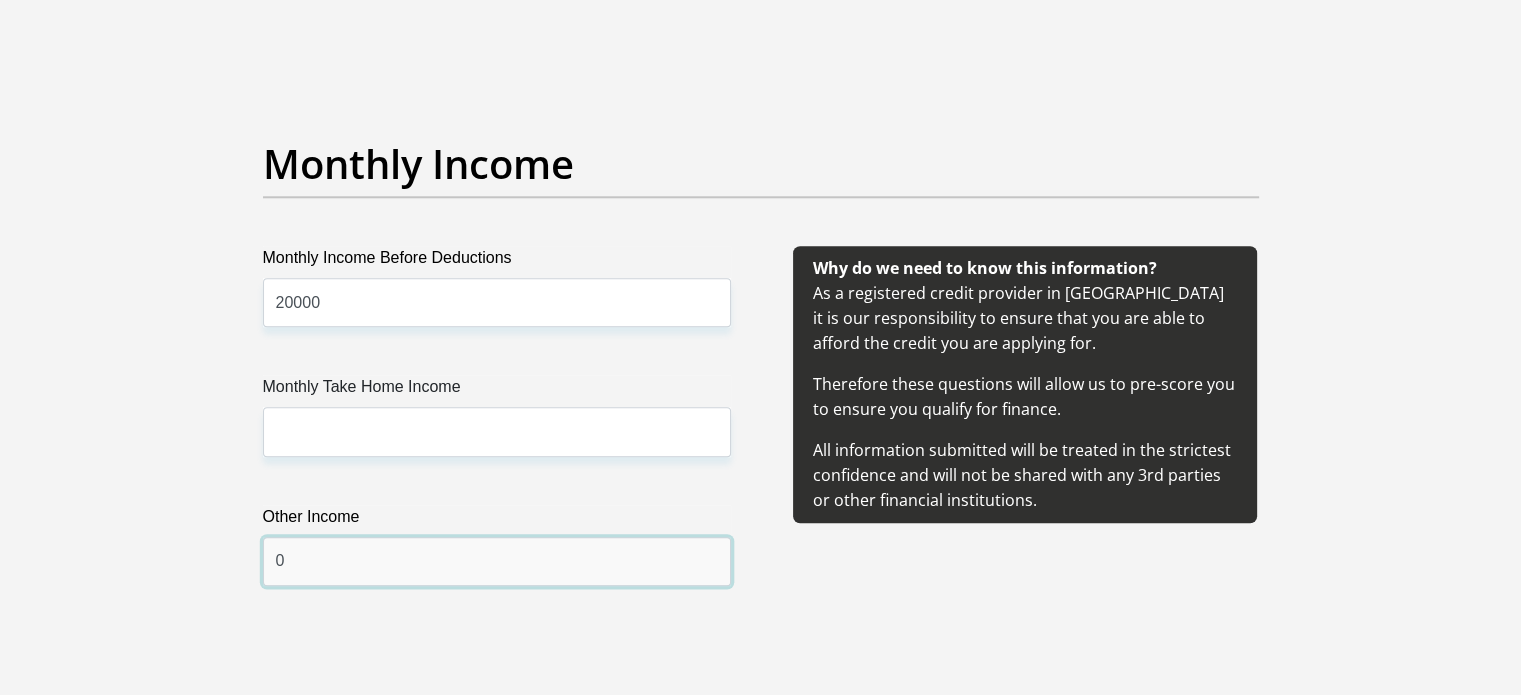 type on "0" 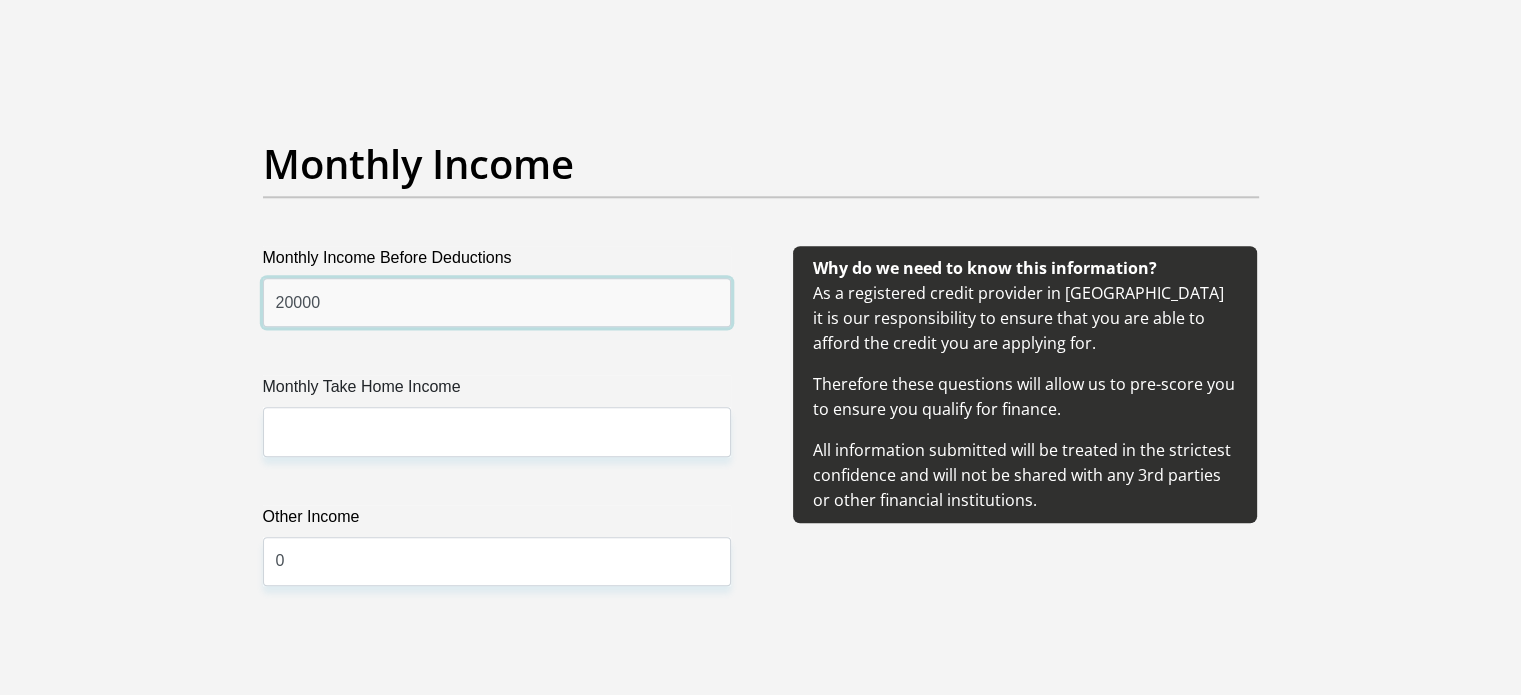 click on "20000" at bounding box center [497, 302] 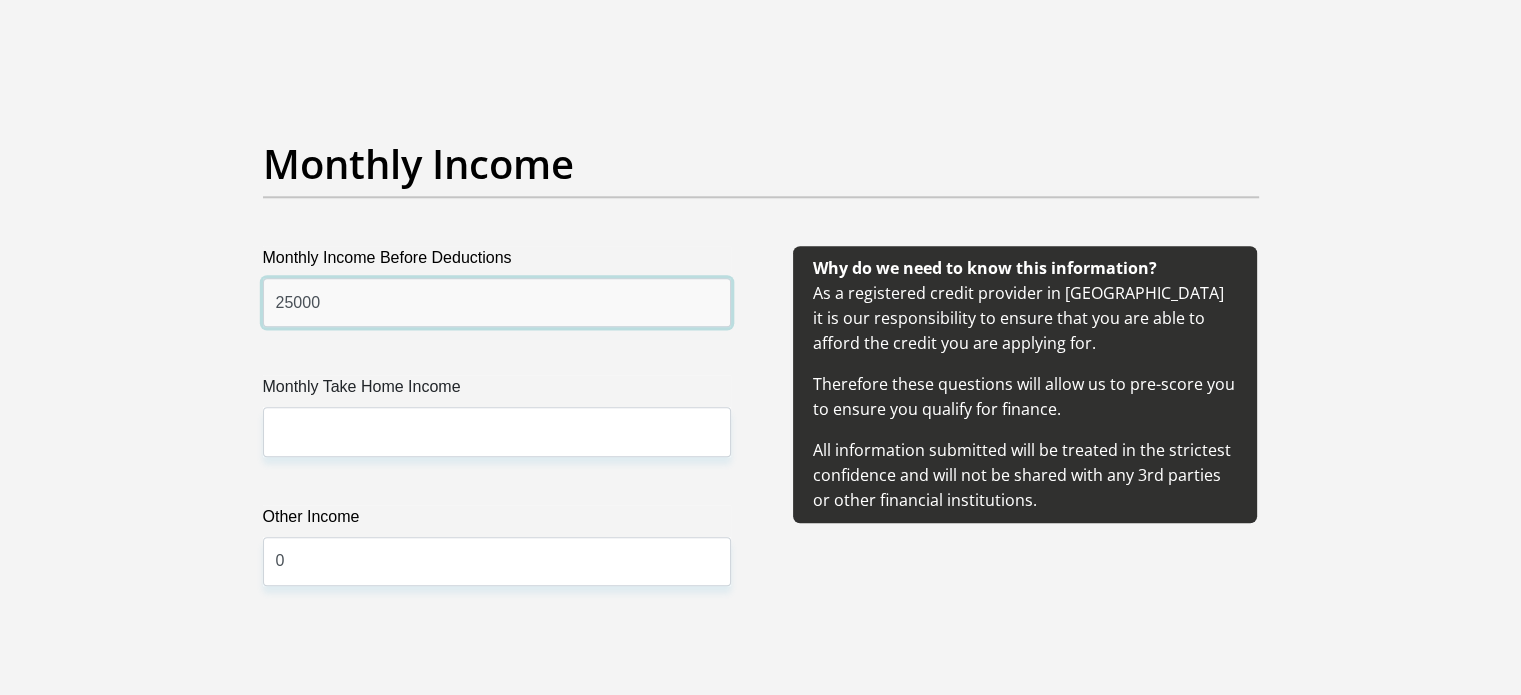 type on "25000" 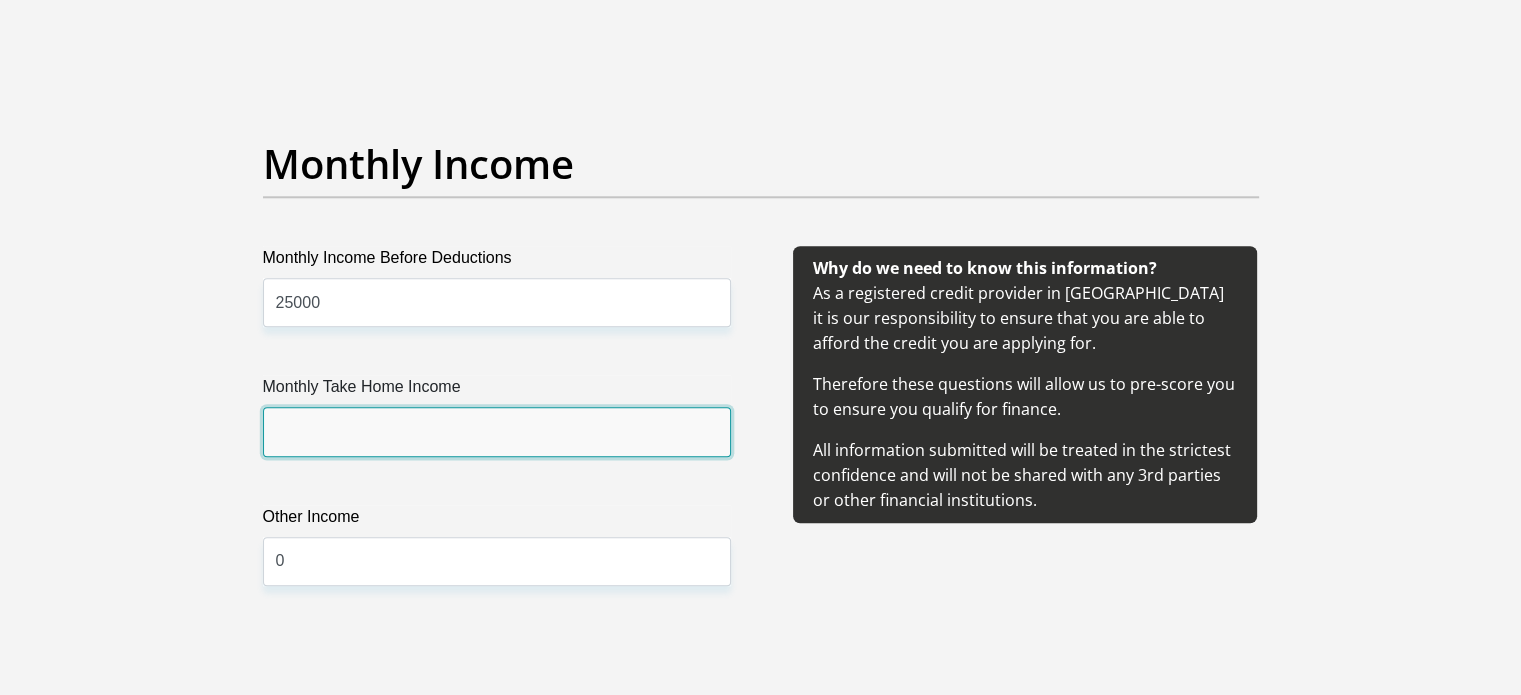 click on "Monthly Take Home Income" at bounding box center [497, 431] 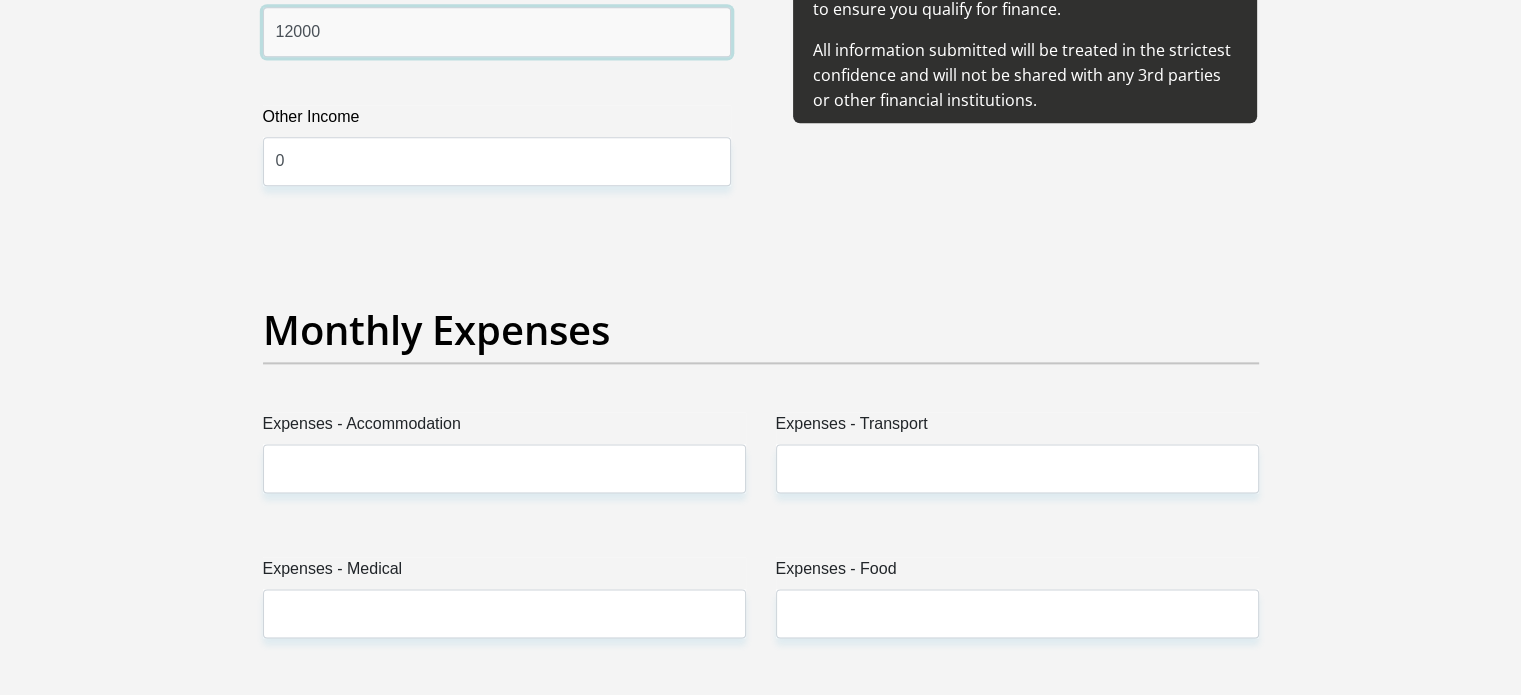 scroll, scrollTop: 2700, scrollLeft: 0, axis: vertical 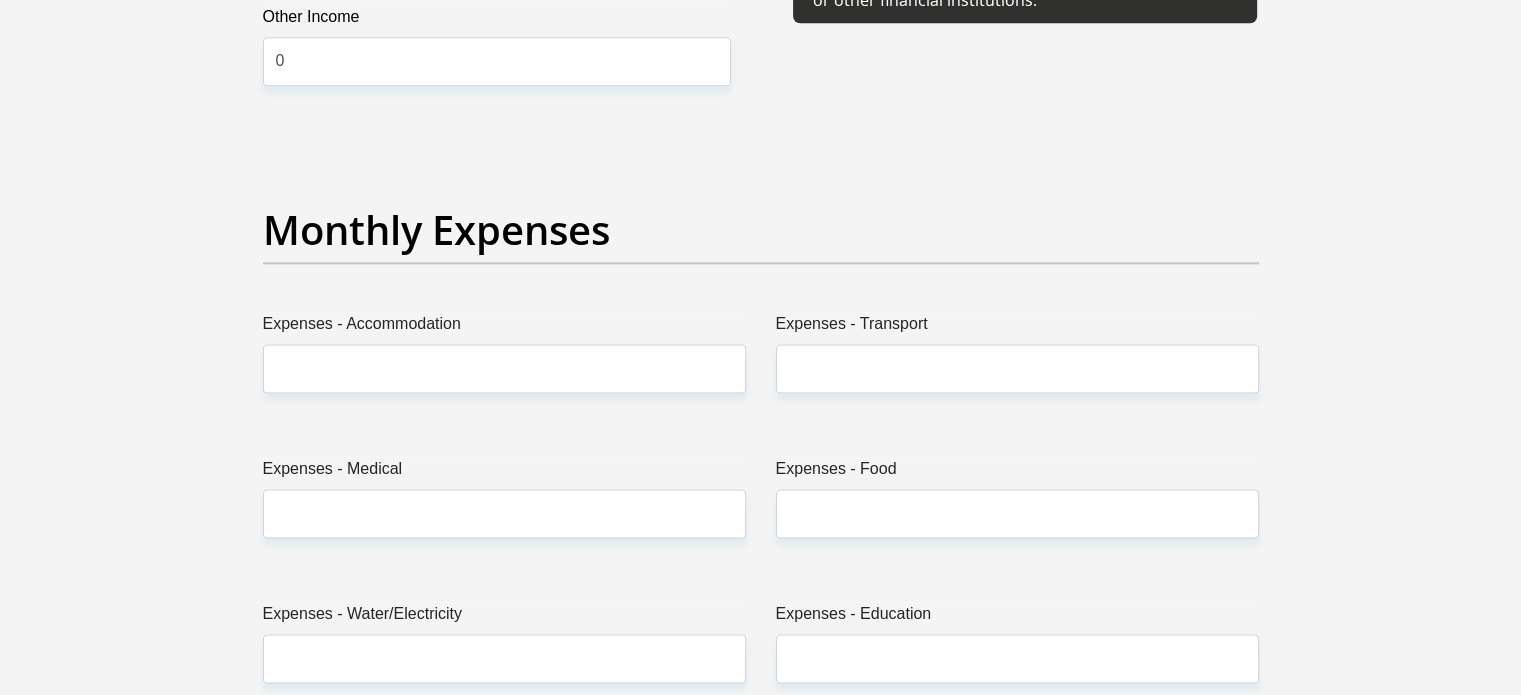 type on "12000" 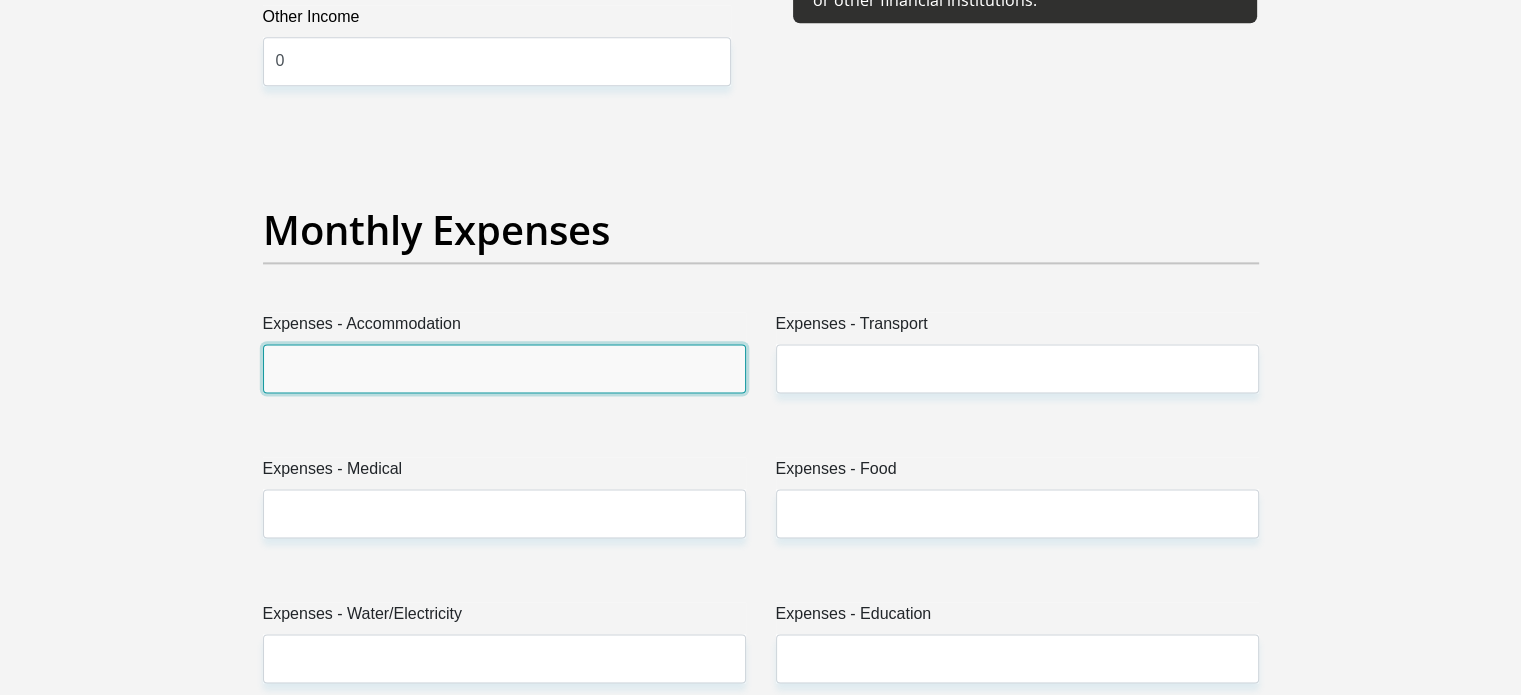 click on "Expenses - Accommodation" at bounding box center (504, 368) 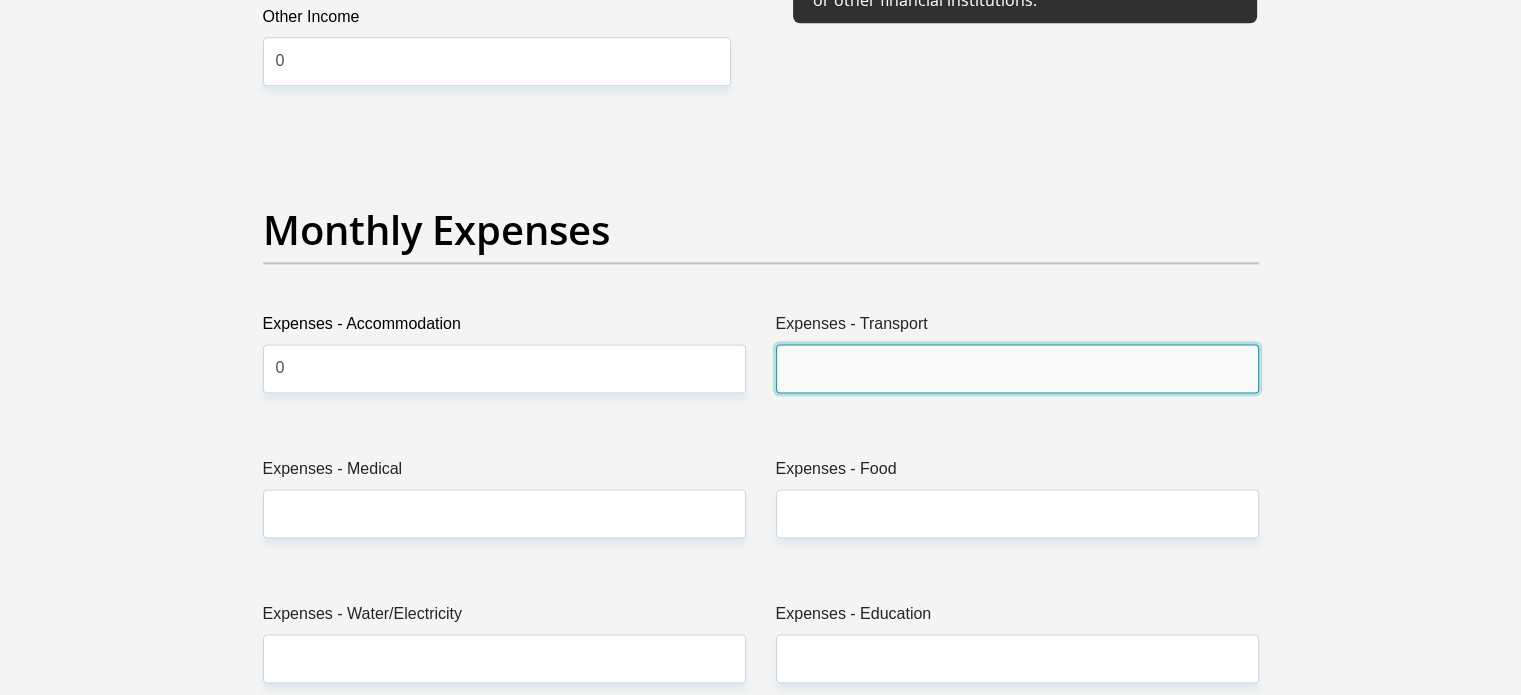 click on "Expenses - Transport" at bounding box center (1017, 368) 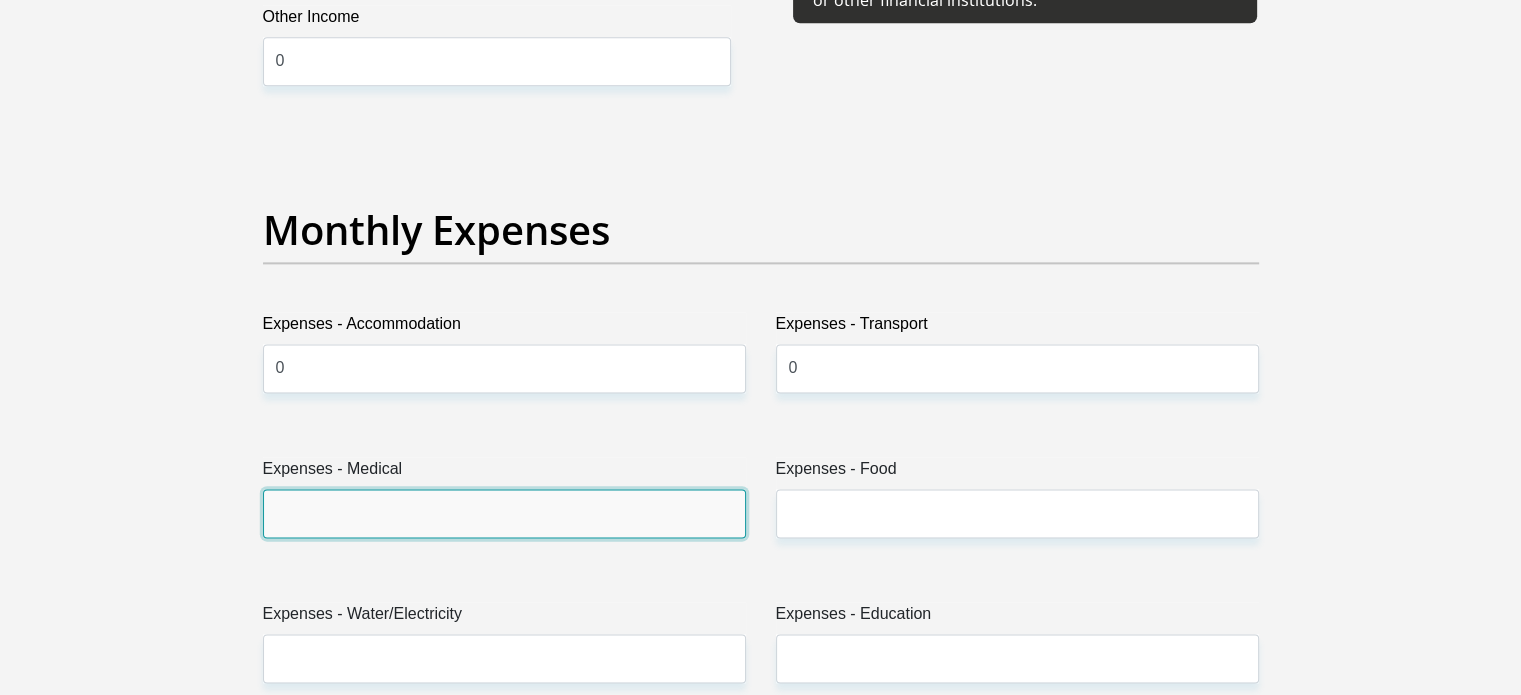 click on "Expenses - Medical" at bounding box center [504, 513] 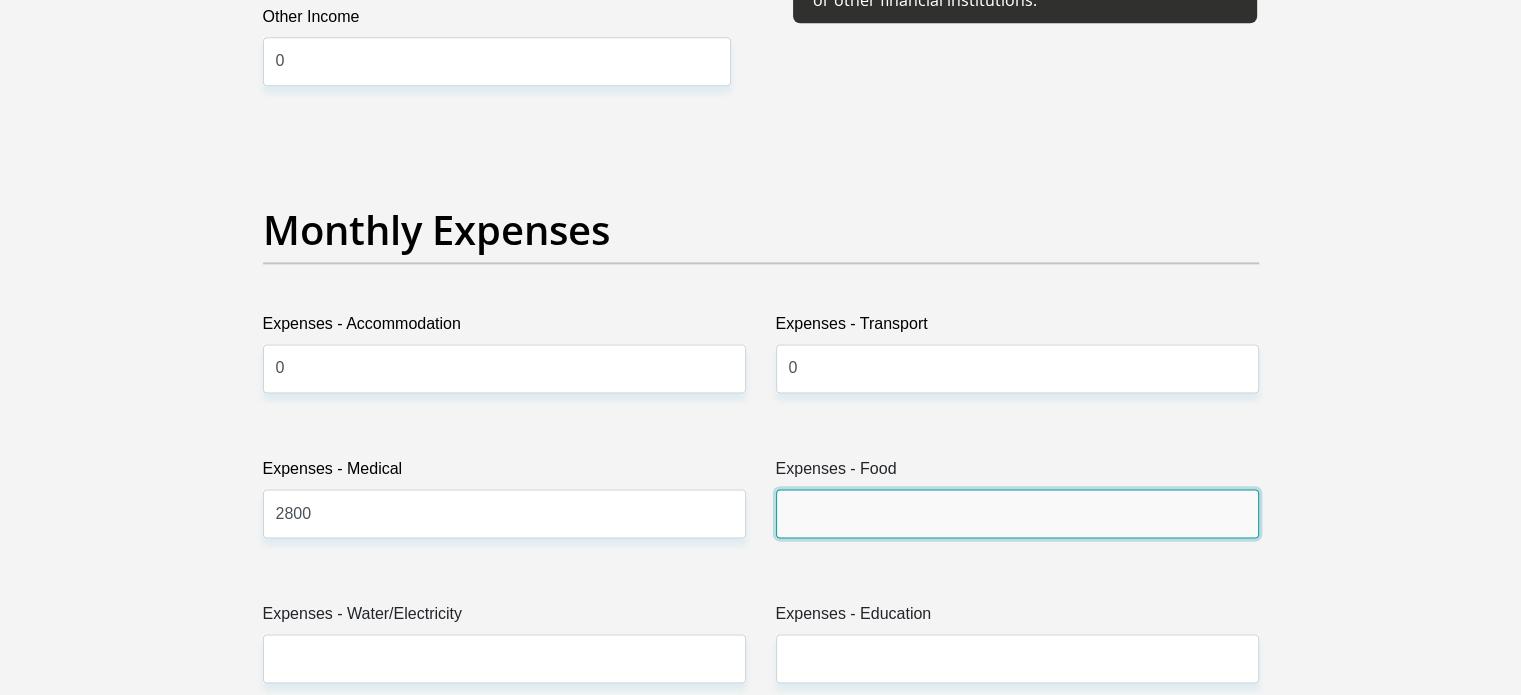 click on "Expenses - Food" at bounding box center (1017, 513) 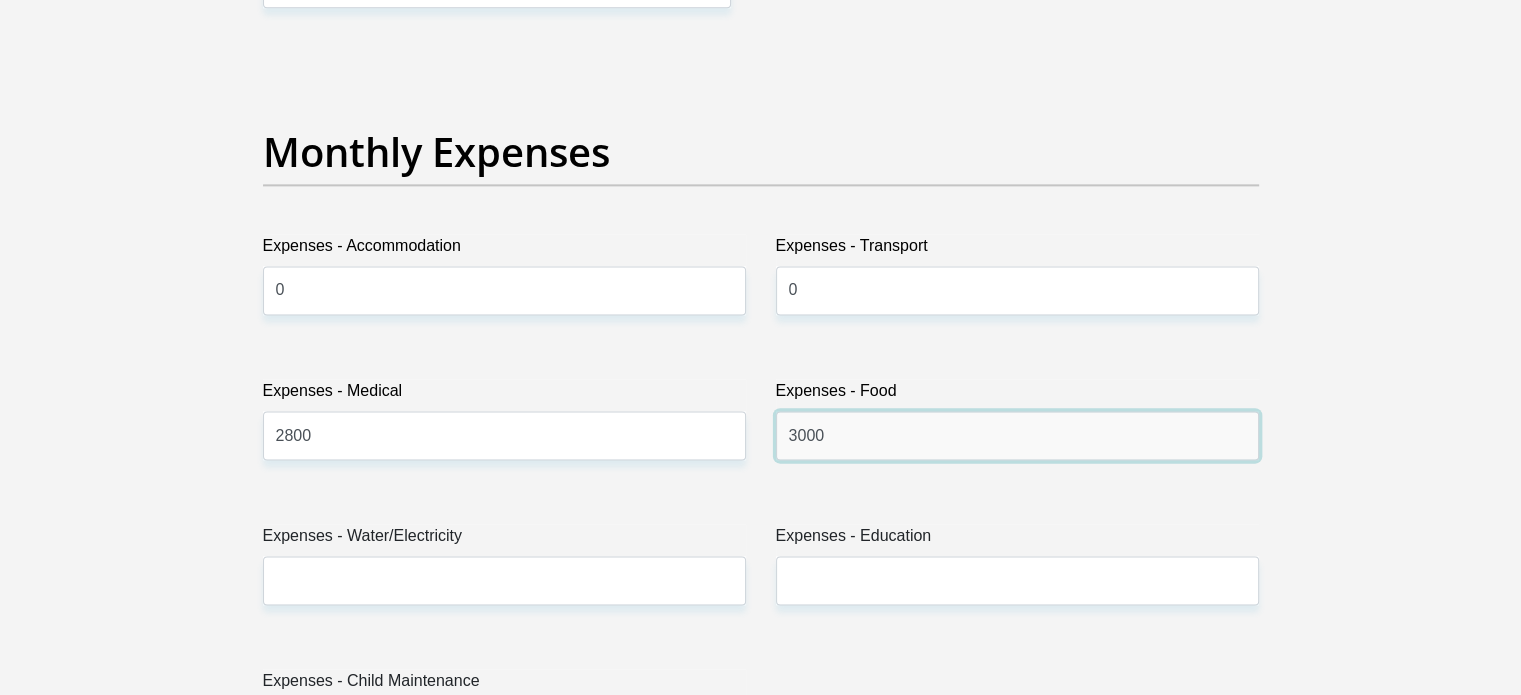 scroll, scrollTop: 2800, scrollLeft: 0, axis: vertical 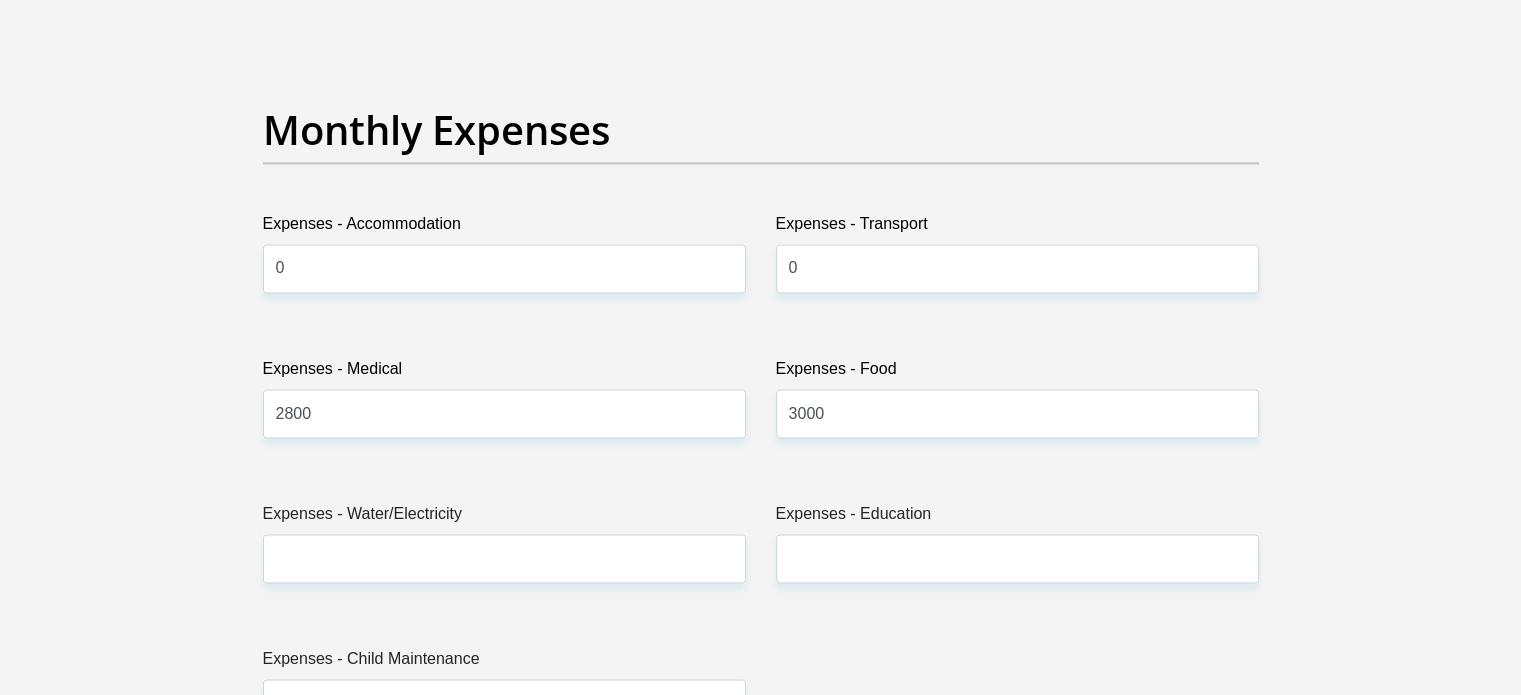 click on "Expenses - Water/Electricity" at bounding box center [504, 550] 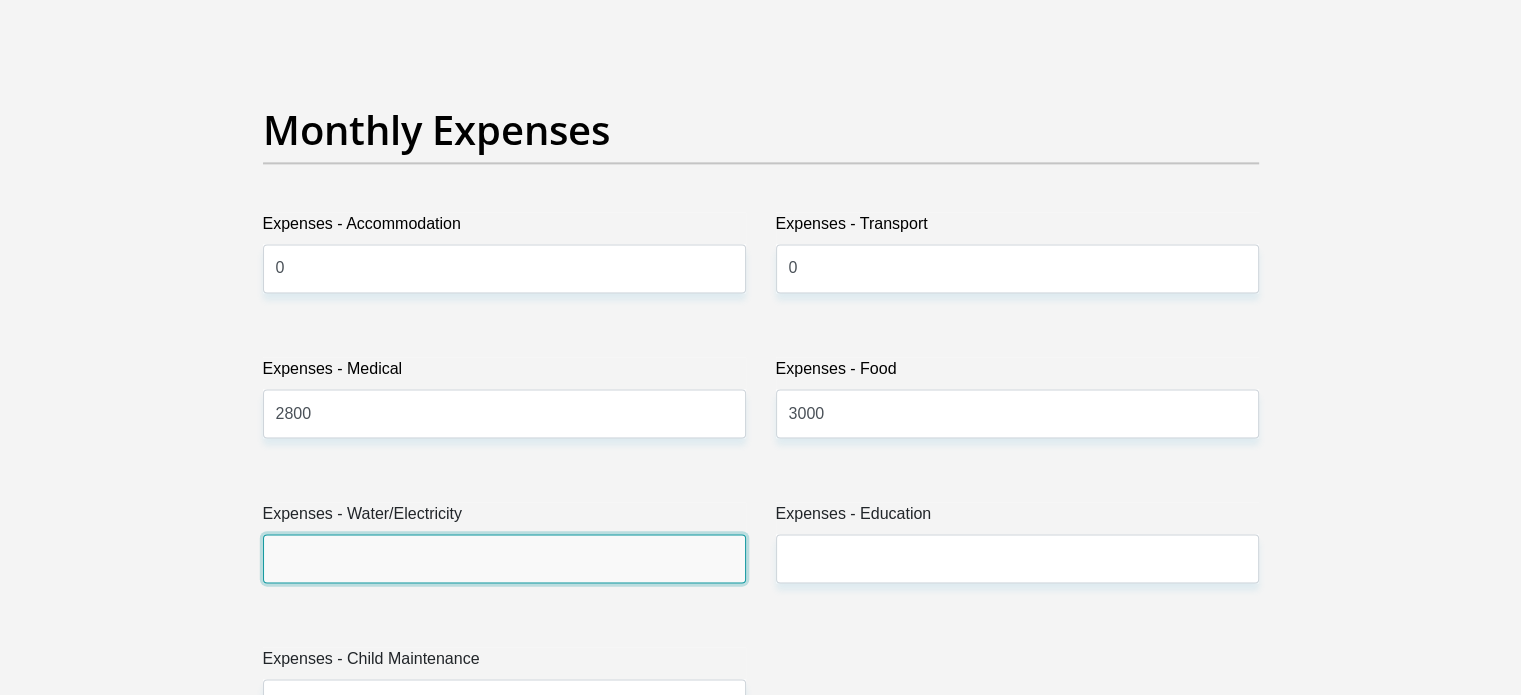 click on "Expenses - Water/Electricity" at bounding box center (504, 558) 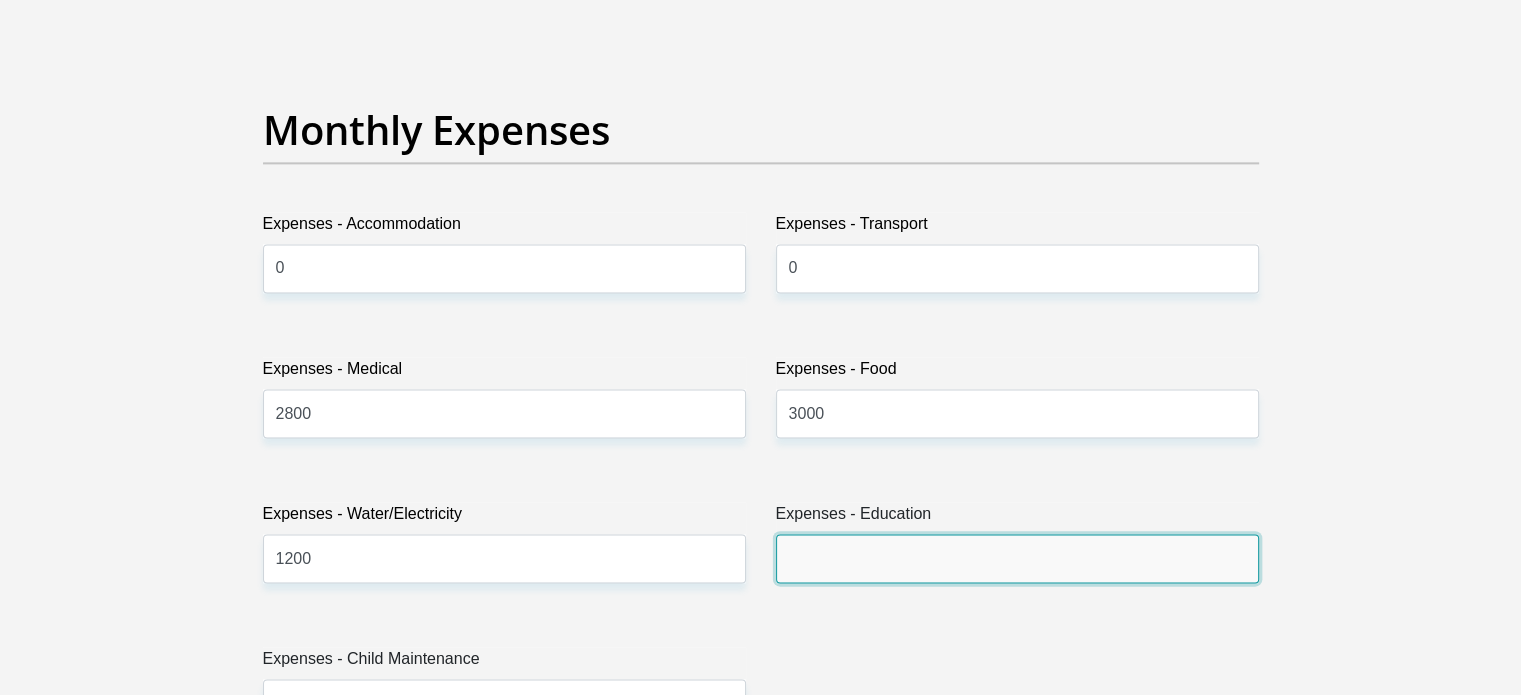 click on "Expenses - Education" at bounding box center [1017, 558] 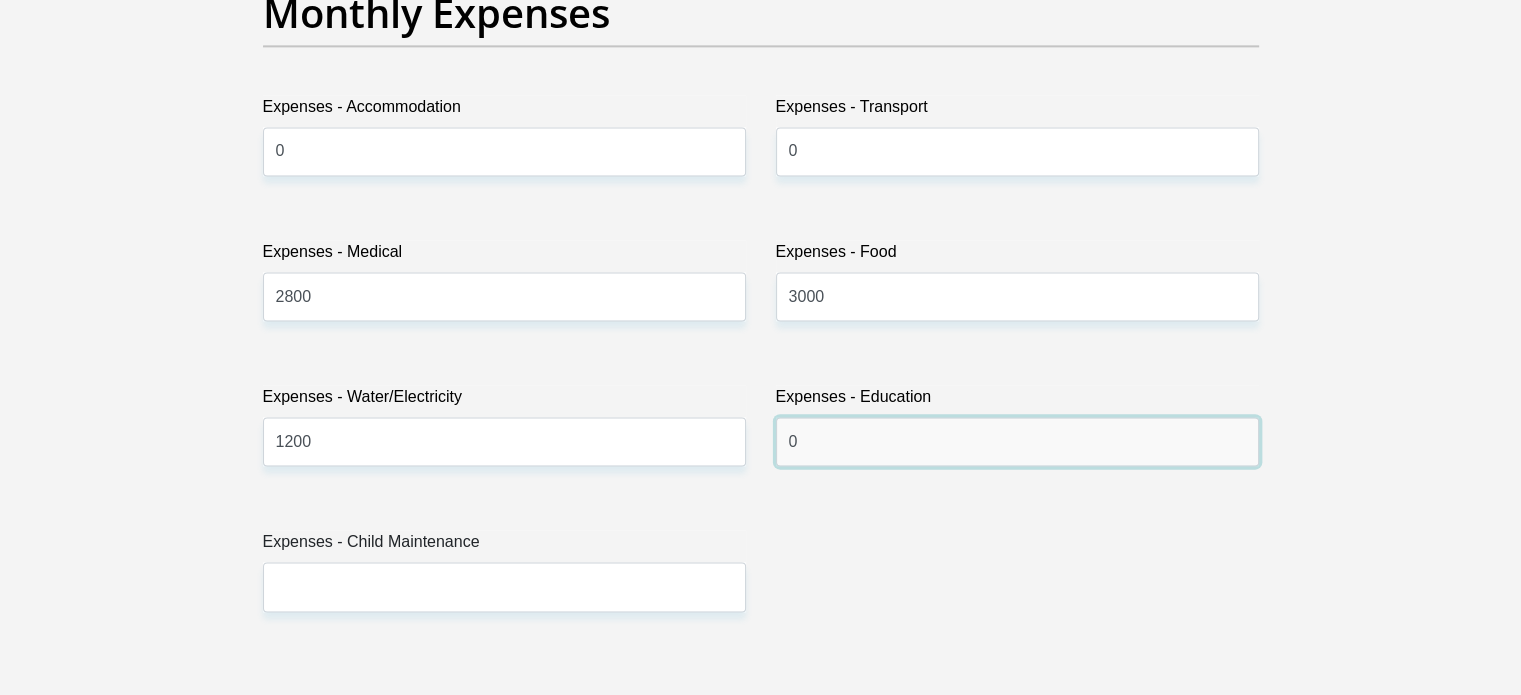 scroll, scrollTop: 3000, scrollLeft: 0, axis: vertical 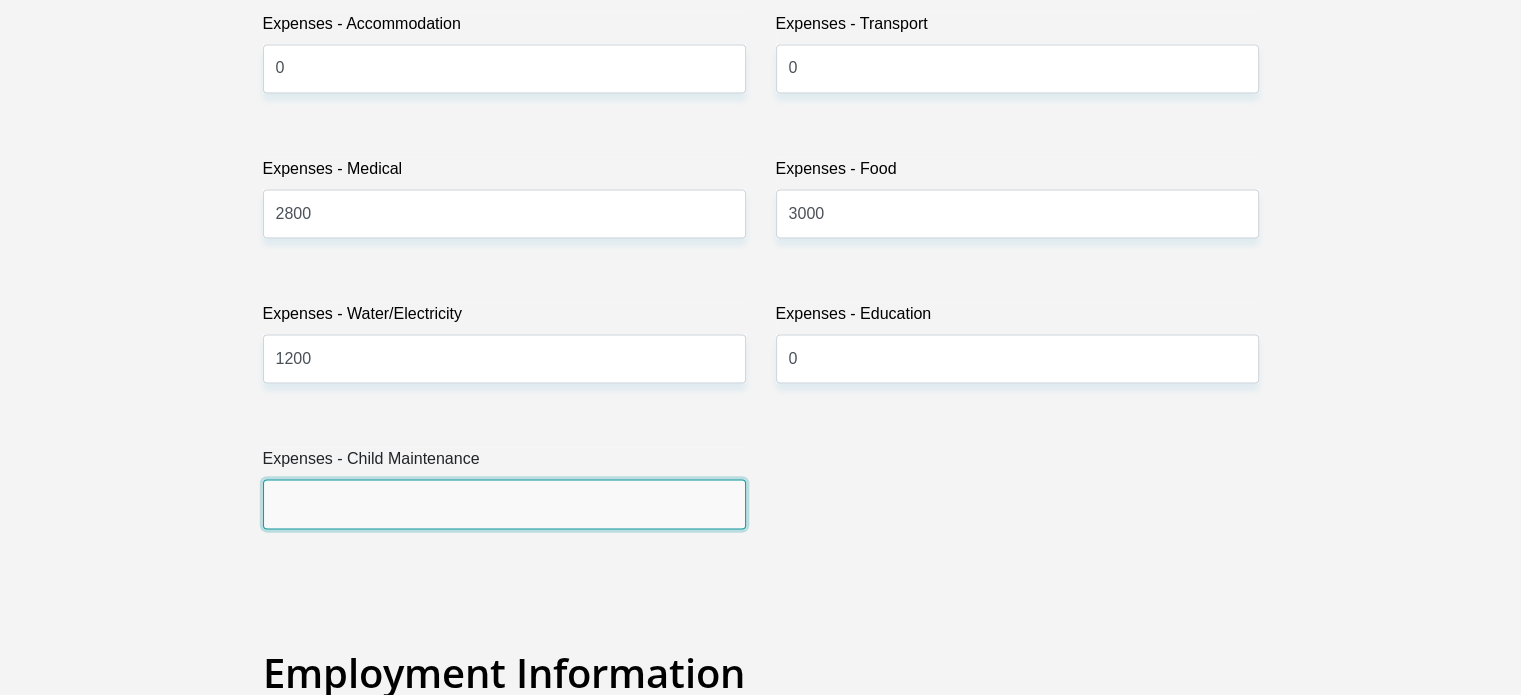 click on "Expenses - Child Maintenance" at bounding box center [504, 503] 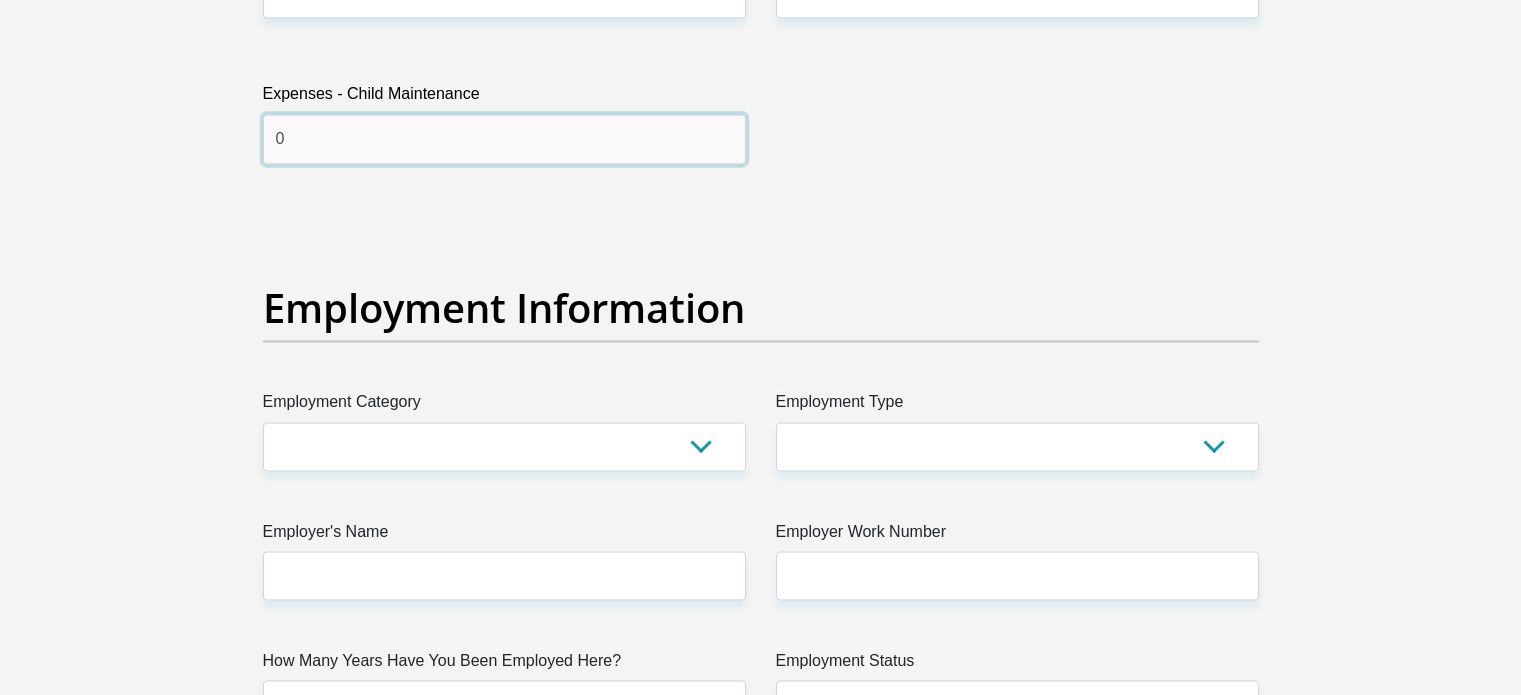 scroll, scrollTop: 3400, scrollLeft: 0, axis: vertical 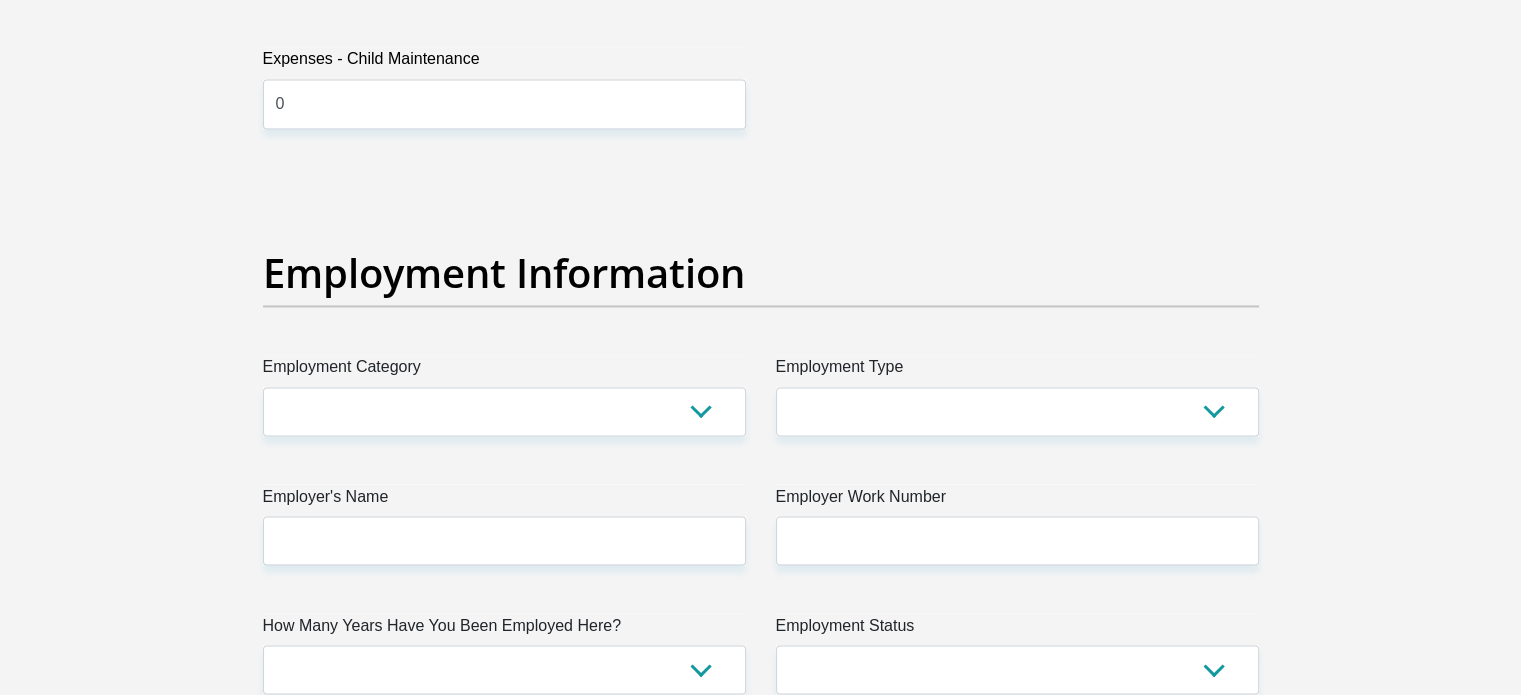 click on "Title
Mr
Ms
Mrs
Dr
Other
First Name
janpaul
Surname
lombard
ID Number
9709055038084
Please input valid ID number
Race
Black
Coloured
Indian
White
Other
Contact Number
0661605505
Please input valid contact number
Nationality
South Africa
Afghanistan
Aland Islands  Albania  Algeria" at bounding box center [761, 167] 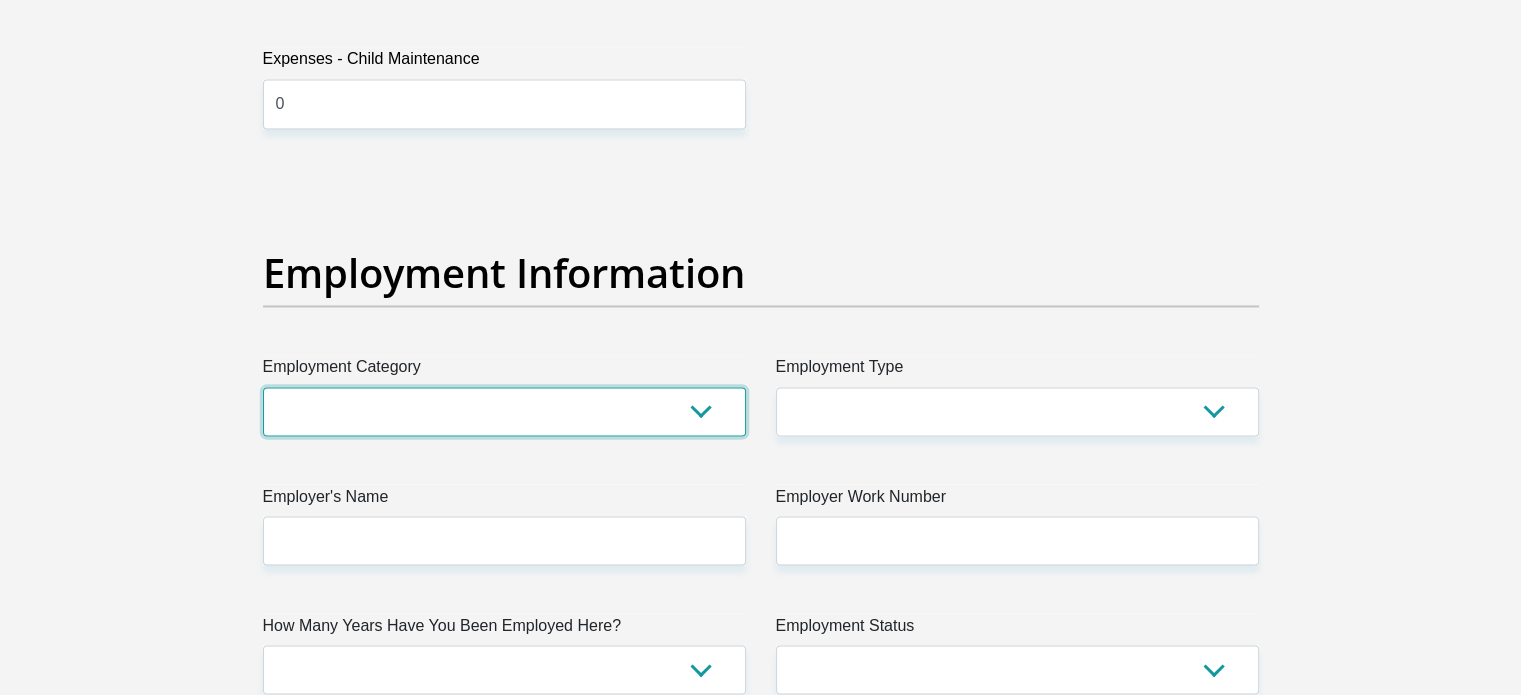click on "AGRICULTURE
ALCOHOL & TOBACCO
CONSTRUCTION MATERIALS
METALLURGY
EQUIPMENT FOR RENEWABLE ENERGY
SPECIALIZED CONTRACTORS
CAR
GAMING (INCL. INTERNET
OTHER WHOLESALE
UNLICENSED PHARMACEUTICALS
CURRENCY EXCHANGE HOUSES
OTHER FINANCIAL INSTITUTIONS & INSURANCE
REAL ESTATE AGENTS
OIL & GAS
OTHER MATERIALS (E.G. IRON ORE)
PRECIOUS STONES & PRECIOUS METALS
POLITICAL ORGANIZATIONS
RELIGIOUS ORGANIZATIONS(NOT SECTS)
ACTI. HAVING BUSINESS DEAL WITH PUBLIC ADMINISTRATION
LAUNDROMATS" at bounding box center (504, 411) 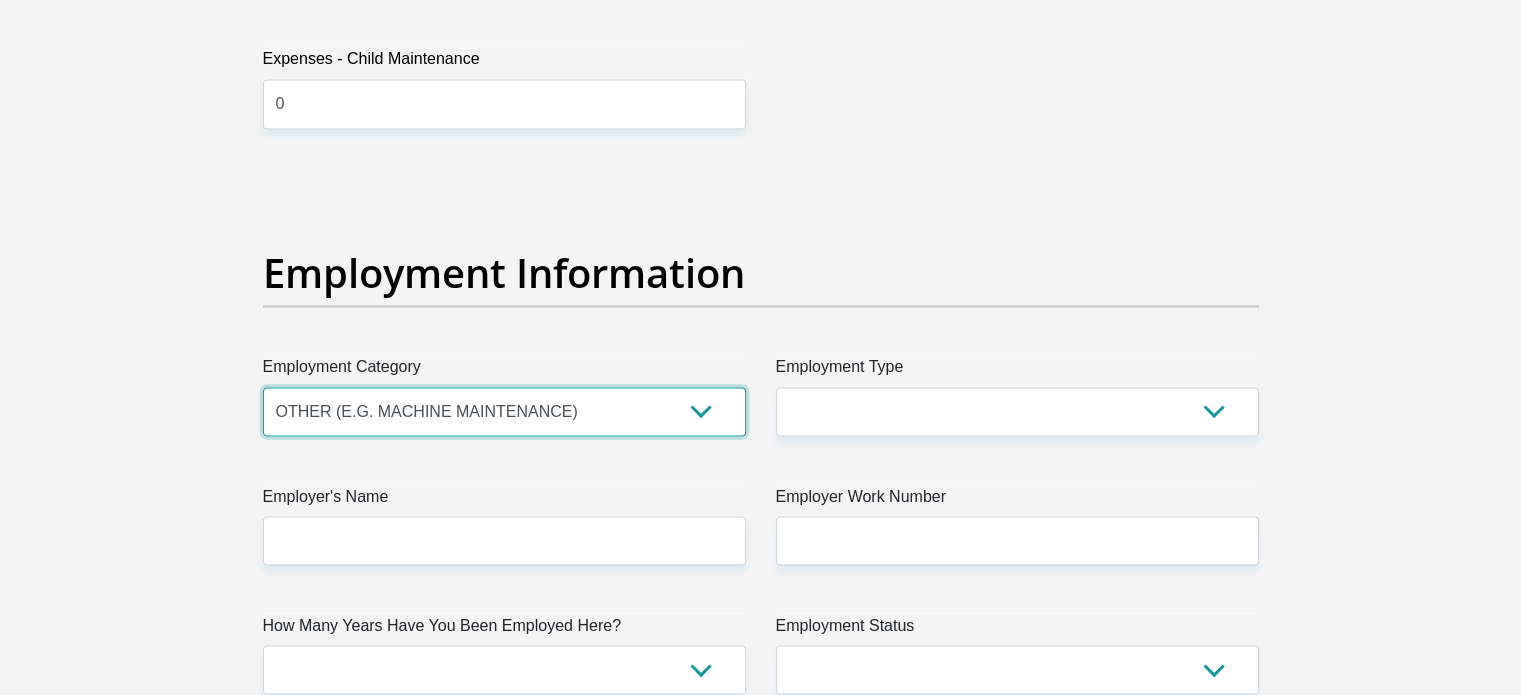 click on "AGRICULTURE
ALCOHOL & TOBACCO
CONSTRUCTION MATERIALS
METALLURGY
EQUIPMENT FOR RENEWABLE ENERGY
SPECIALIZED CONTRACTORS
CAR
GAMING (INCL. INTERNET
OTHER WHOLESALE
UNLICENSED PHARMACEUTICALS
CURRENCY EXCHANGE HOUSES
OTHER FINANCIAL INSTITUTIONS & INSURANCE
REAL ESTATE AGENTS
OIL & GAS
OTHER MATERIALS (E.G. IRON ORE)
PRECIOUS STONES & PRECIOUS METALS
POLITICAL ORGANIZATIONS
RELIGIOUS ORGANIZATIONS(NOT SECTS)
ACTI. HAVING BUSINESS DEAL WITH PUBLIC ADMINISTRATION
LAUNDROMATS" at bounding box center (504, 411) 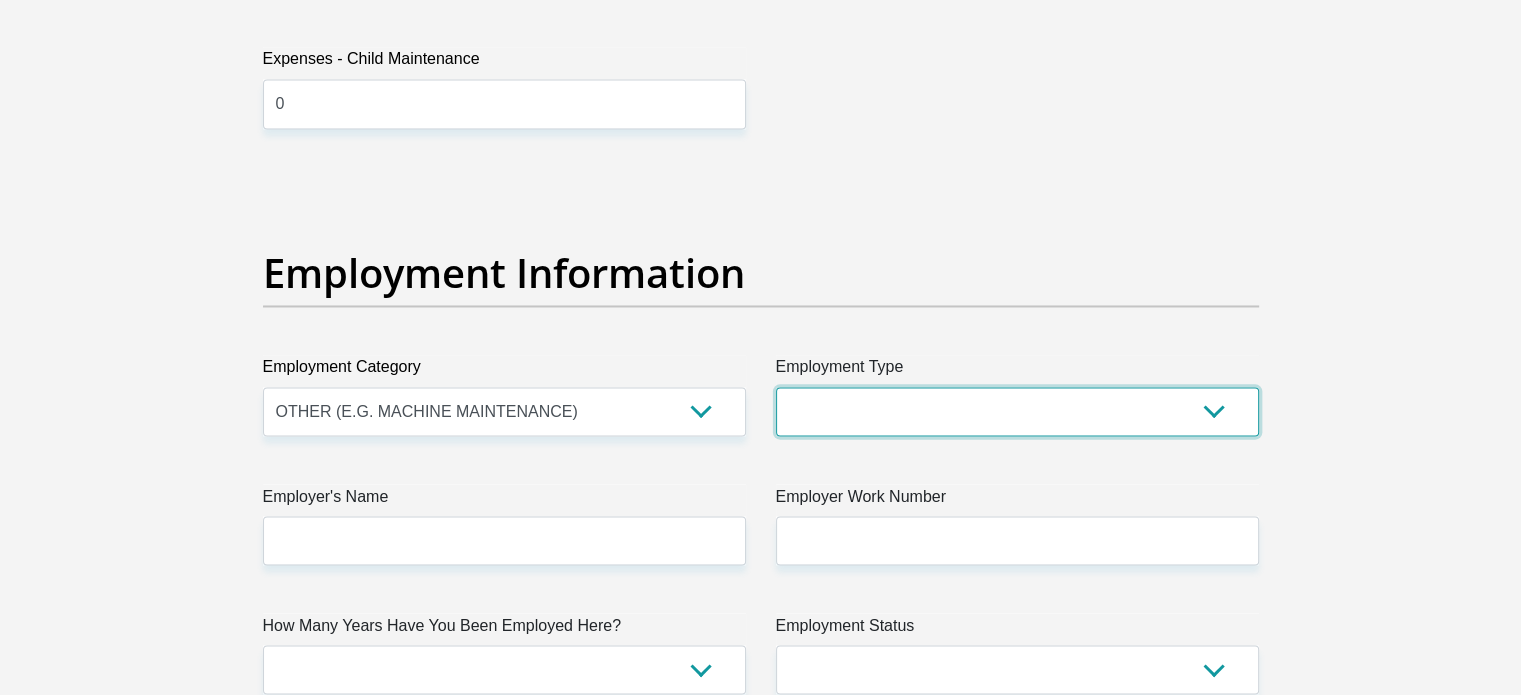 click on "College/Lecturer
Craft Seller
Creative
Driver
Executive
Farmer
Forces - Non Commissioned
Forces - Officer
Hawker
Housewife
Labourer
Licenced Professional
Manager
Miner
Non Licenced Professional
Office Staff/Clerk
Outside Worker
Pensioner
Permanent Teacher
Production/Manufacturing
Sales
Self-Employed
Semi-Professional Worker
Service Industry  Social Worker  Student" at bounding box center [1017, 411] 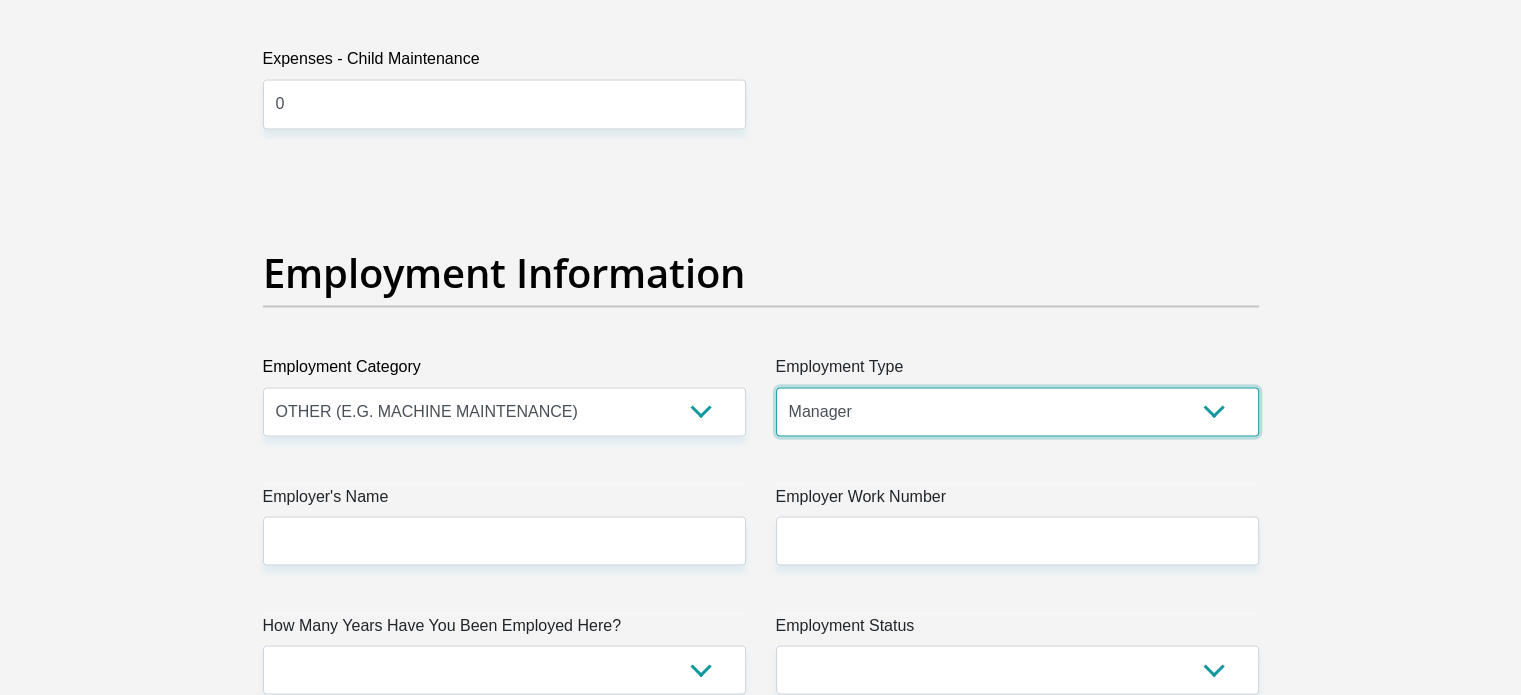 click on "College/Lecturer
Craft Seller
Creative
Driver
Executive
Farmer
Forces - Non Commissioned
Forces - Officer
Hawker
Housewife
Labourer
Licenced Professional
Manager
Miner
Non Licenced Professional
Office Staff/Clerk
Outside Worker
Pensioner
Permanent Teacher
Production/Manufacturing
Sales
Self-Employed
Semi-Professional Worker
Service Industry  Social Worker  Student" at bounding box center [1017, 411] 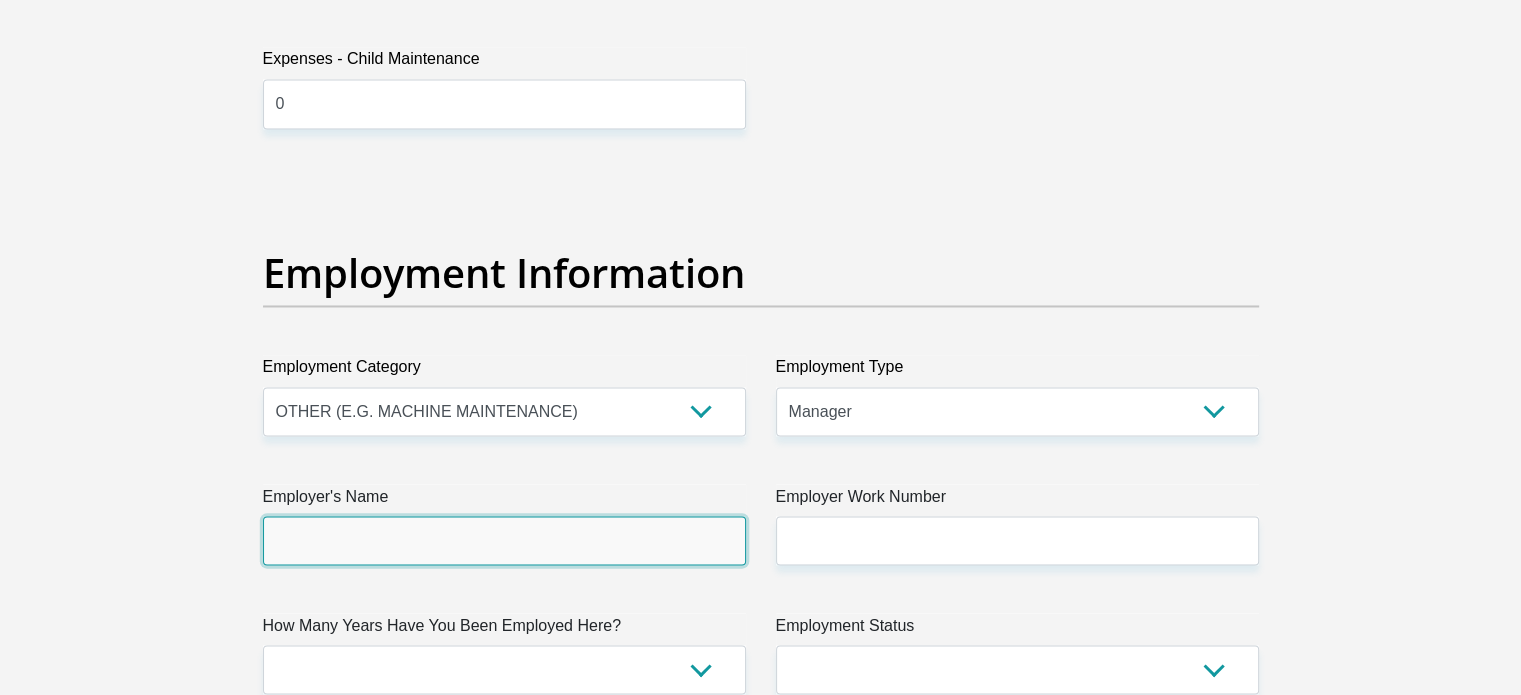 click on "Employer's Name" at bounding box center (504, 540) 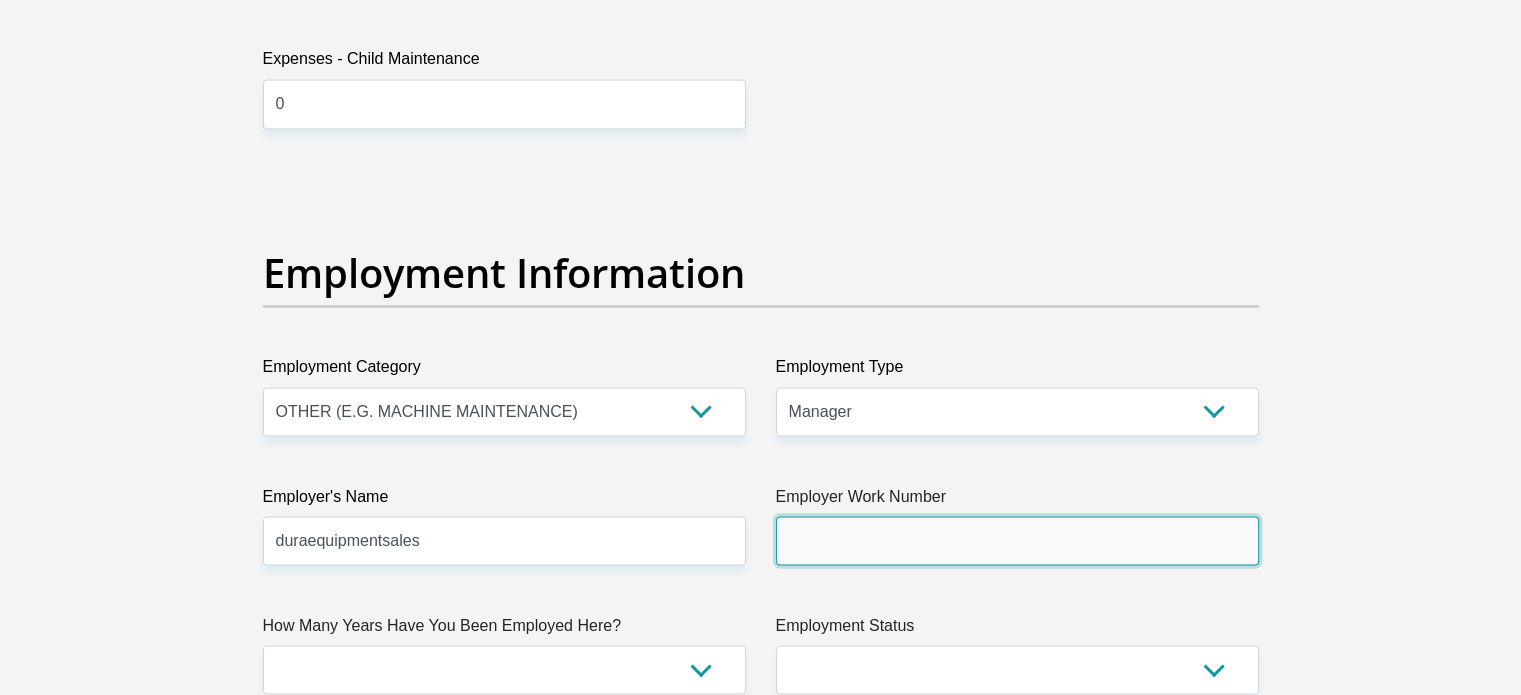click on "Employer Work Number" at bounding box center (1017, 540) 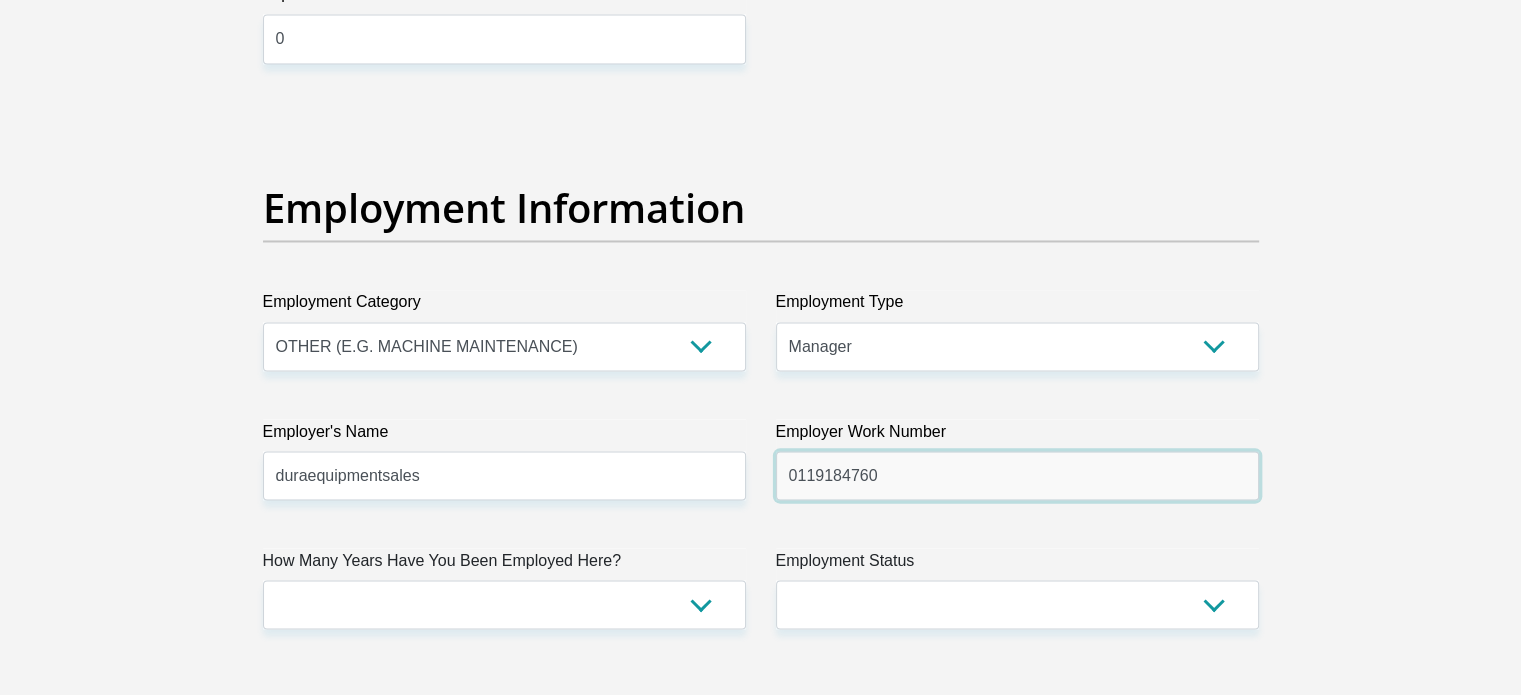 scroll, scrollTop: 3500, scrollLeft: 0, axis: vertical 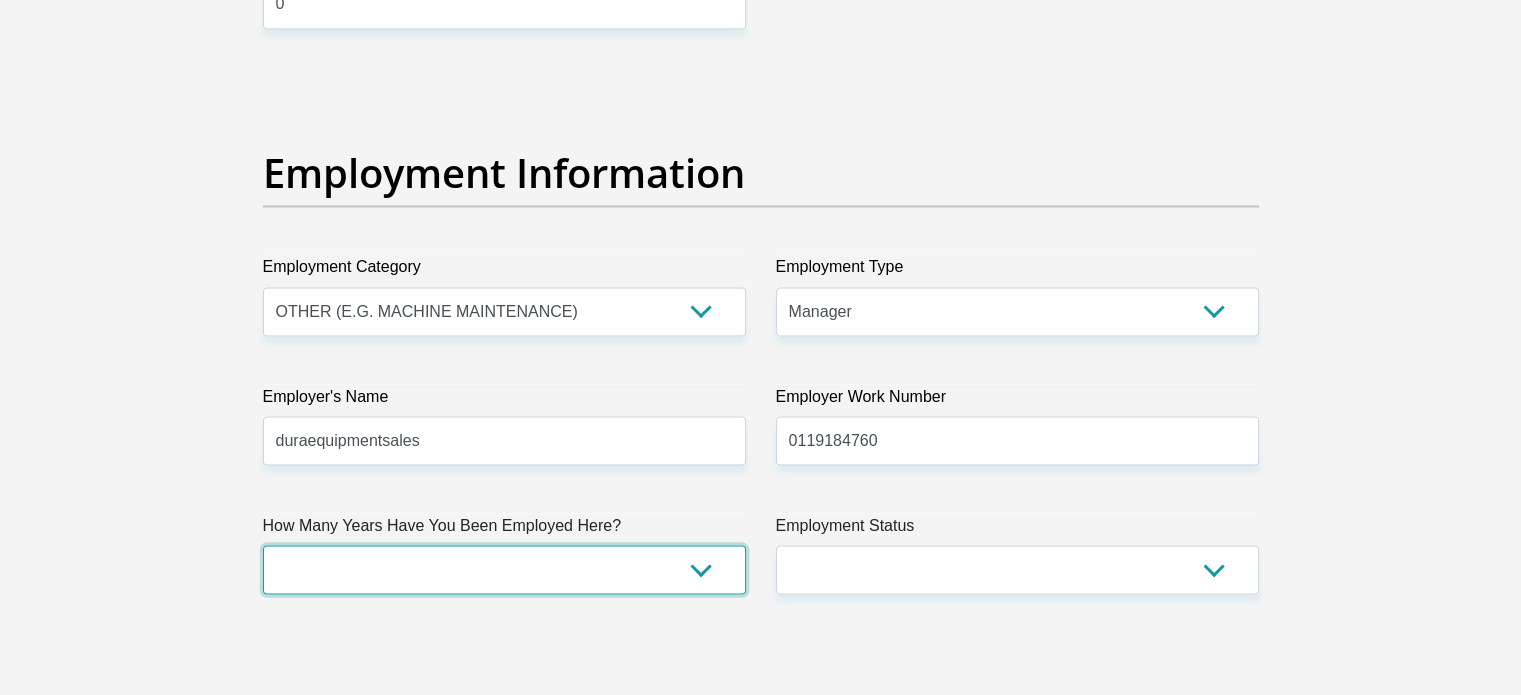 click on "less than 1 year
1-3 years
3-5 years
5+ years" at bounding box center [504, 569] 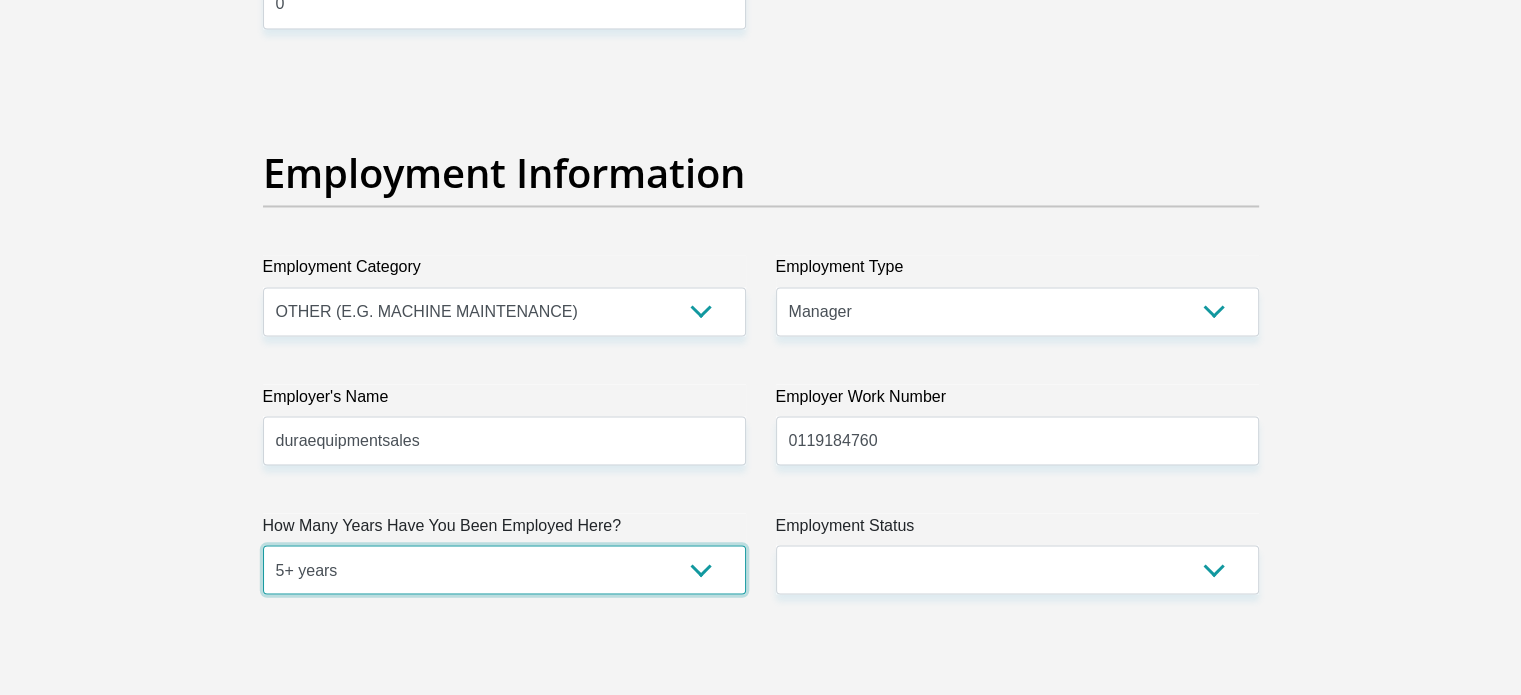 click on "less than 1 year
1-3 years
3-5 years
5+ years" at bounding box center [504, 569] 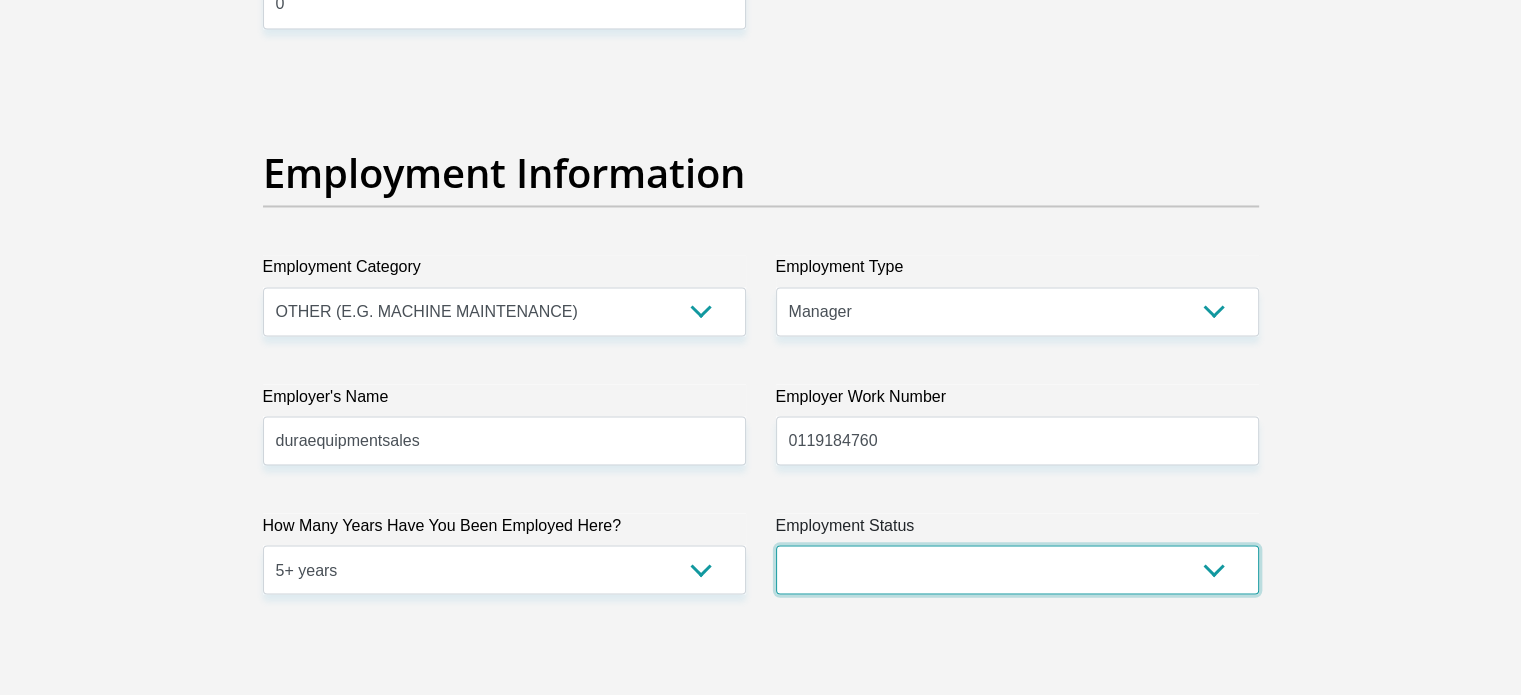click on "Permanent/Full-time
Part-time/Casual
Contract Worker
Self-Employed
Housewife
Retired
Student
Medically Boarded
Disability
Unemployed" at bounding box center [1017, 569] 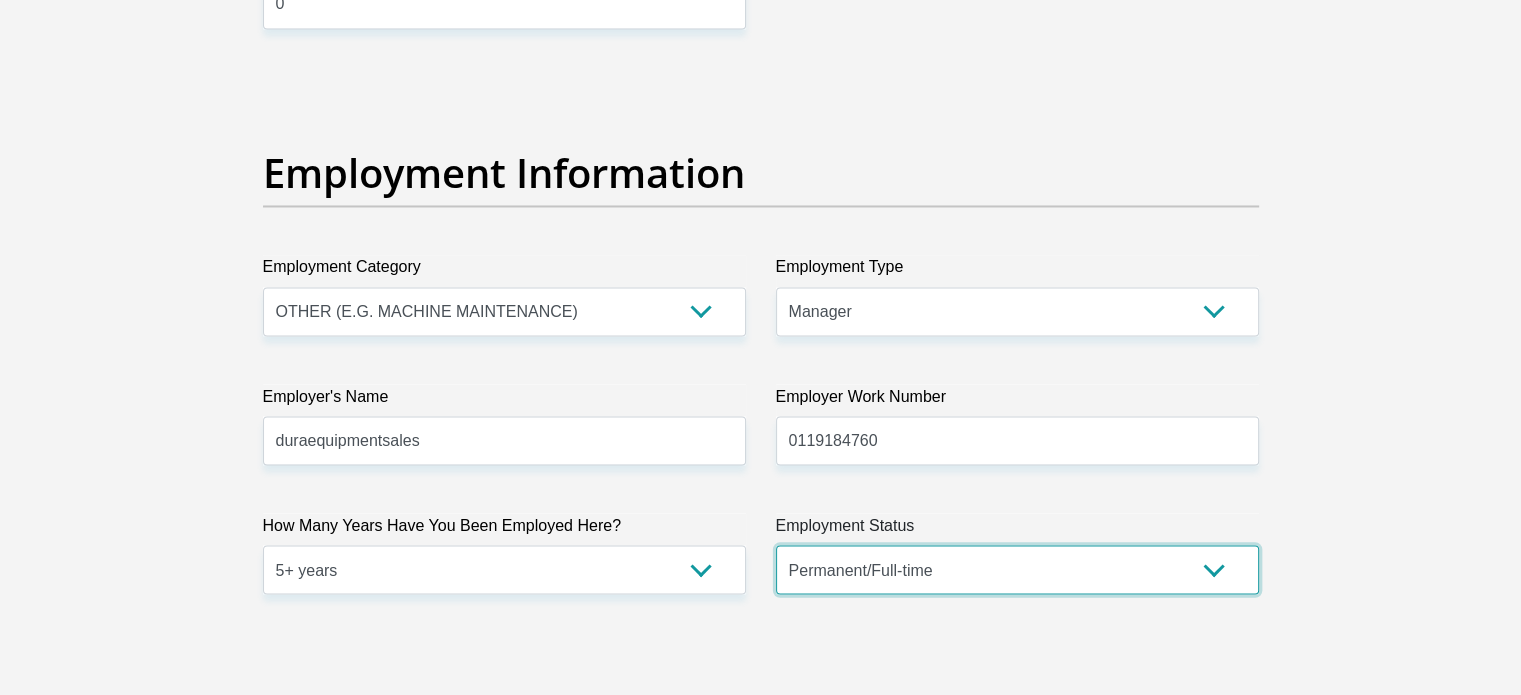 click on "Permanent/Full-time
Part-time/Casual
Contract Worker
Self-Employed
Housewife
Retired
Student
Medically Boarded
Disability
Unemployed" at bounding box center (1017, 569) 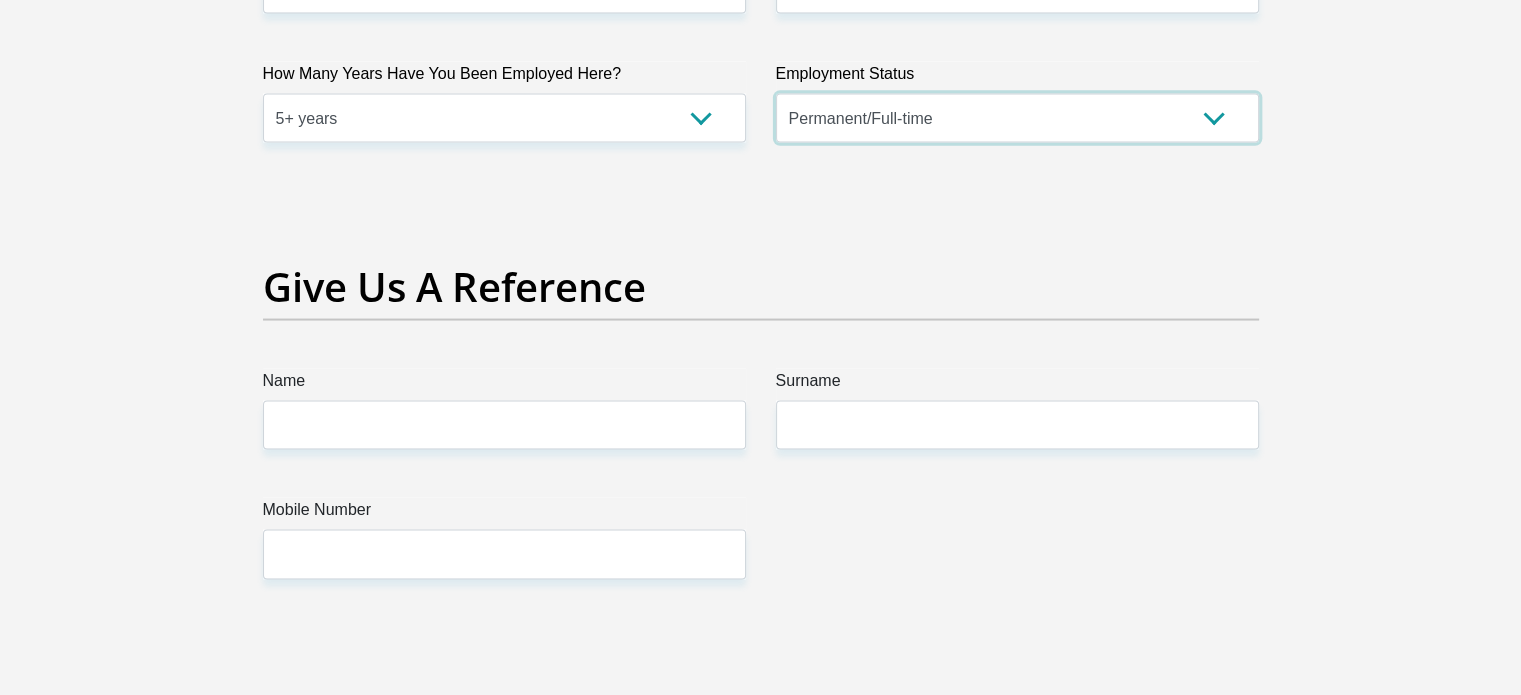 scroll, scrollTop: 4000, scrollLeft: 0, axis: vertical 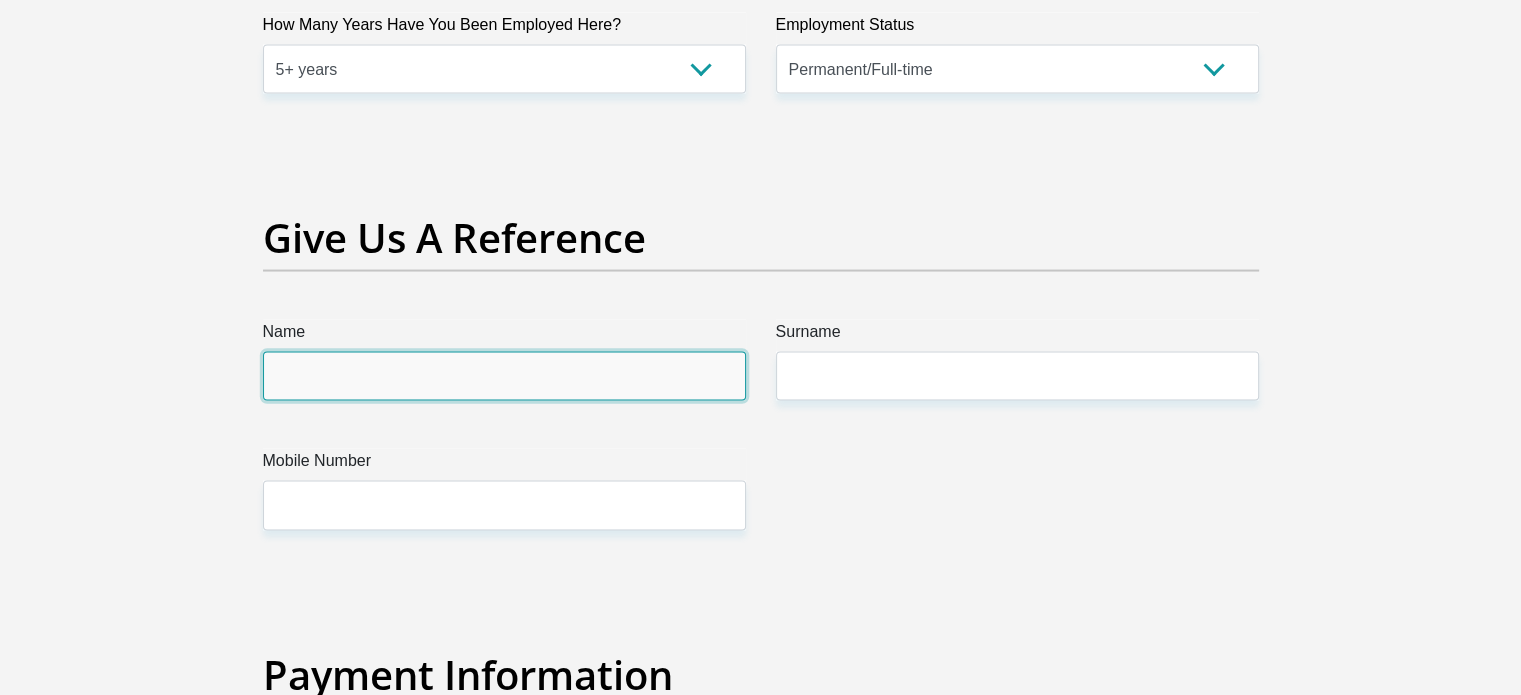 click on "Name" at bounding box center (504, 376) 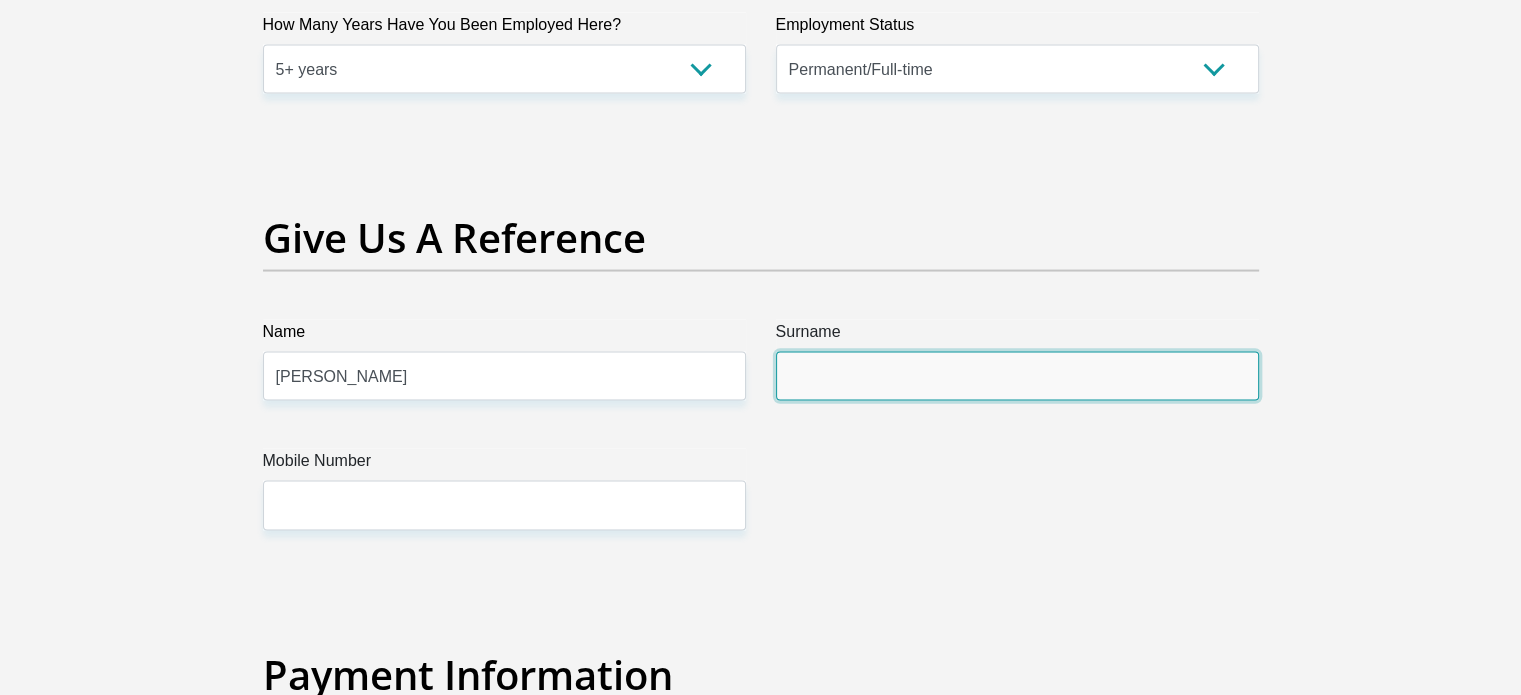 click on "Surname" at bounding box center (1017, 376) 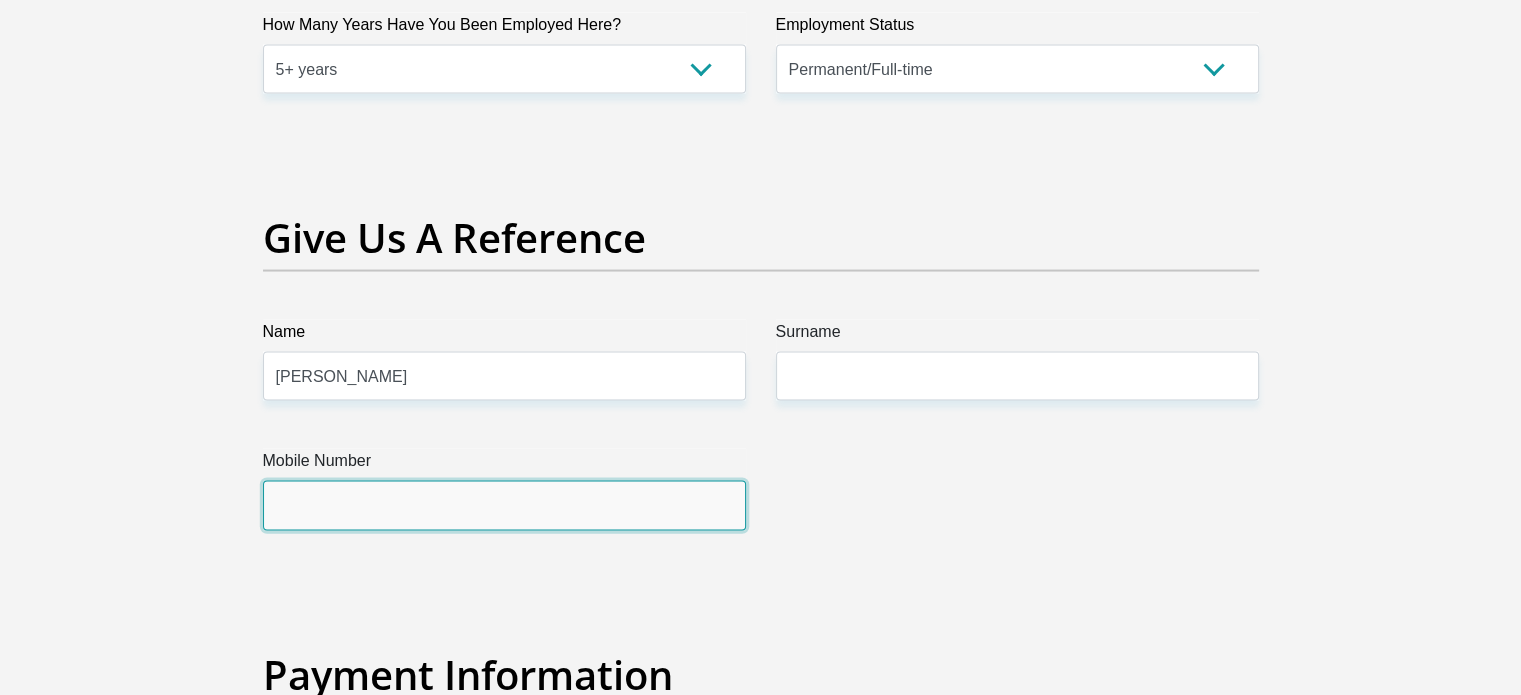 click on "Mobile Number" at bounding box center [504, 505] 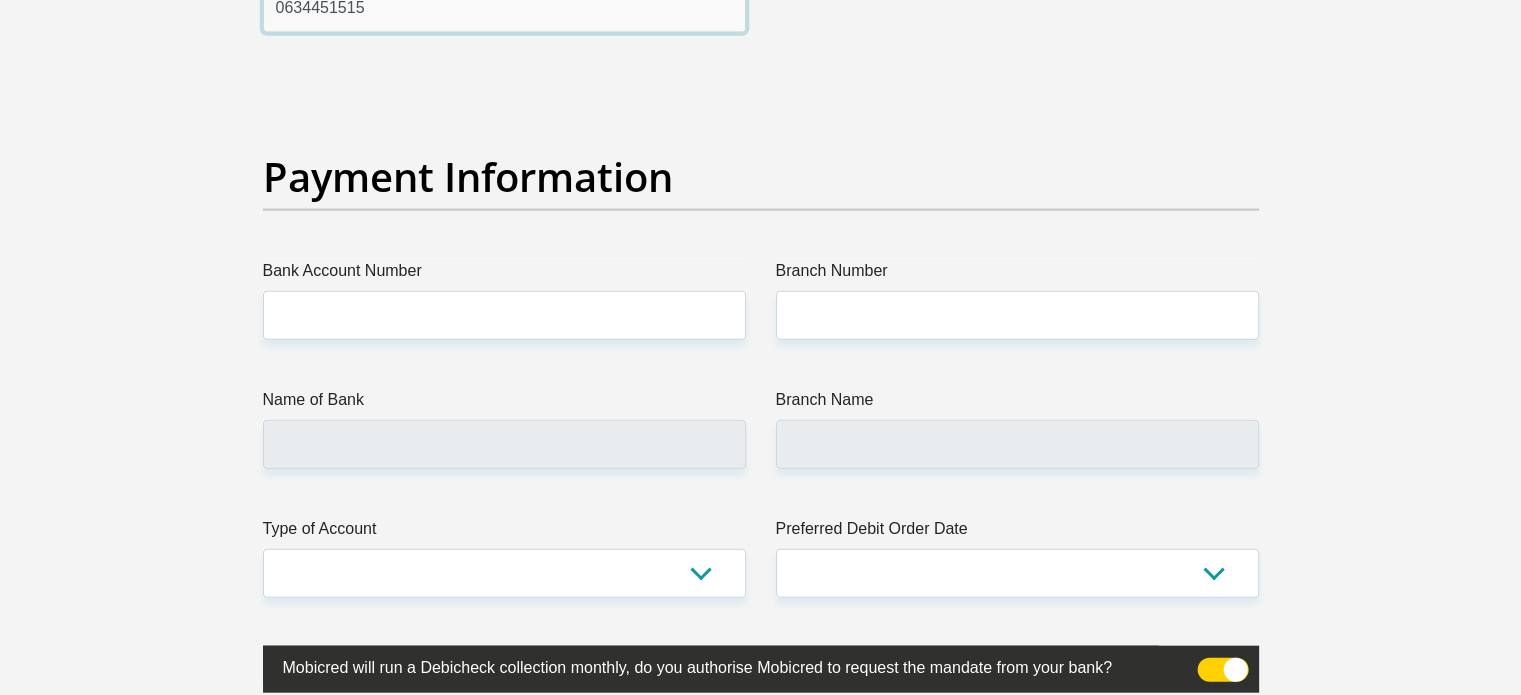 scroll, scrollTop: 4500, scrollLeft: 0, axis: vertical 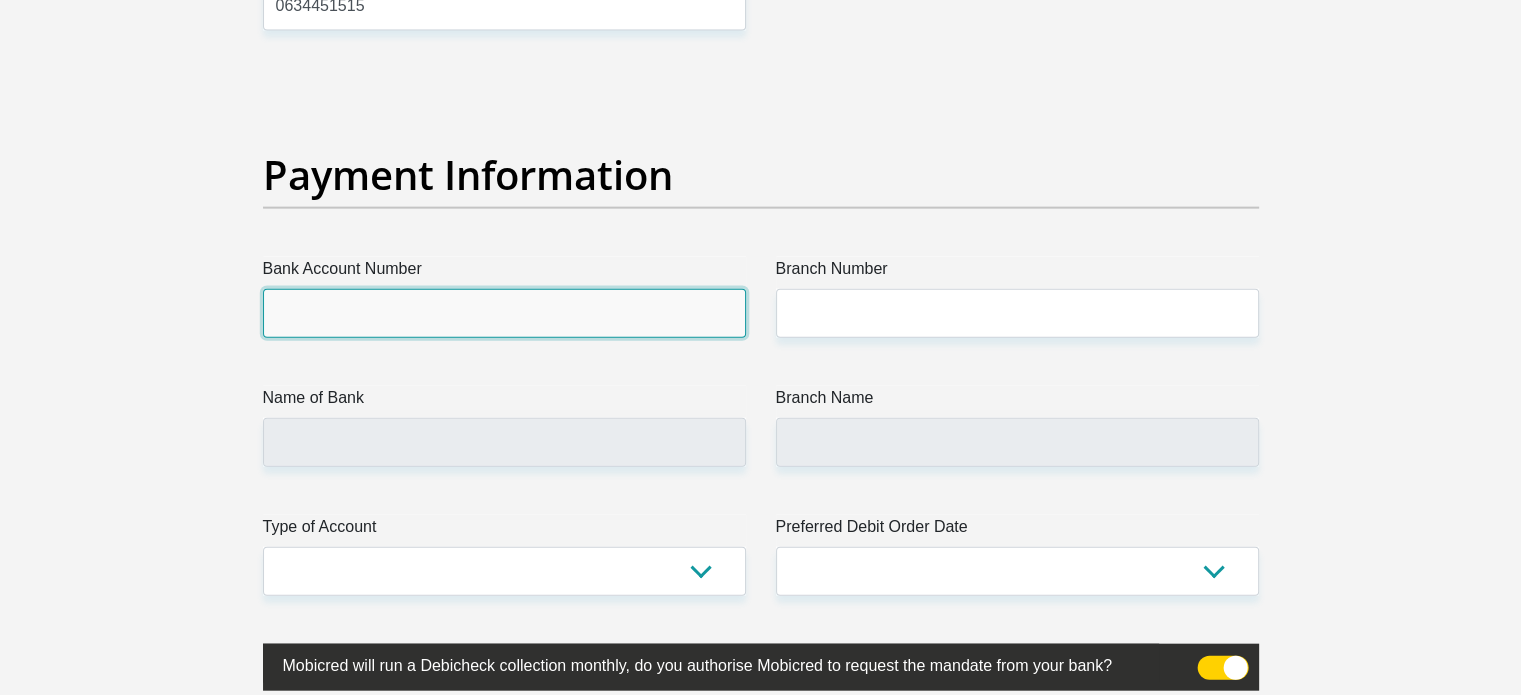 click on "Bank Account Number" at bounding box center (504, 313) 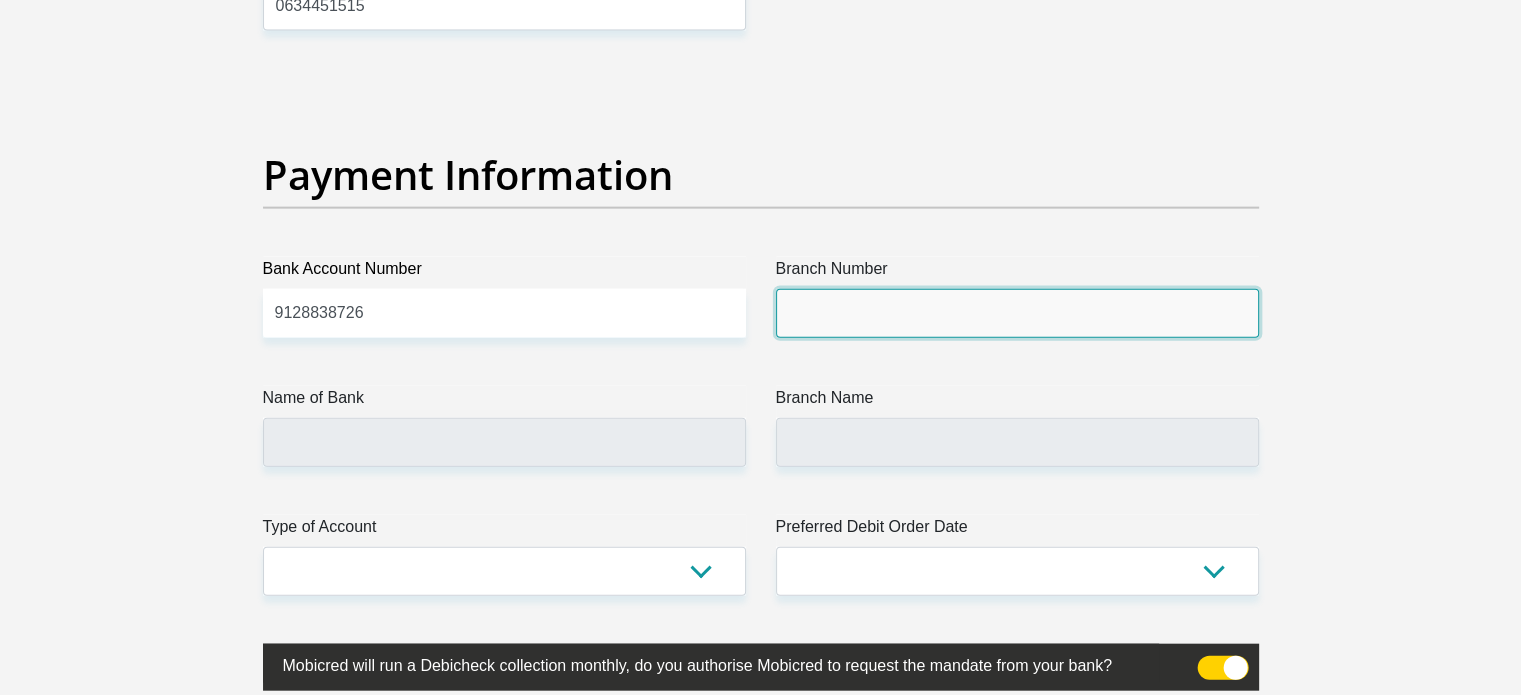 click on "Branch Number" at bounding box center (1017, 313) 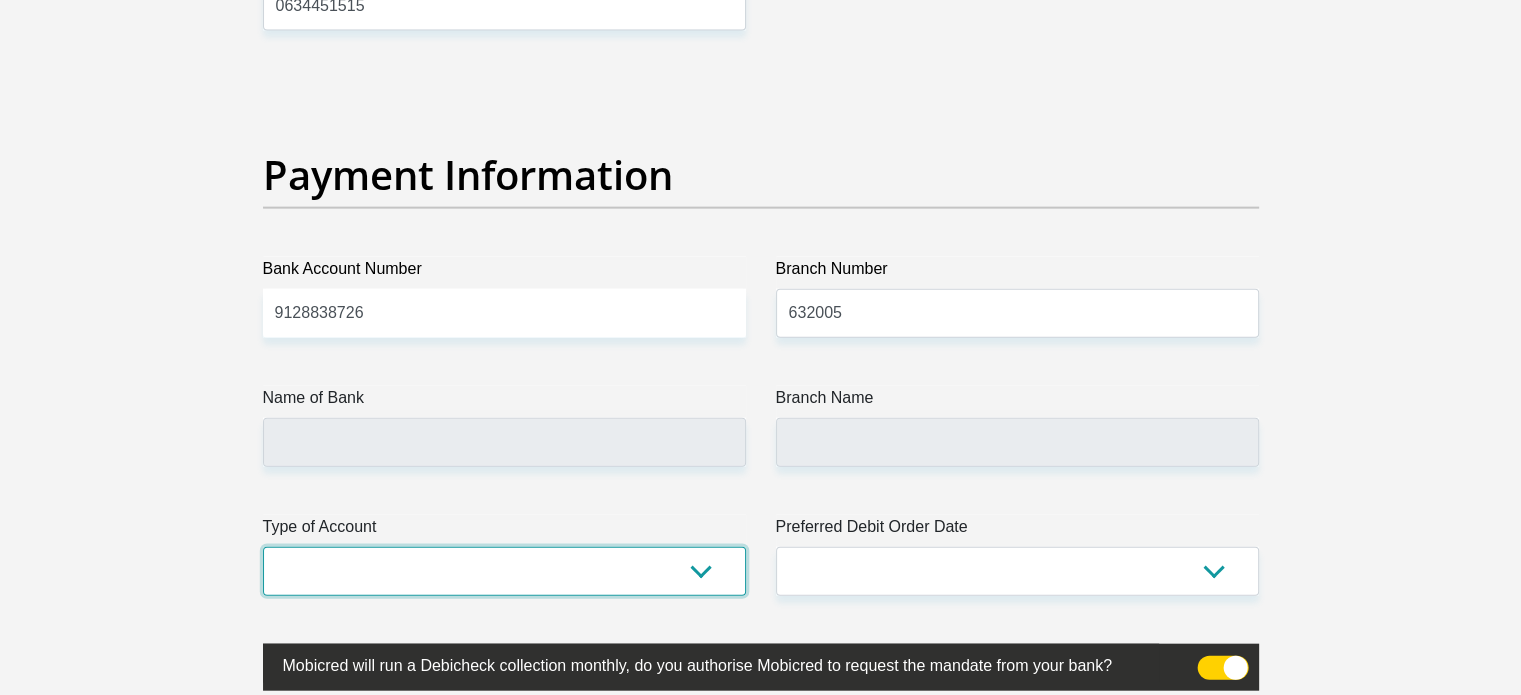 click on "Cheque
Savings" at bounding box center (504, 571) 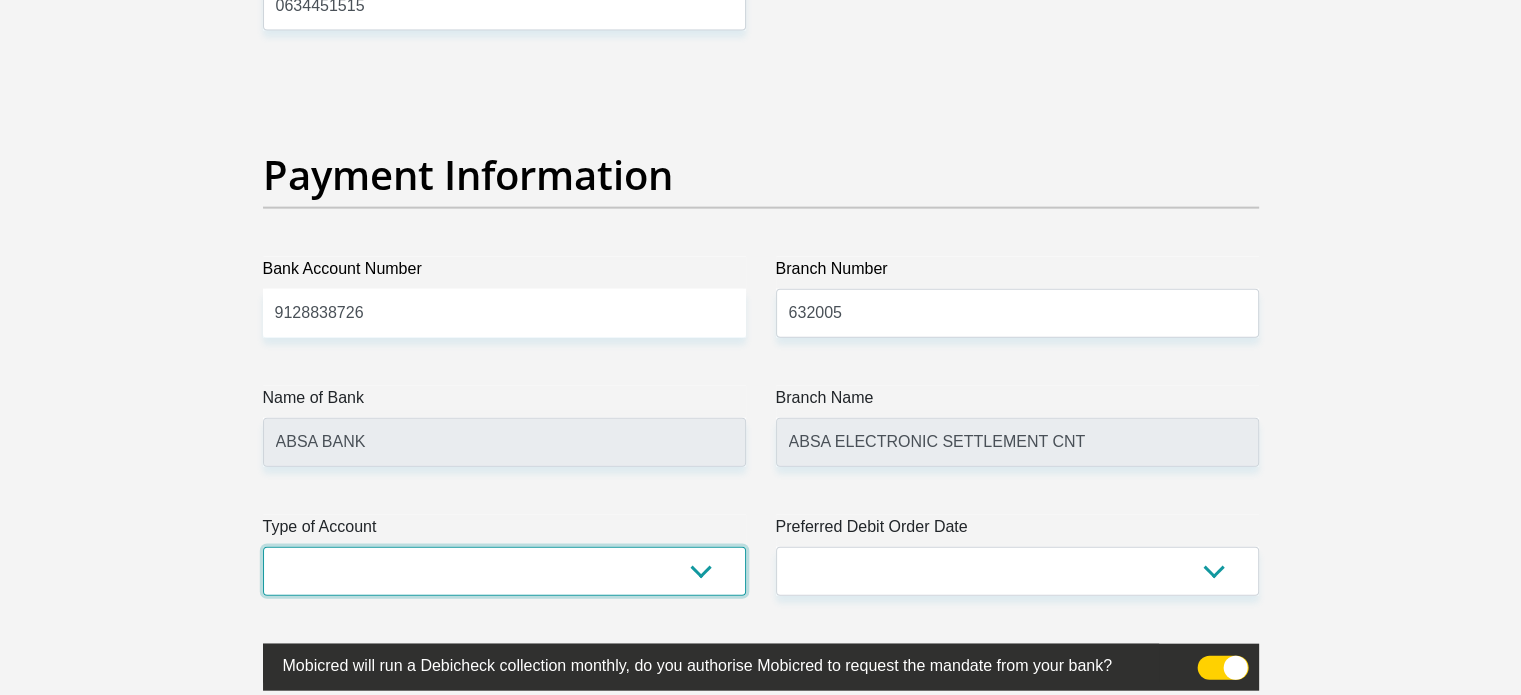 select on "CUR" 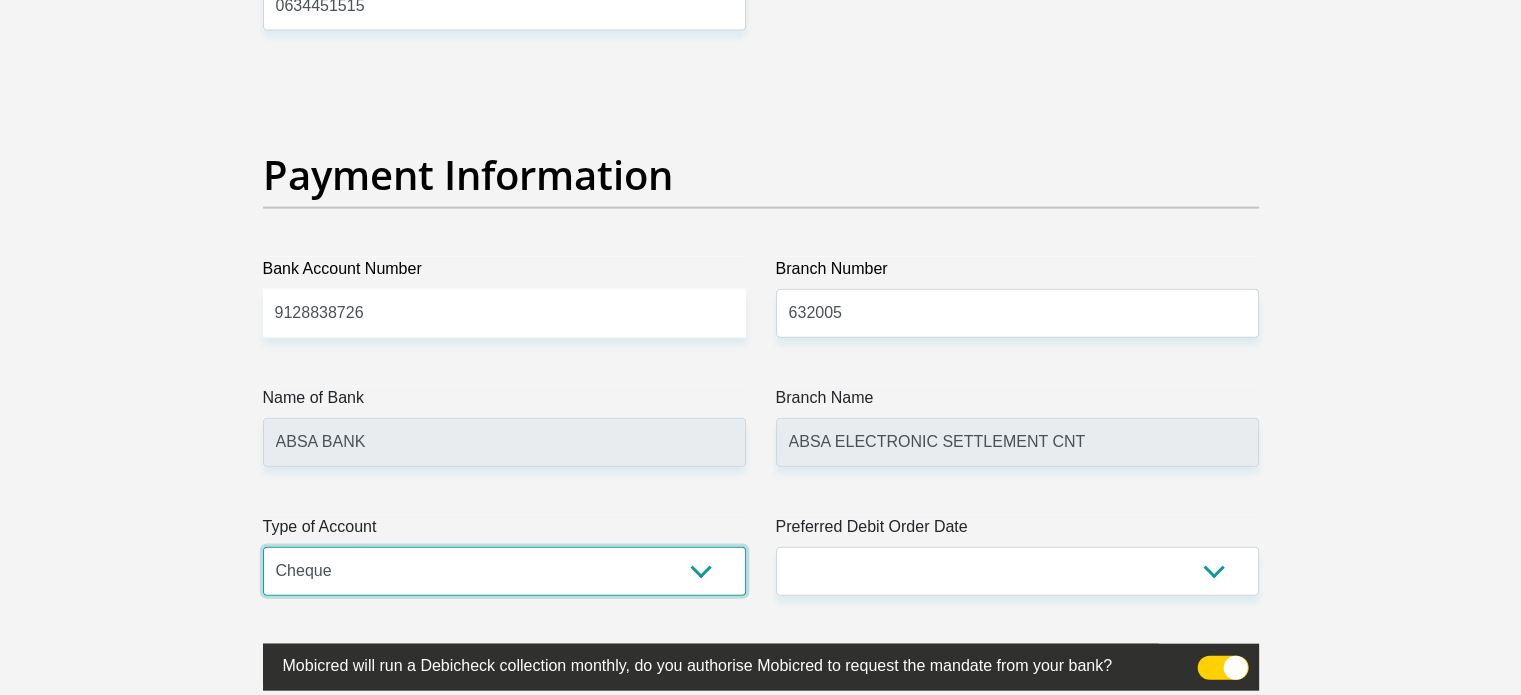click on "Cheque
Savings" at bounding box center (504, 571) 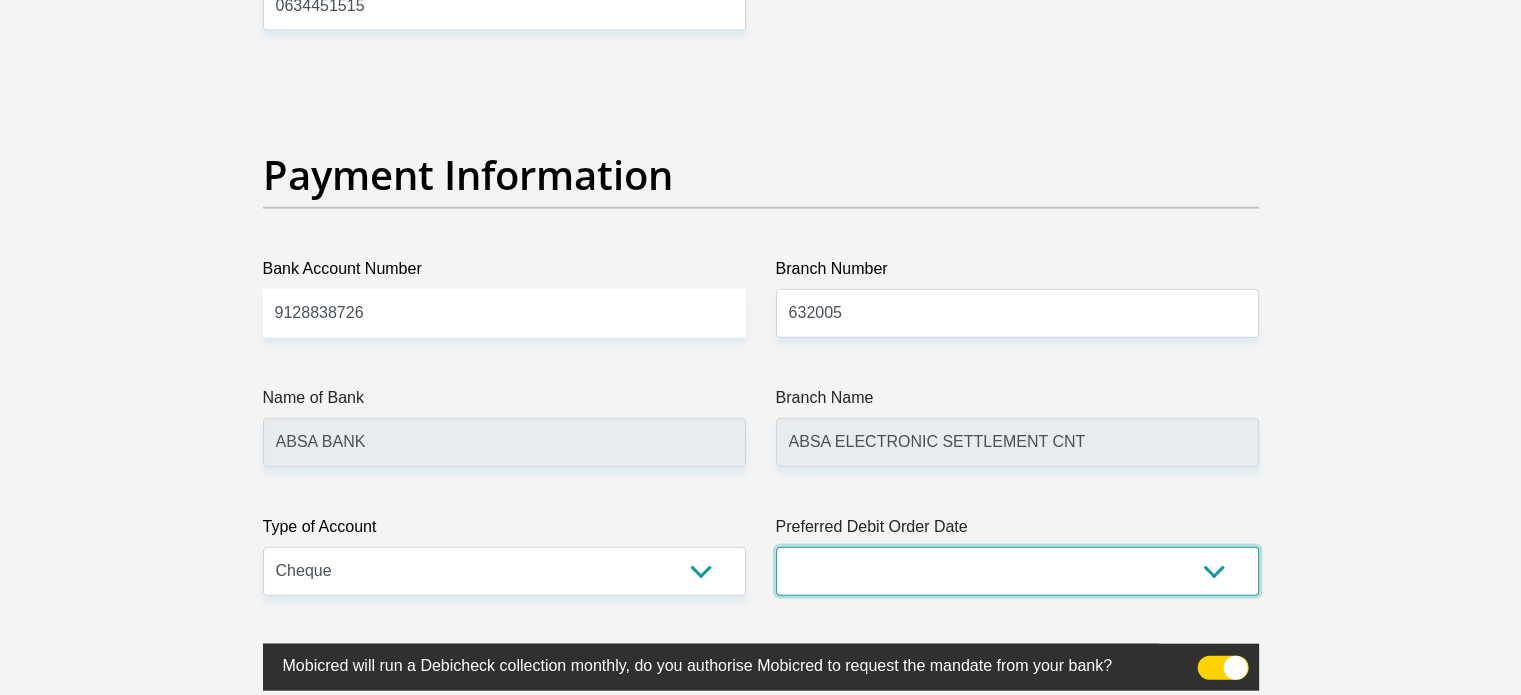 click on "1st
2nd
3rd
4th
5th
7th
18th
19th
20th
21st
22nd
23rd
24th
25th
26th
27th
28th
29th
30th" at bounding box center [1017, 571] 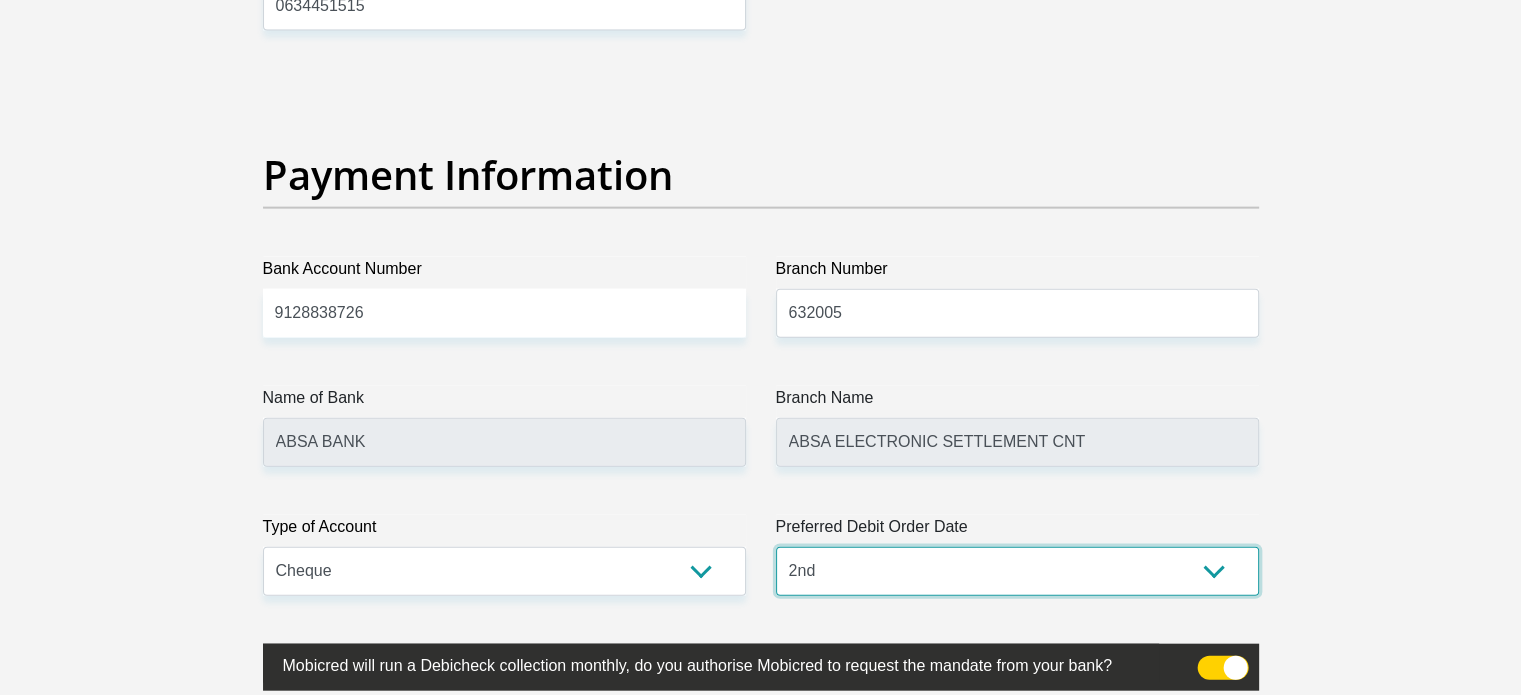 click on "1st
2nd
3rd
4th
5th
7th
18th
19th
20th
21st
22nd
23rd
24th
25th
26th
27th
28th
29th
30th" at bounding box center [1017, 571] 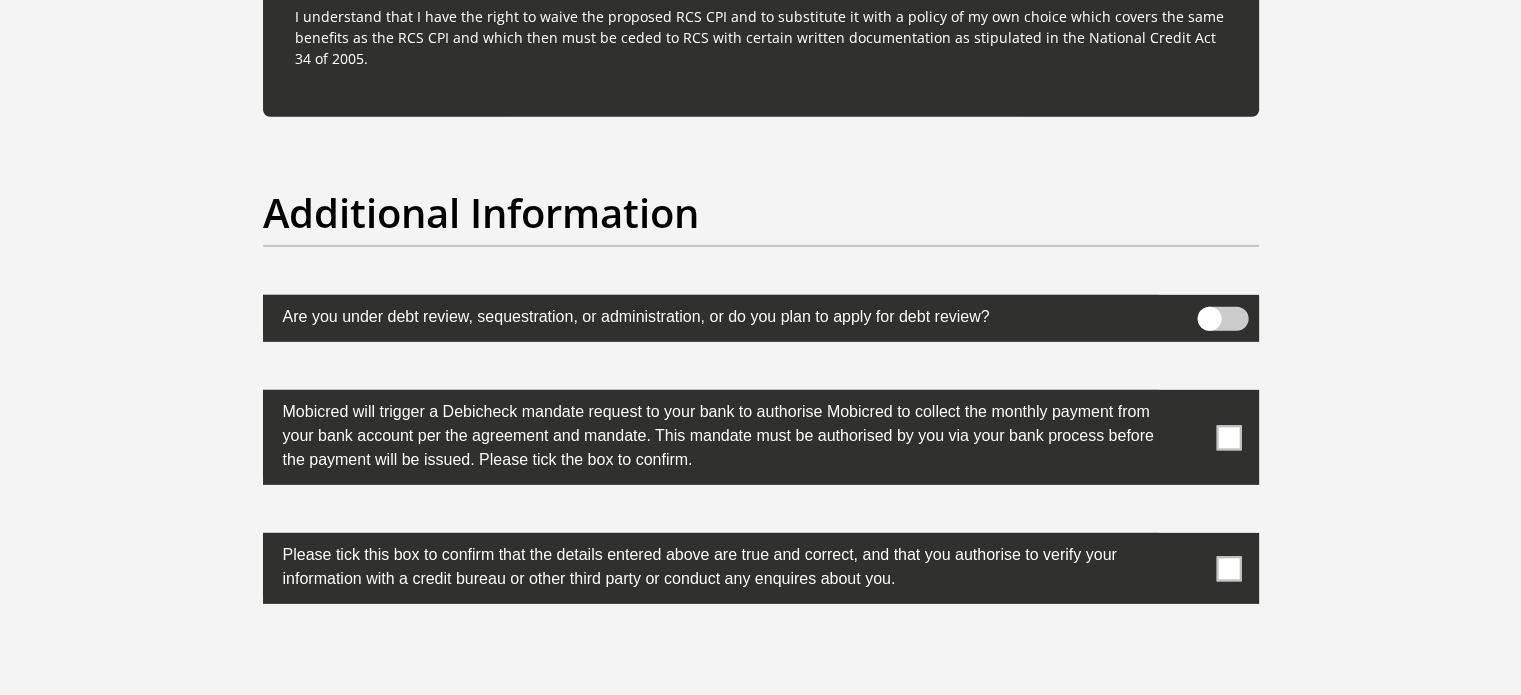 scroll, scrollTop: 6100, scrollLeft: 0, axis: vertical 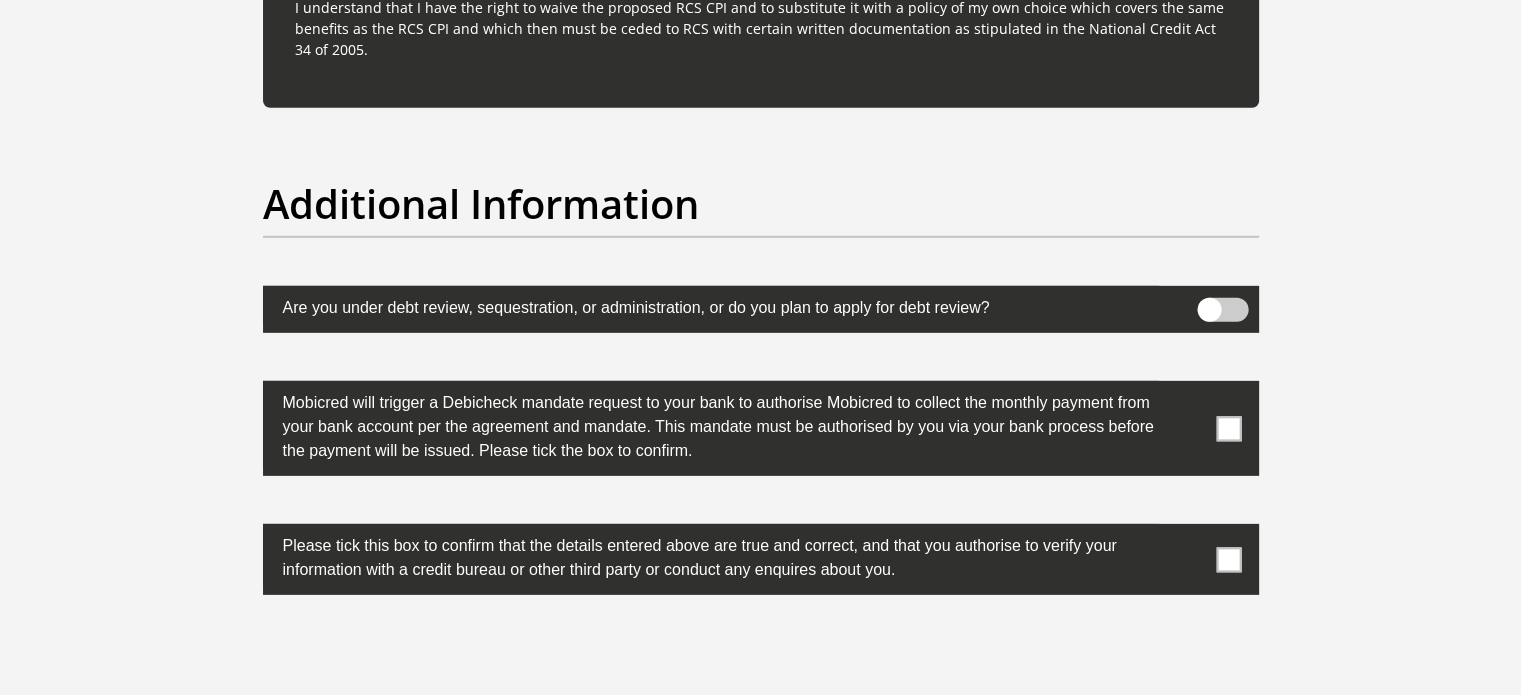 click at bounding box center [1228, 428] 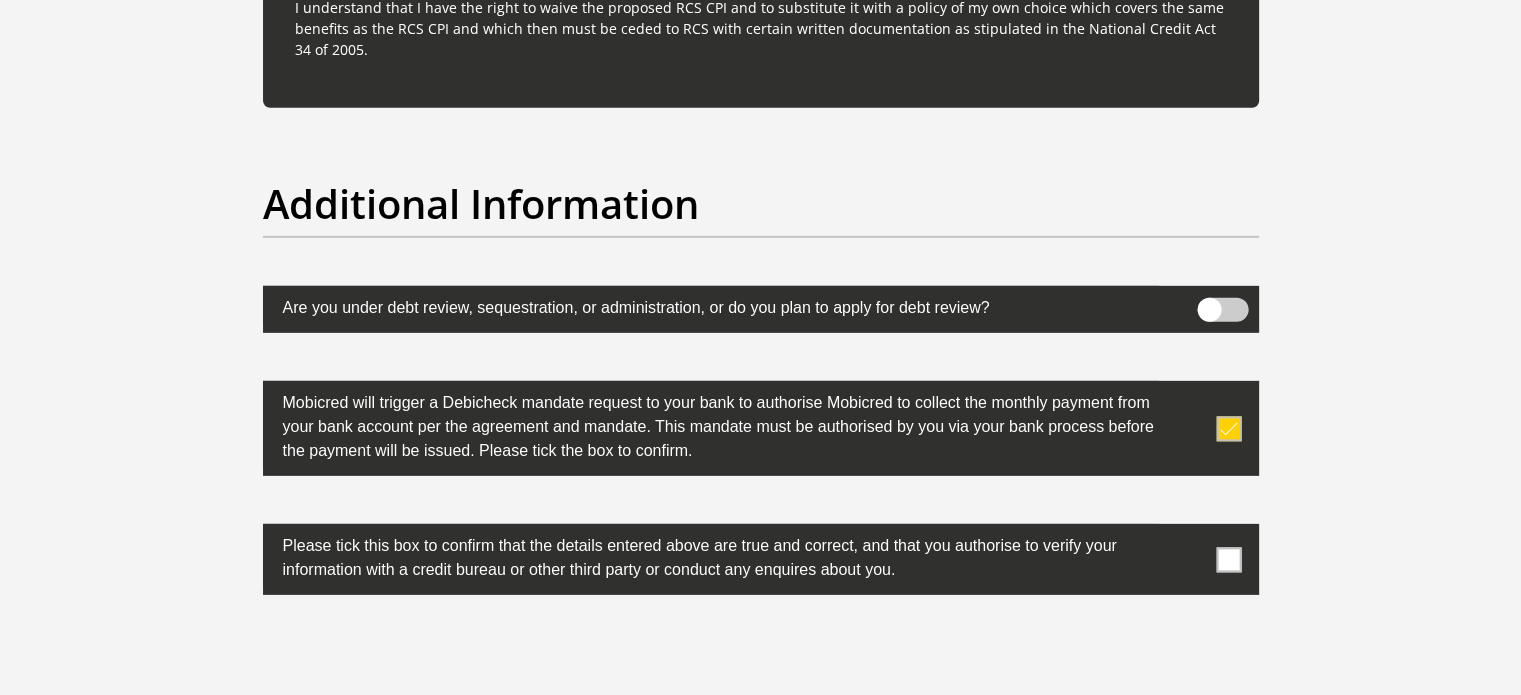 click at bounding box center [1228, 559] 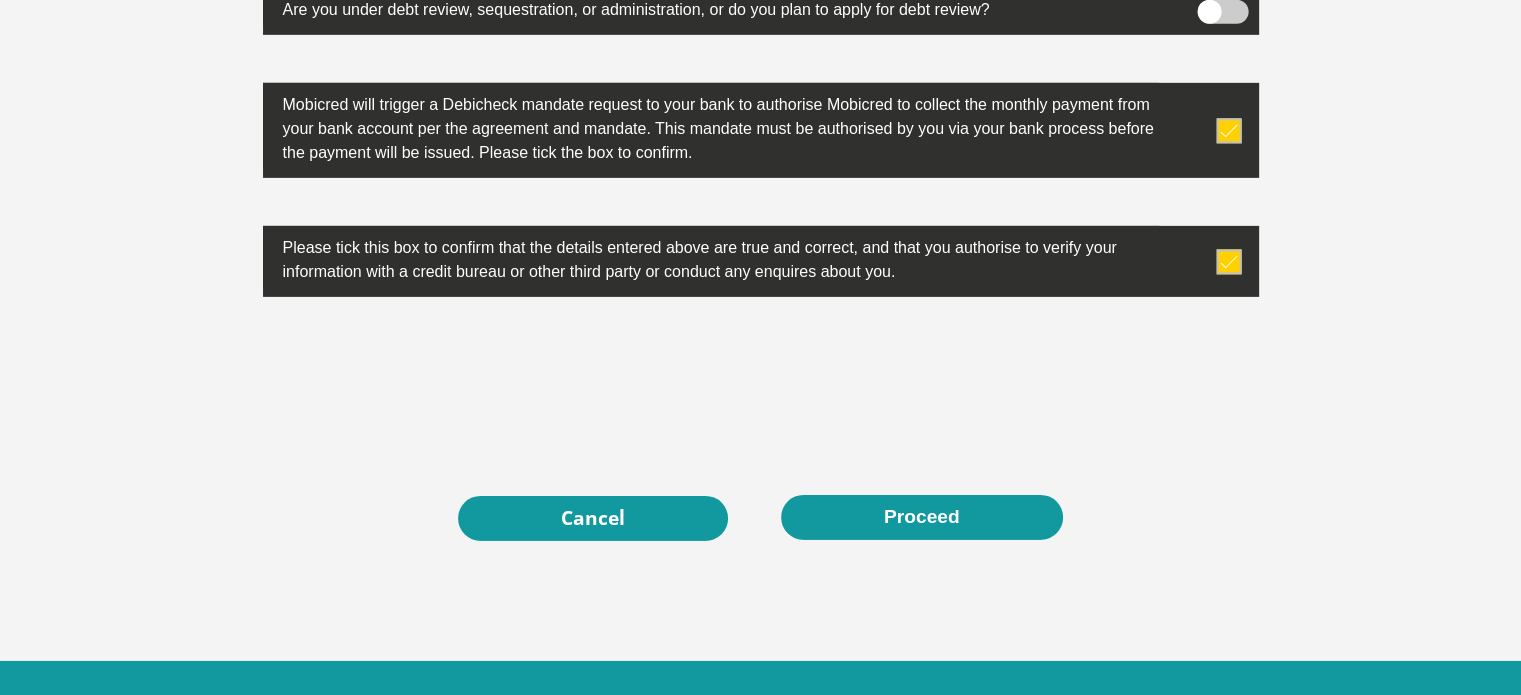 scroll, scrollTop: 6400, scrollLeft: 0, axis: vertical 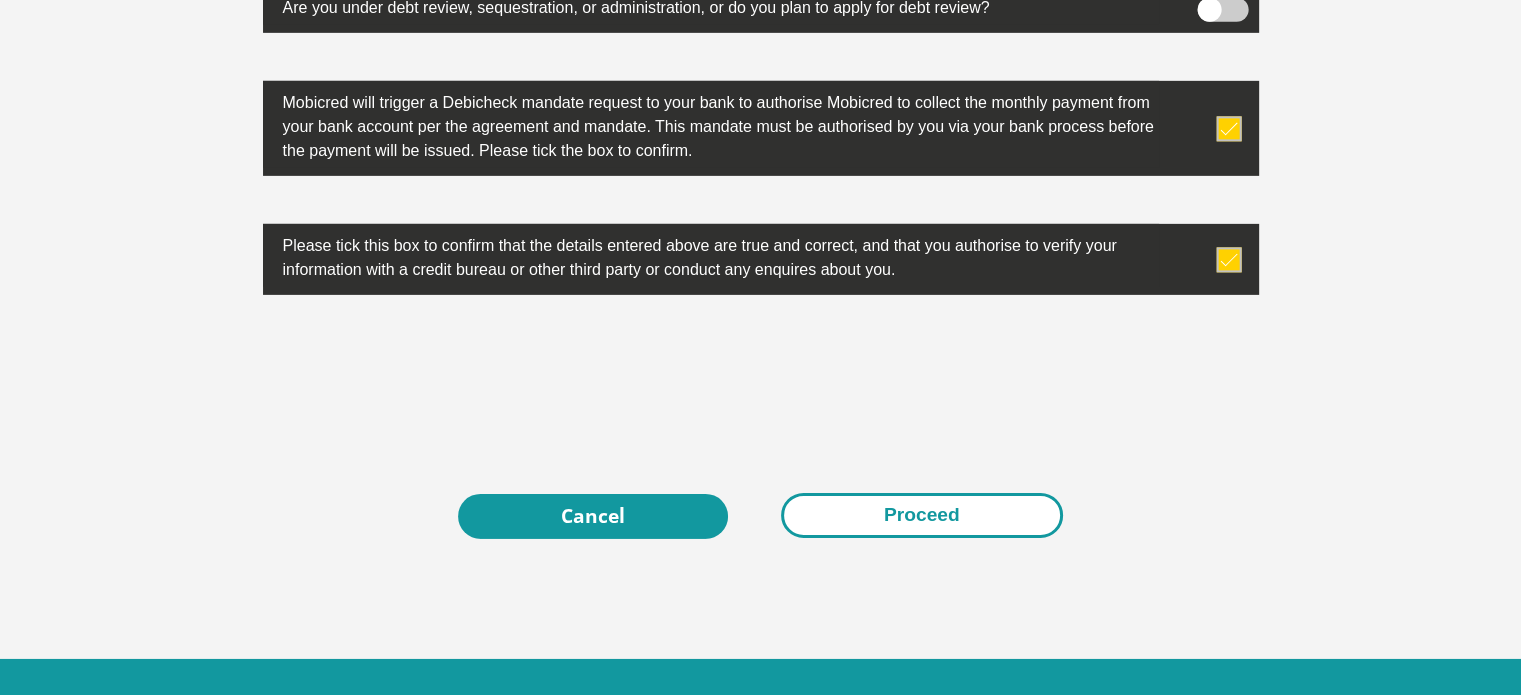 click on "Proceed" at bounding box center [922, 515] 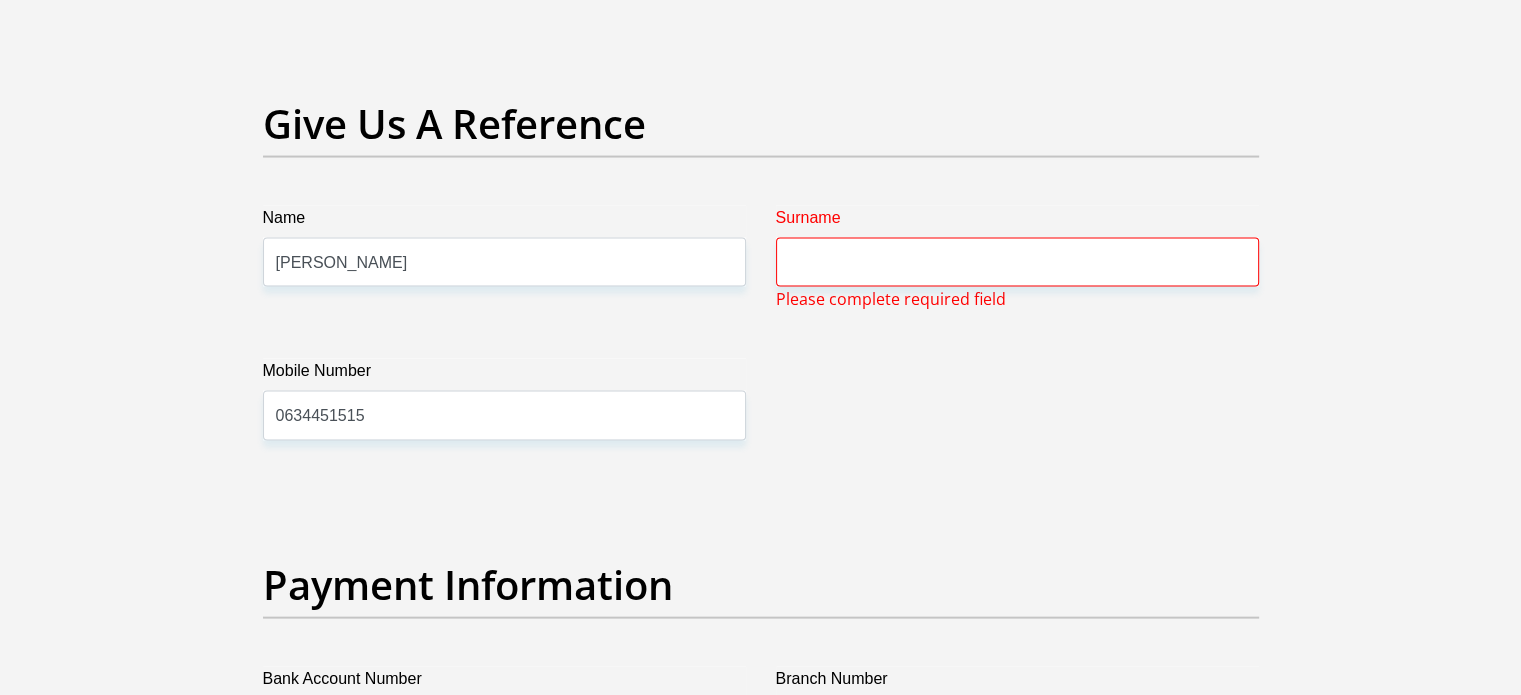 scroll, scrollTop: 4099, scrollLeft: 0, axis: vertical 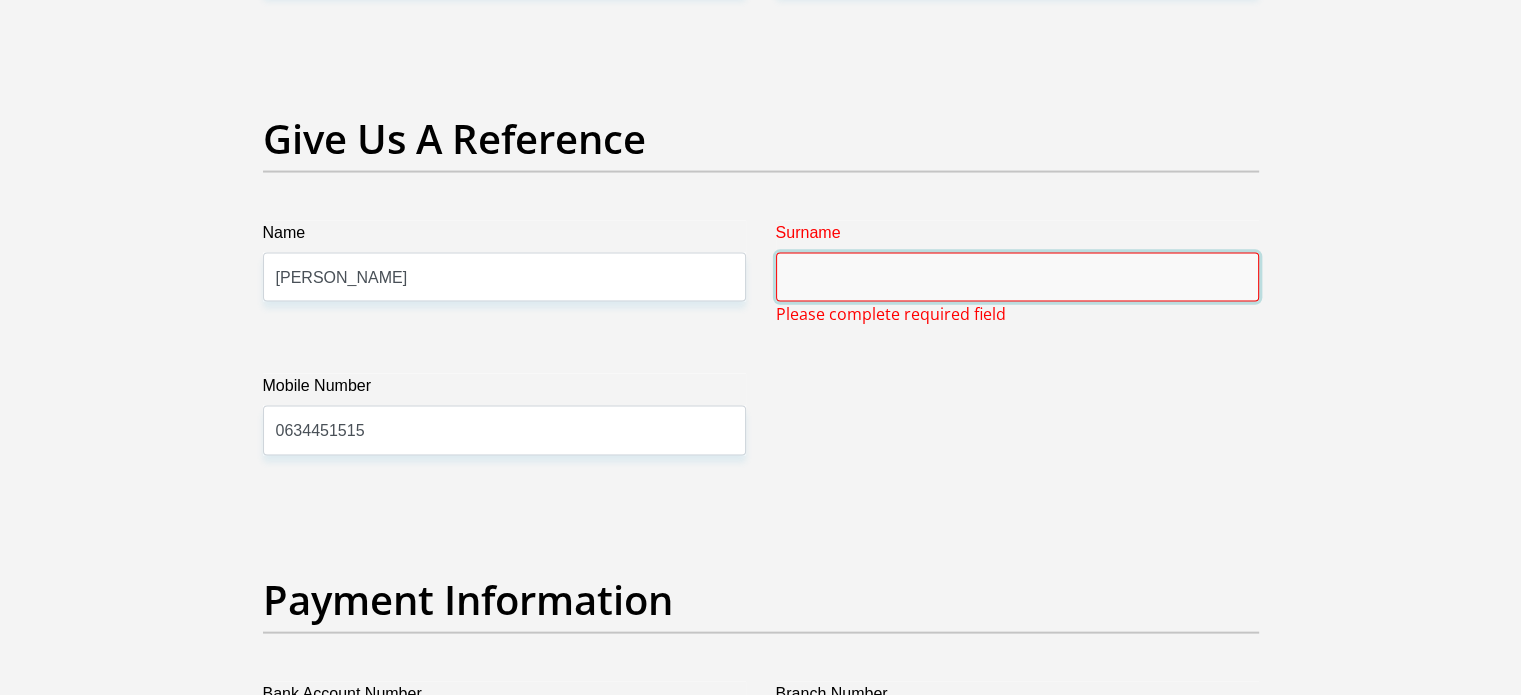 click on "Surname" at bounding box center (1017, 277) 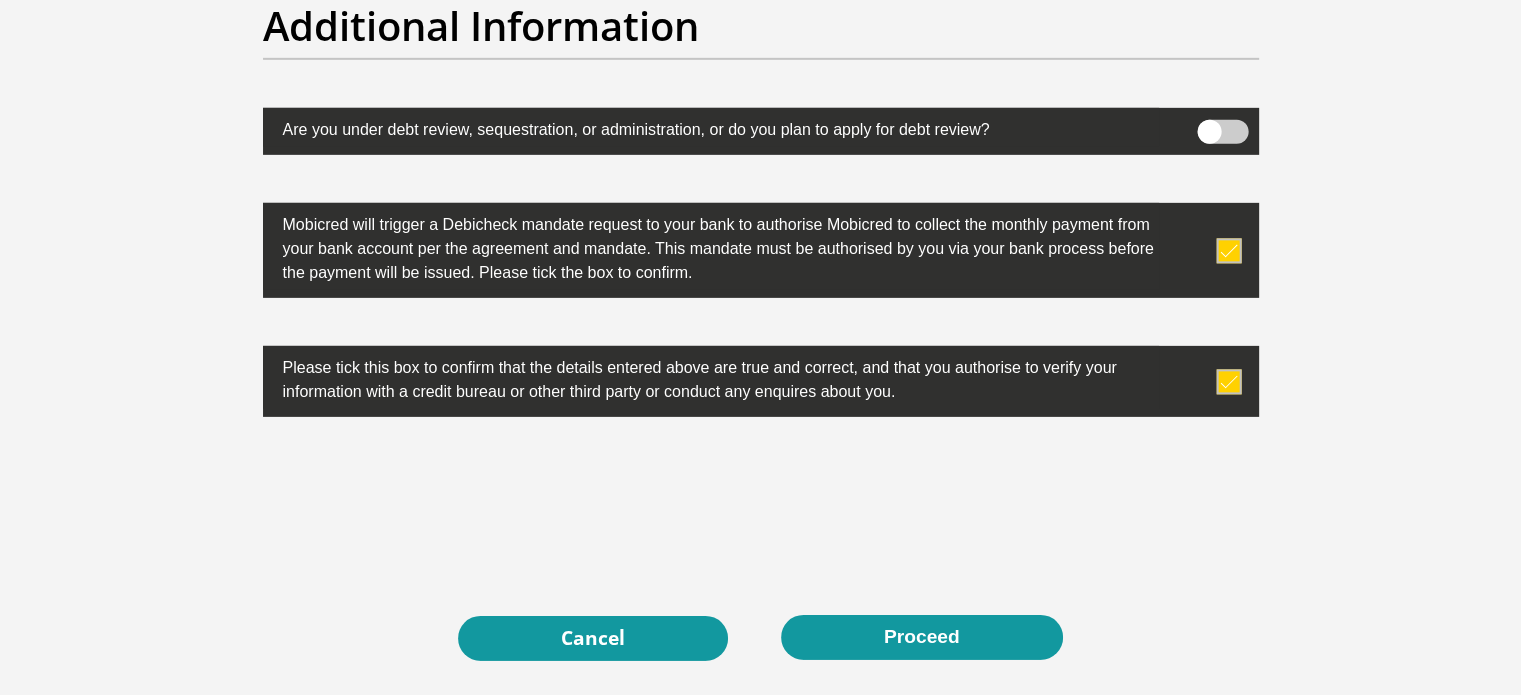 scroll, scrollTop: 6399, scrollLeft: 0, axis: vertical 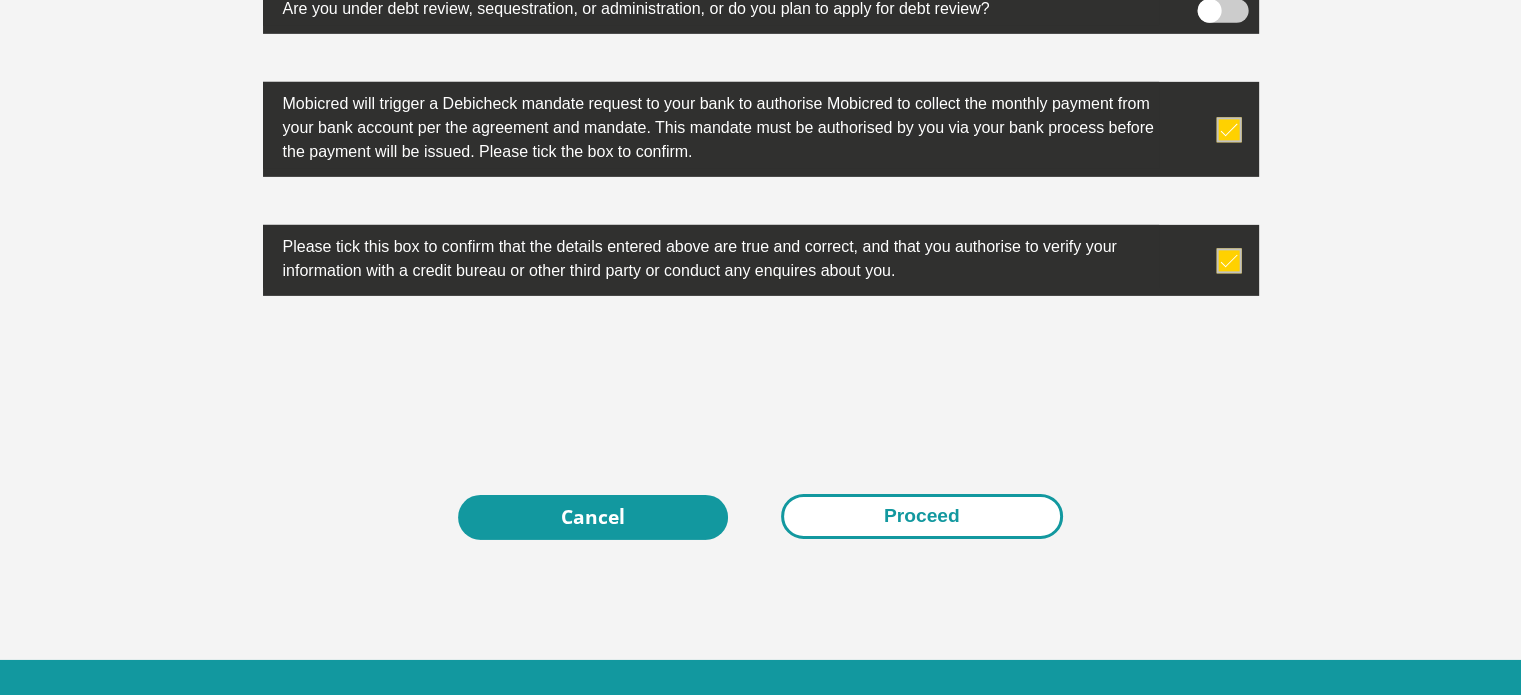 click on "Proceed" at bounding box center (922, 516) 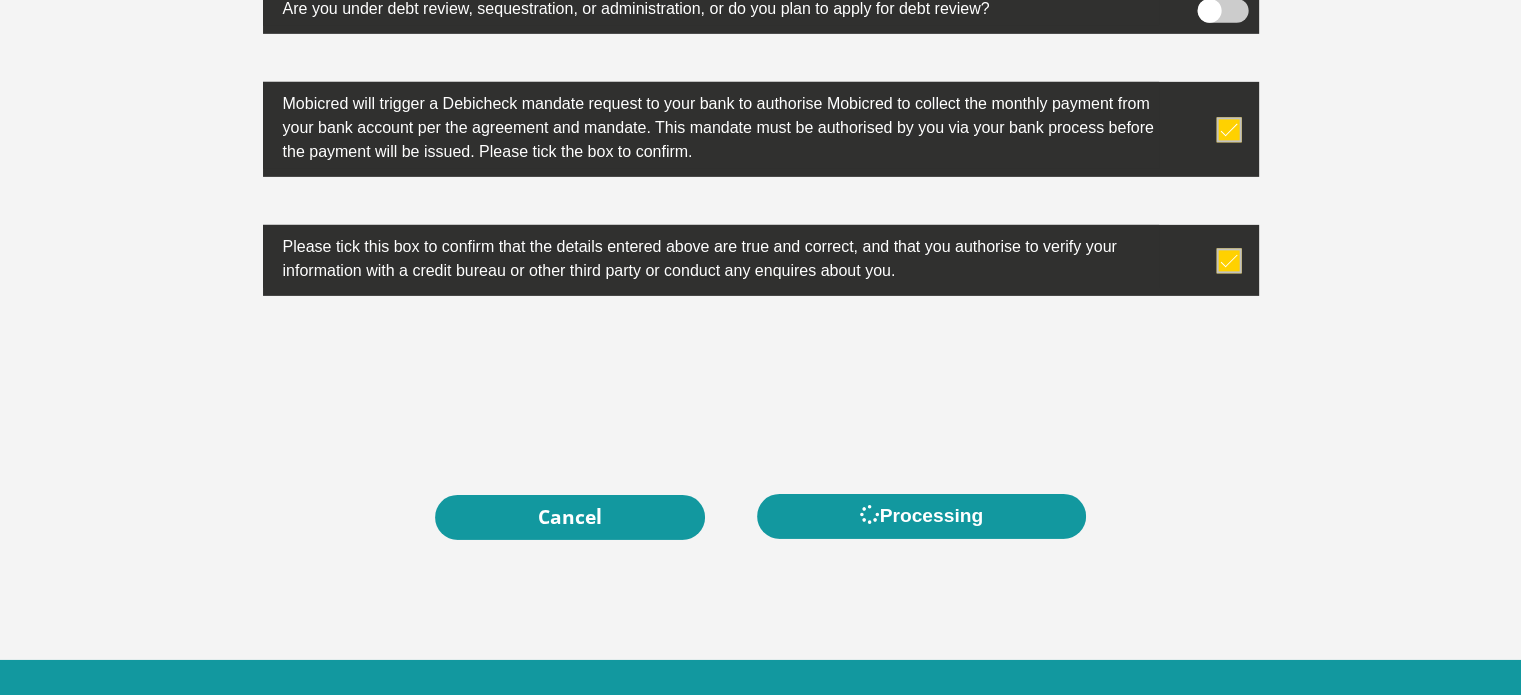 scroll, scrollTop: 0, scrollLeft: 0, axis: both 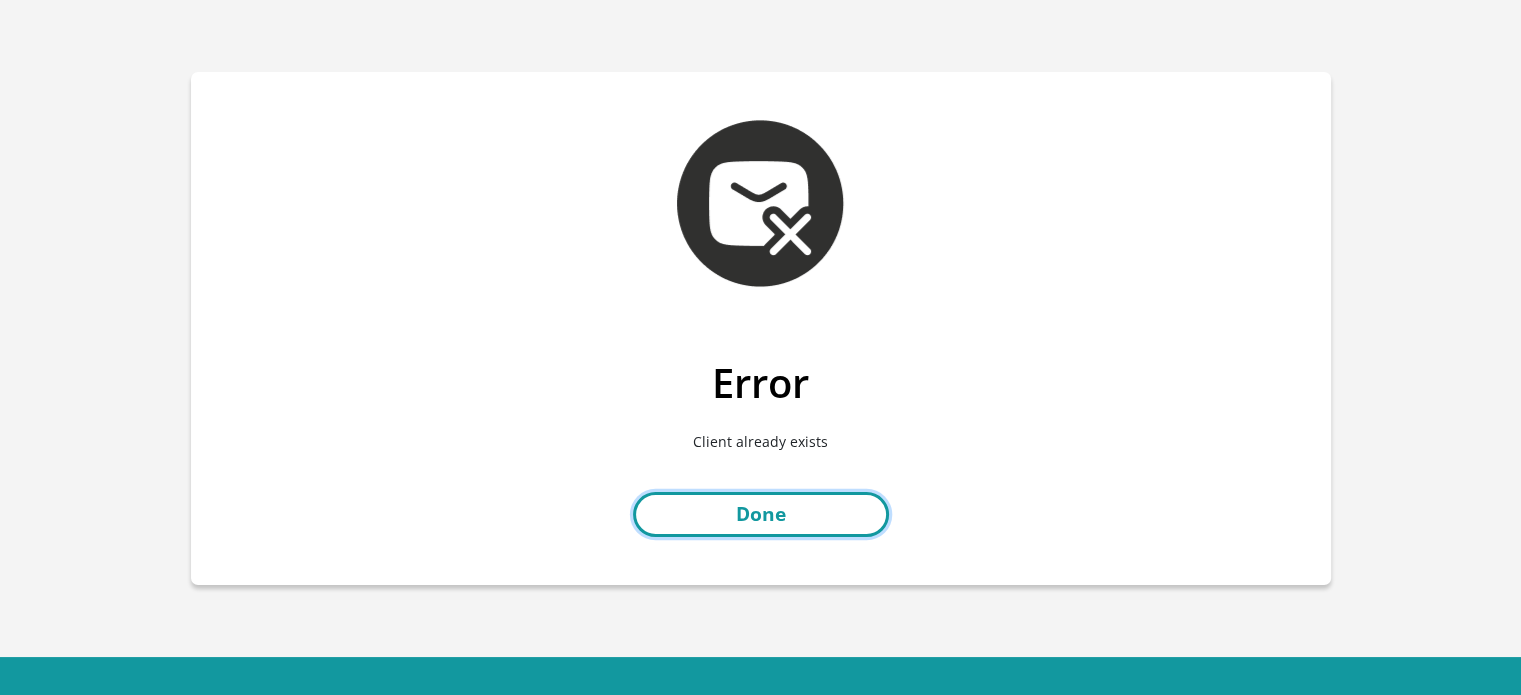 click on "Done" at bounding box center (761, 514) 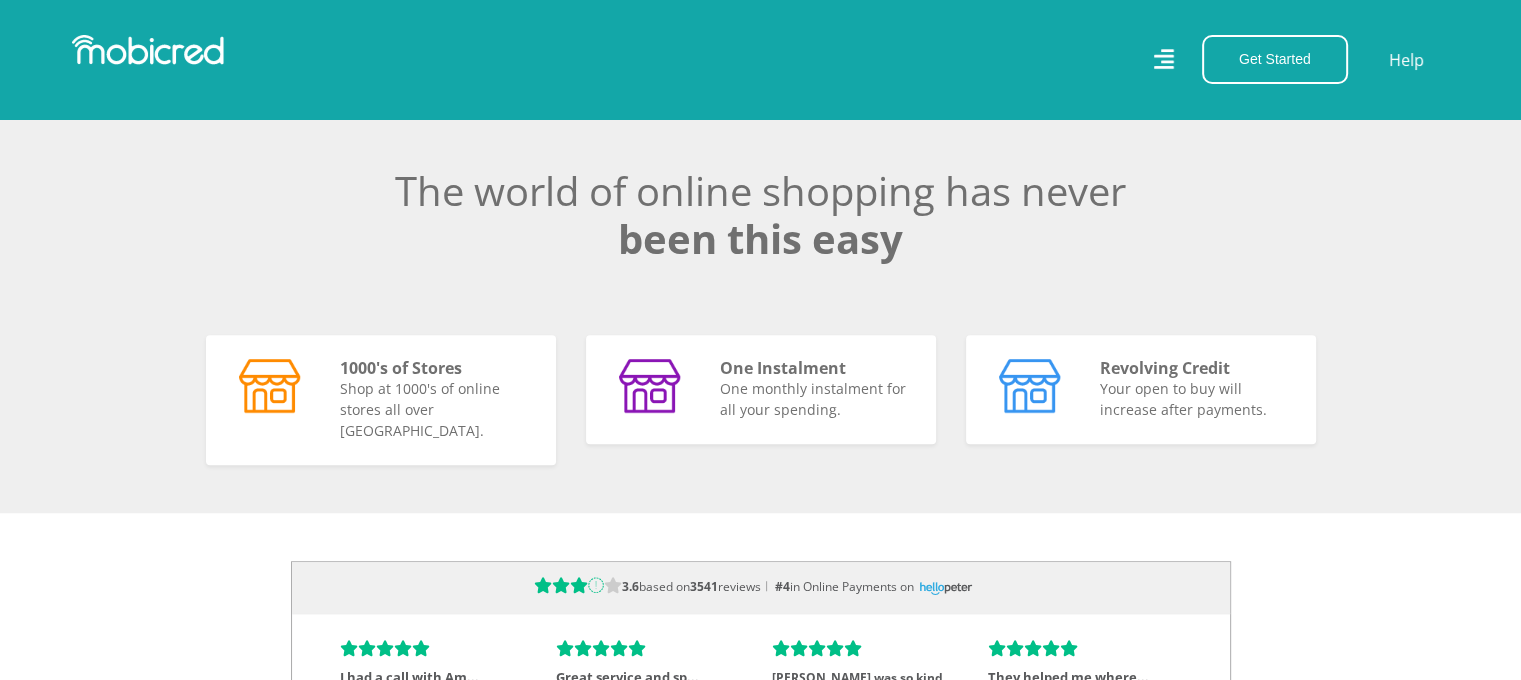 scroll, scrollTop: 1400, scrollLeft: 0, axis: vertical 